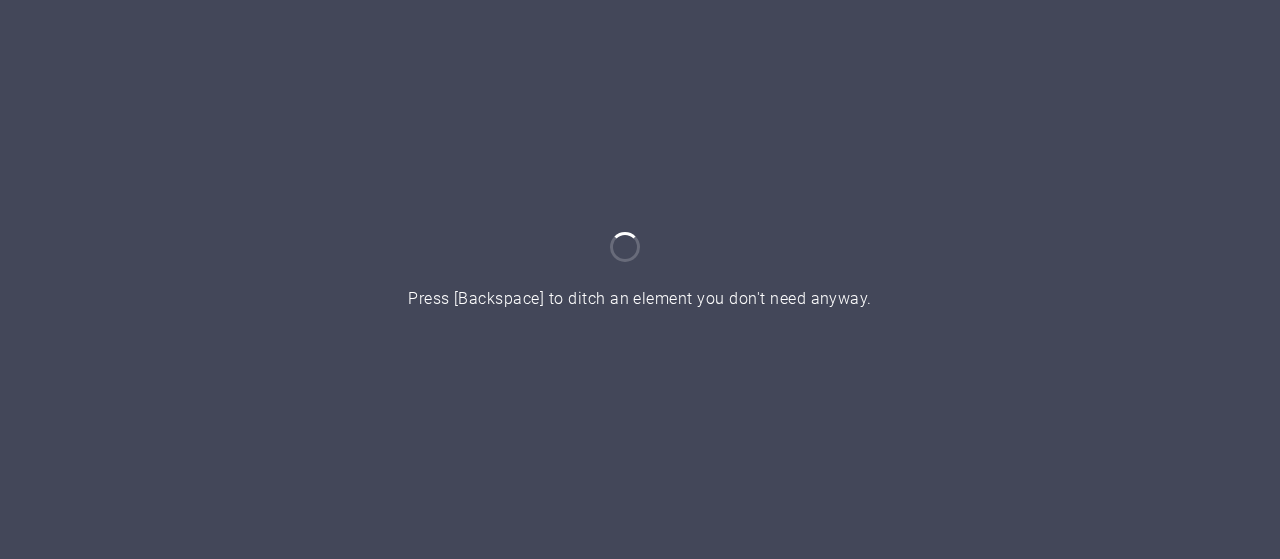 scroll, scrollTop: 0, scrollLeft: 0, axis: both 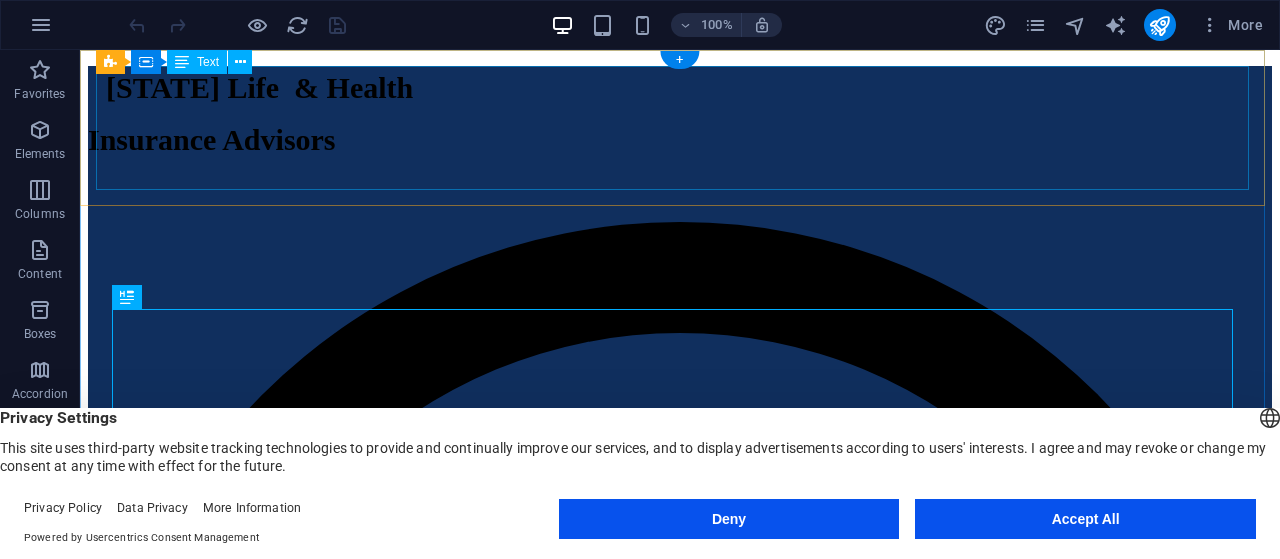 click on "Texas Life  & Health    Insurance Advisors                   ([PHONE])" at bounding box center [680, 768] 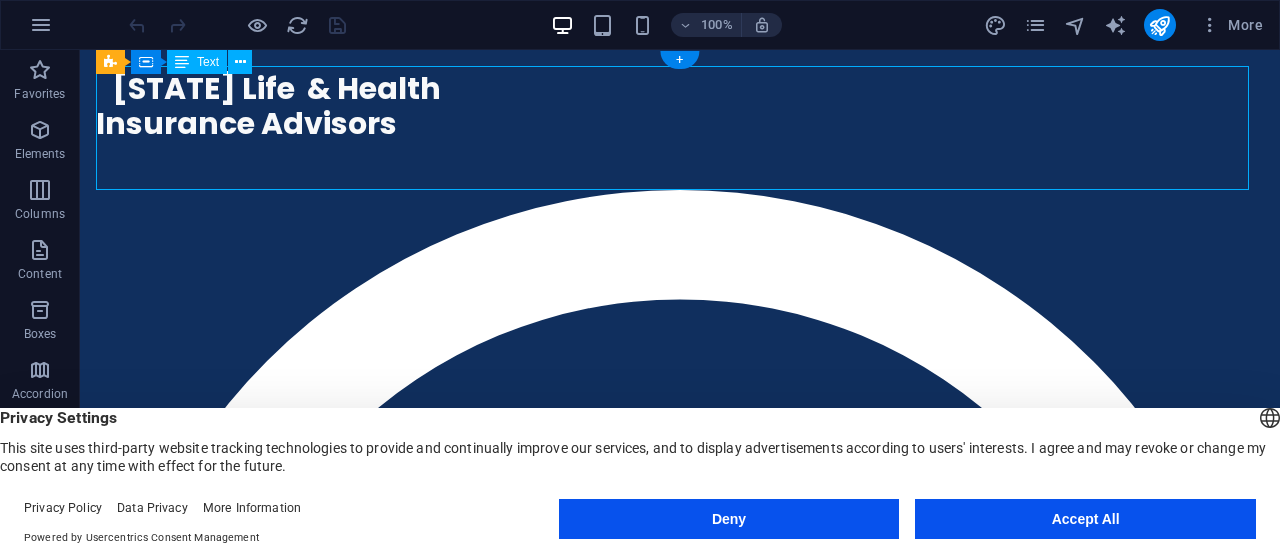 click on "Texas Life  & Health    Insurance Advisors                   ([PHONE])" at bounding box center [680, 744] 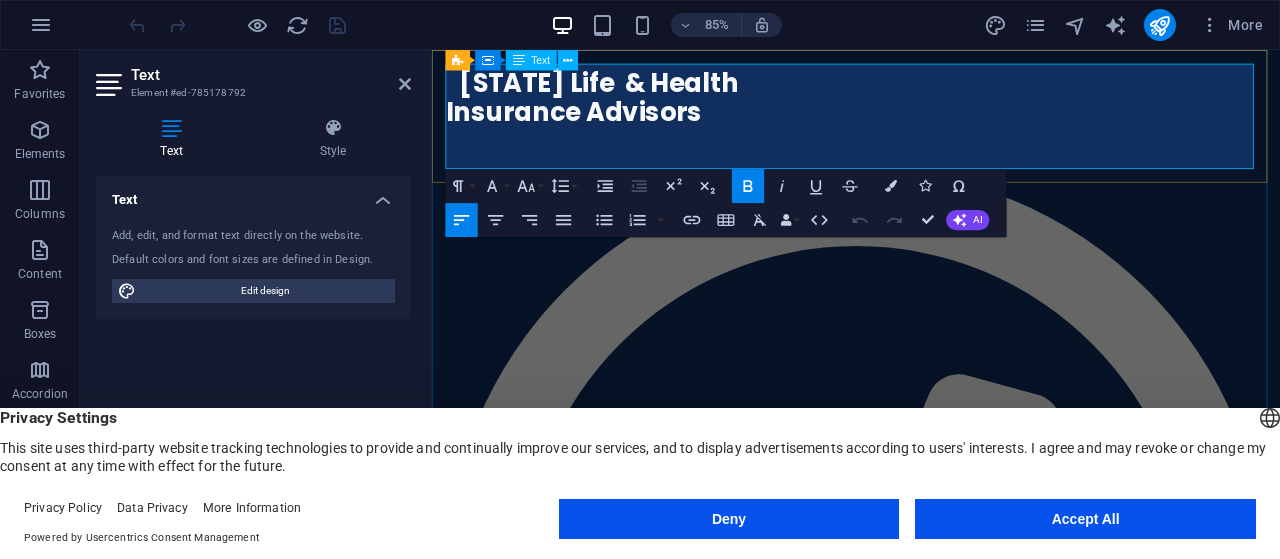 click on "([PHONE])" at bounding box center [521, 1195] 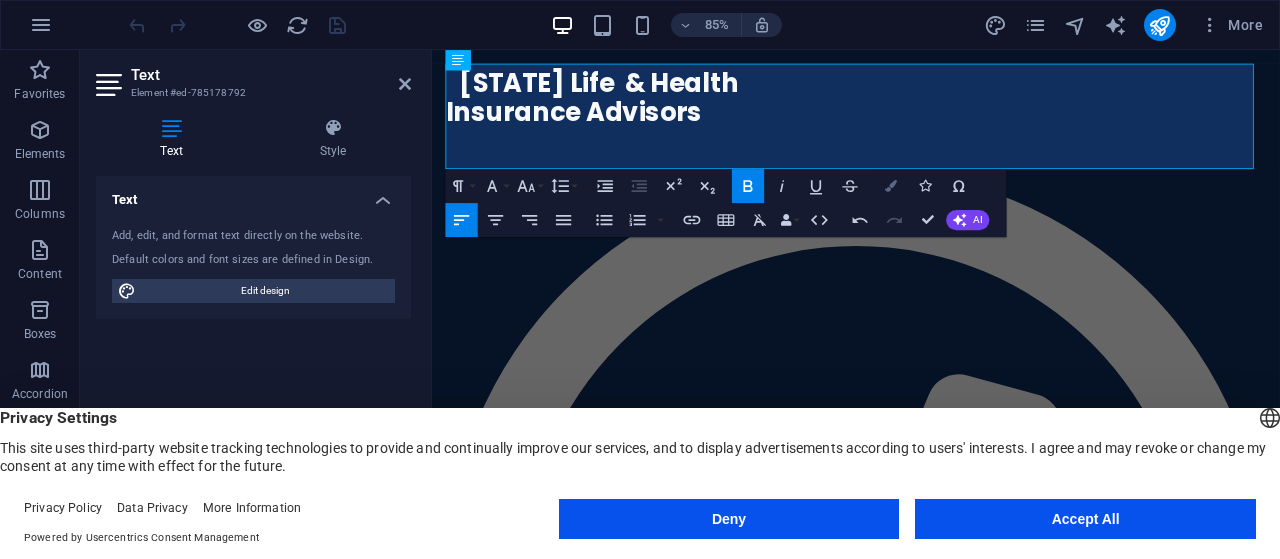 type 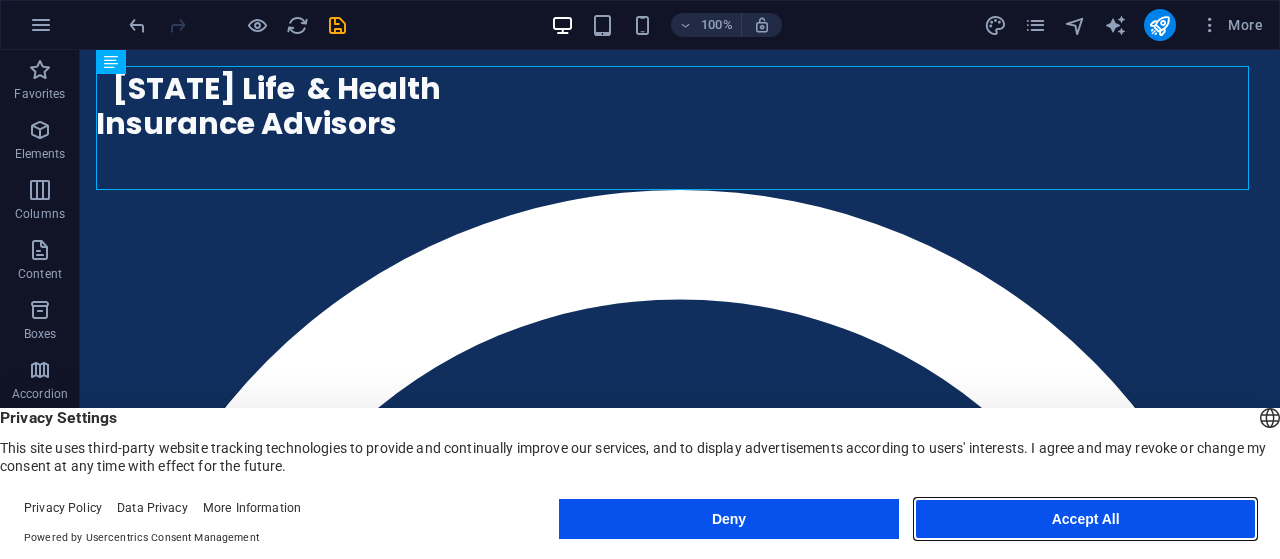click on "Accept All" at bounding box center (1085, 519) 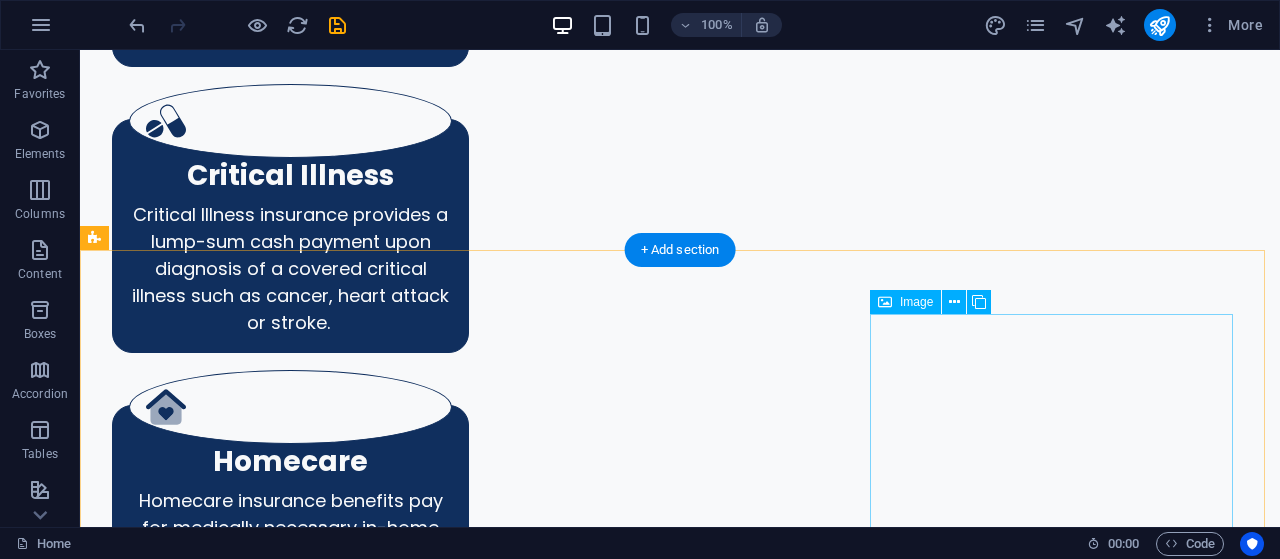 scroll, scrollTop: 4905, scrollLeft: 0, axis: vertical 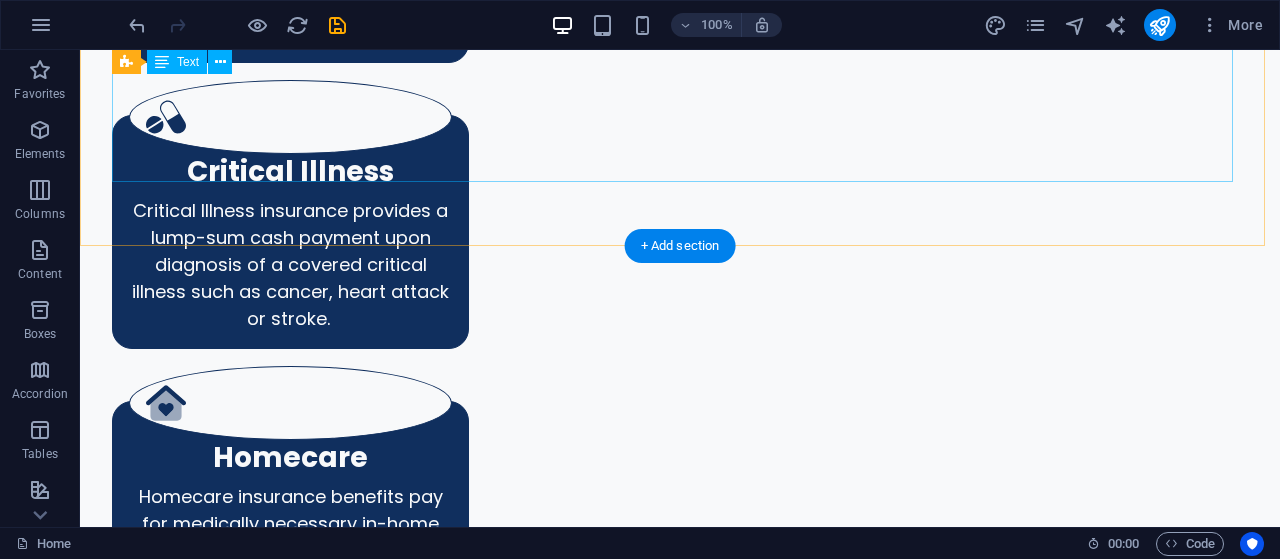 click on "Why Choose Us? I take the insurance needs of my clients seriously.  With over 10 years of healthcare and insurance industry experience, I've dedicated my career to protecting what matters most to families.  As a licensed Life  & Health Insurance Broker with a multi-lingual background, I bring a unique perspective to understanding diverse client needs.  Protecting your loved ones isn't just my job - it's my responsibility.   Using my extensive knowledge and industry expertise, I connect clients with the right insurance partners for their unique situations.  Whether you're retiring, growing your family, insuring young children, or some other life circumstance, I'm here to help you find the perfect coverage.   Insurance isn't just about premiums and policies-it's about safeguarding your family's future and legacy.  I would be honored to be your trusted partner in this journey.  I offer flexible consultation options, including  I look forward to our first conversation.  Phone: ([PHONE])" at bounding box center (680, 5456) 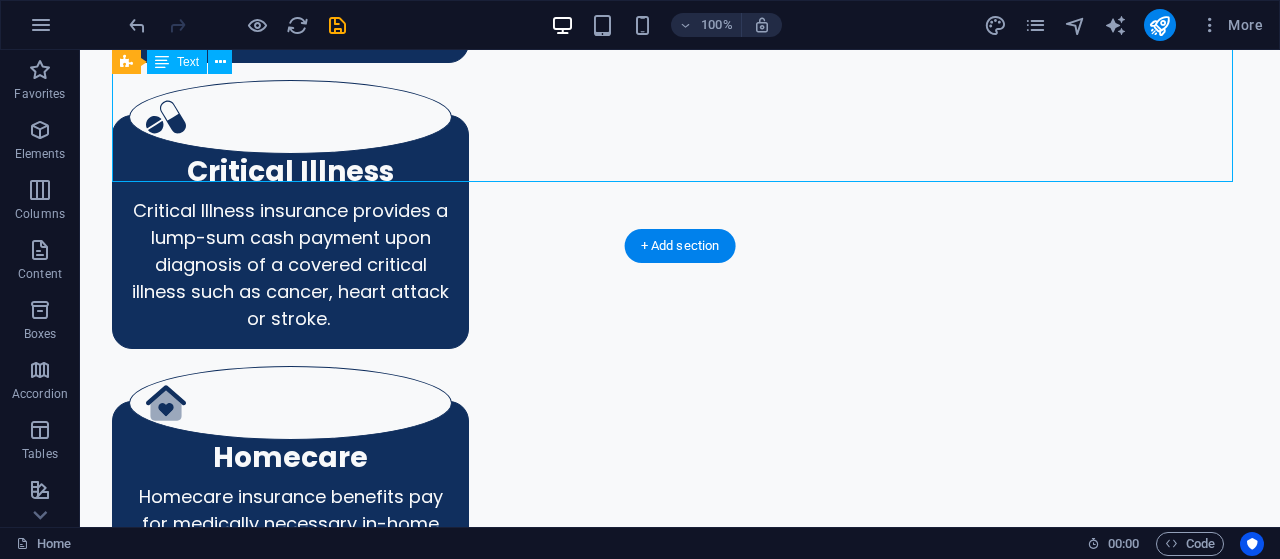 click on "Why Choose Us? I take the insurance needs of my clients seriously.  With over 10 years of healthcare and insurance industry experience, I've dedicated my career to protecting what matters most to families.  As a licensed Life  & Health Insurance Broker with a multi-lingual background, I bring a unique perspective to understanding diverse client needs.  Protecting your loved ones isn't just my job - it's my responsibility.   Using my extensive knowledge and industry expertise, I connect clients with the right insurance partners for their unique situations.  Whether you're retiring, growing your family, insuring young children, or some other life circumstance, I'm here to help you find the perfect coverage.   Insurance isn't just about premiums and policies-it's about safeguarding your family's future and legacy.  I would be honored to be your trusted partner in this journey.  I offer flexible consultation options, including  I look forward to our first conversation.  Phone: ([PHONE])" at bounding box center (680, 5456) 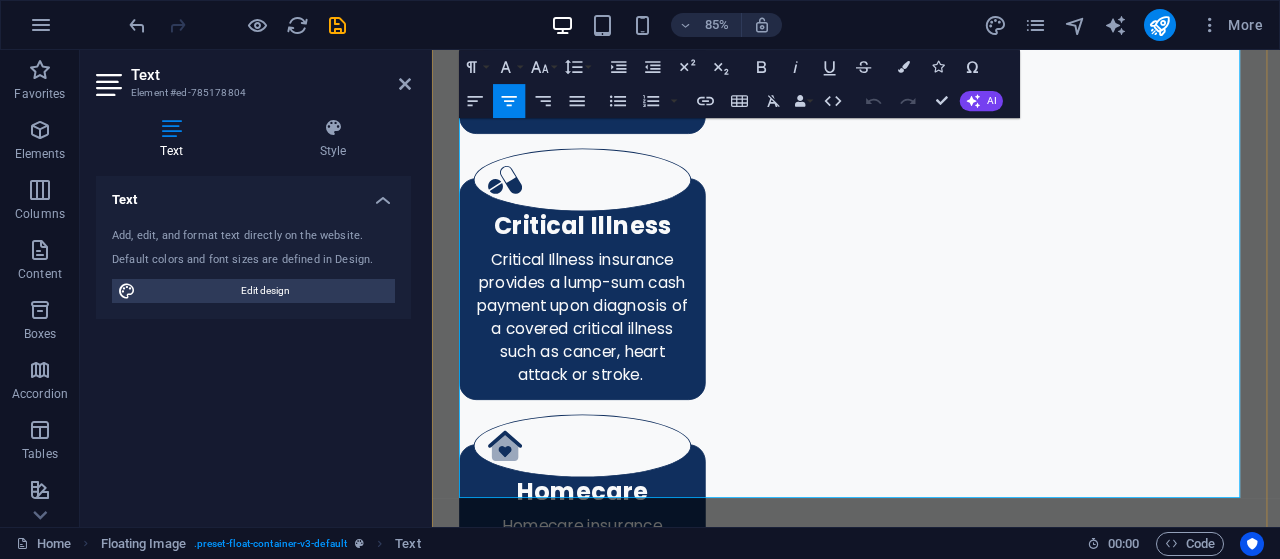 scroll, scrollTop: 5322, scrollLeft: 0, axis: vertical 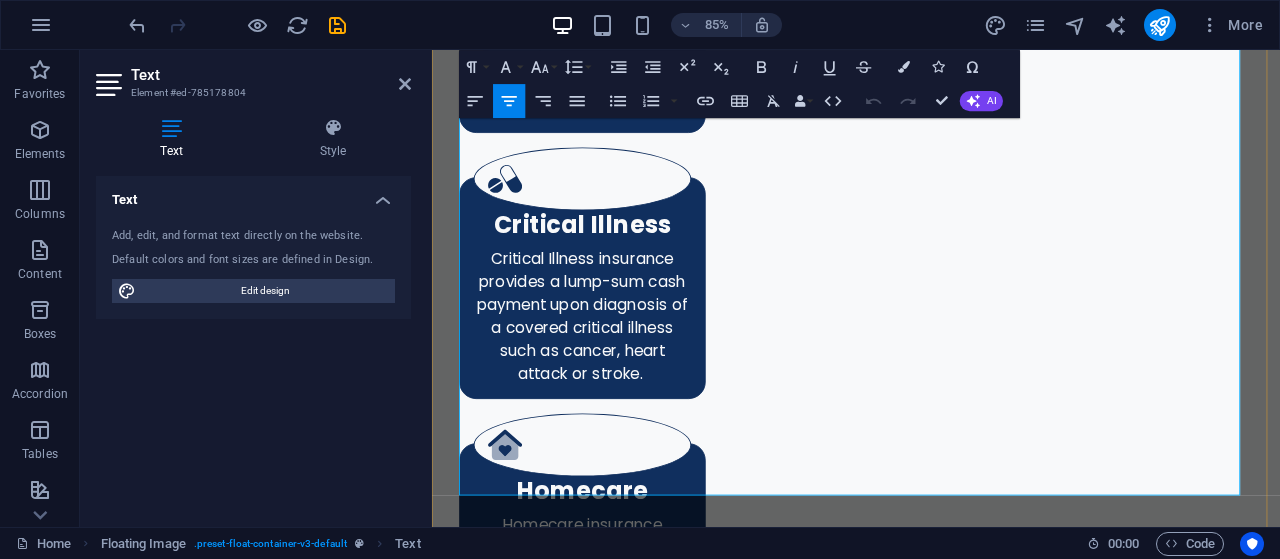 click on "Phone: ([PHONE])" at bounding box center (931, 6815) 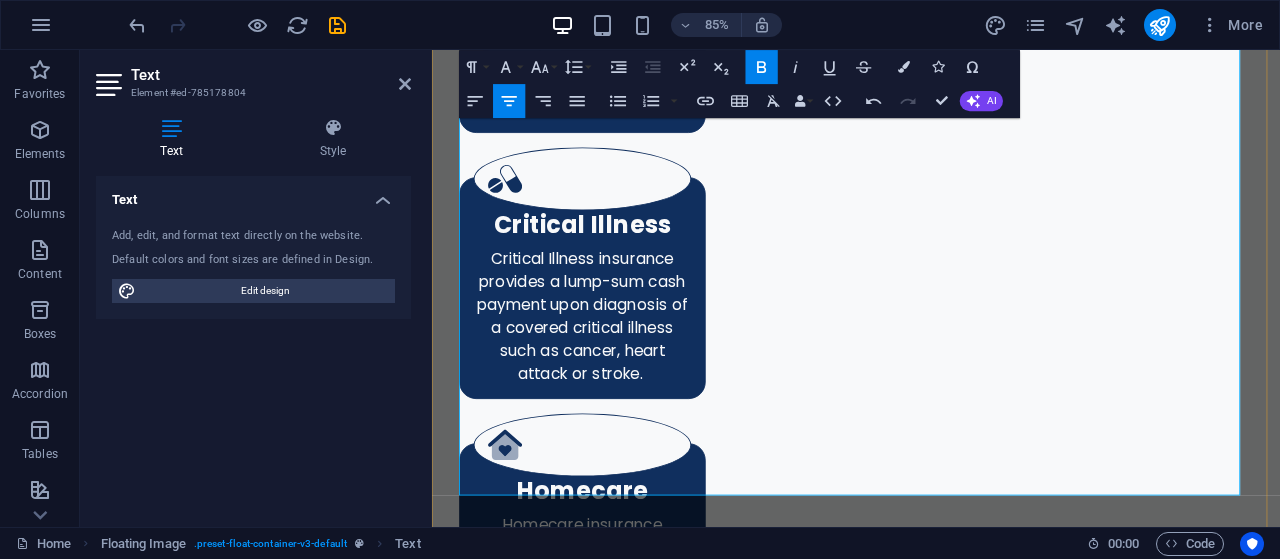 type 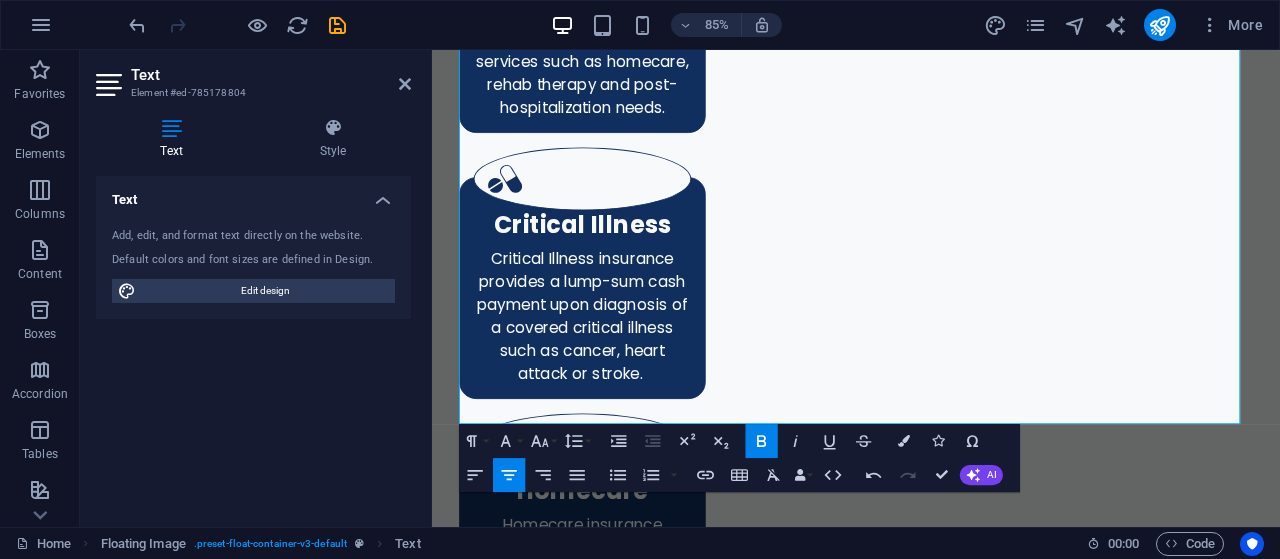 scroll, scrollTop: 5406, scrollLeft: 0, axis: vertical 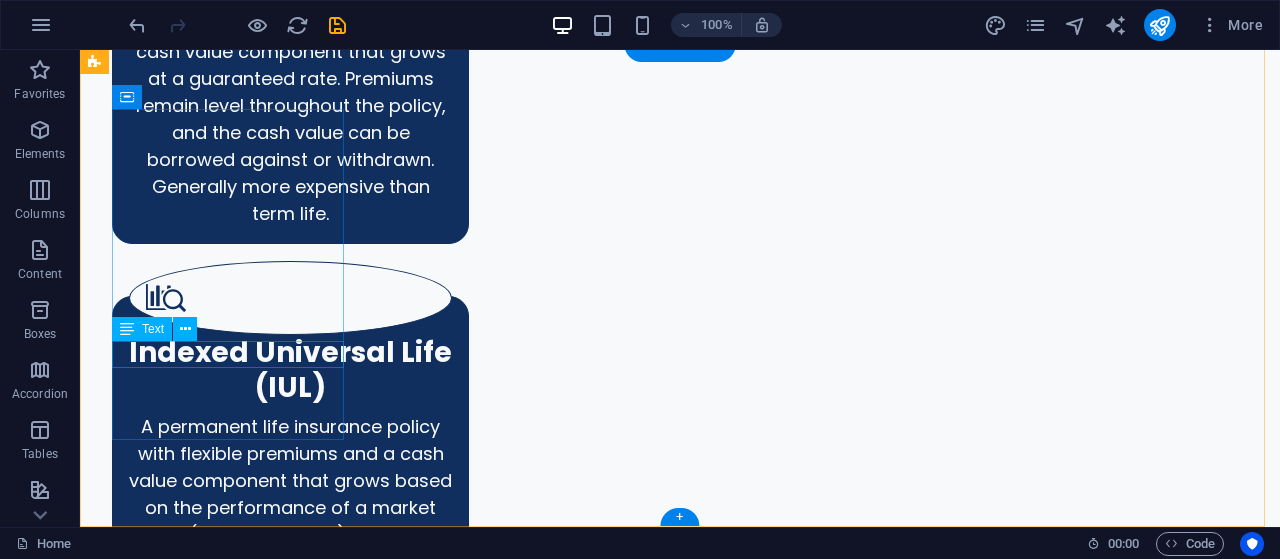 click on "Phone: ([PHONE])" at bounding box center [188, 8395] 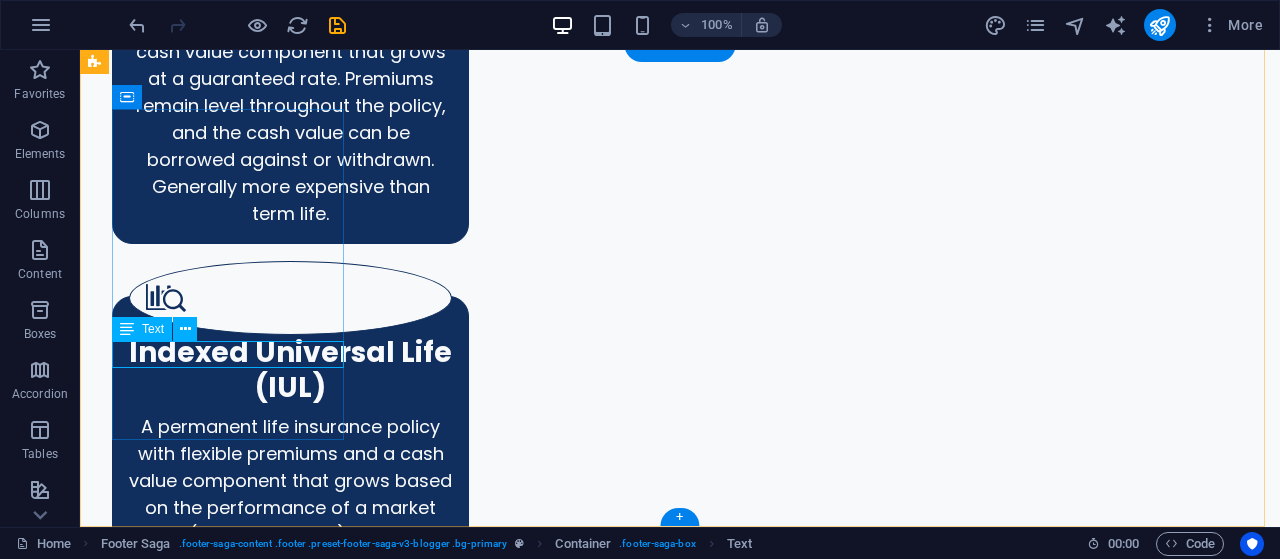click on "Phone: ([PHONE])" at bounding box center [188, 8395] 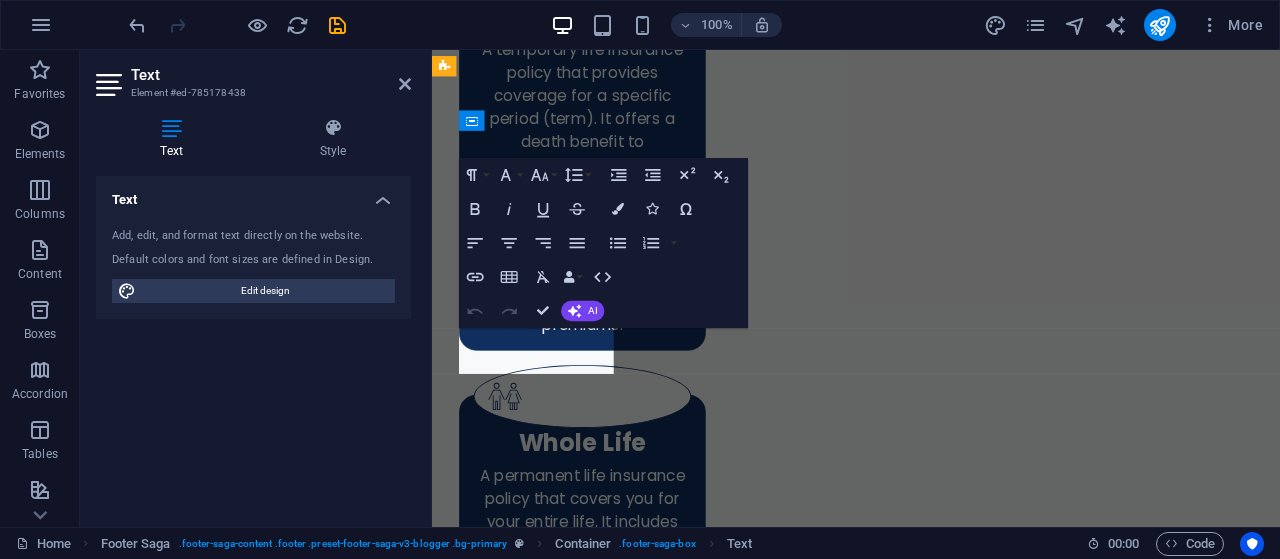 scroll, scrollTop: 7216, scrollLeft: 0, axis: vertical 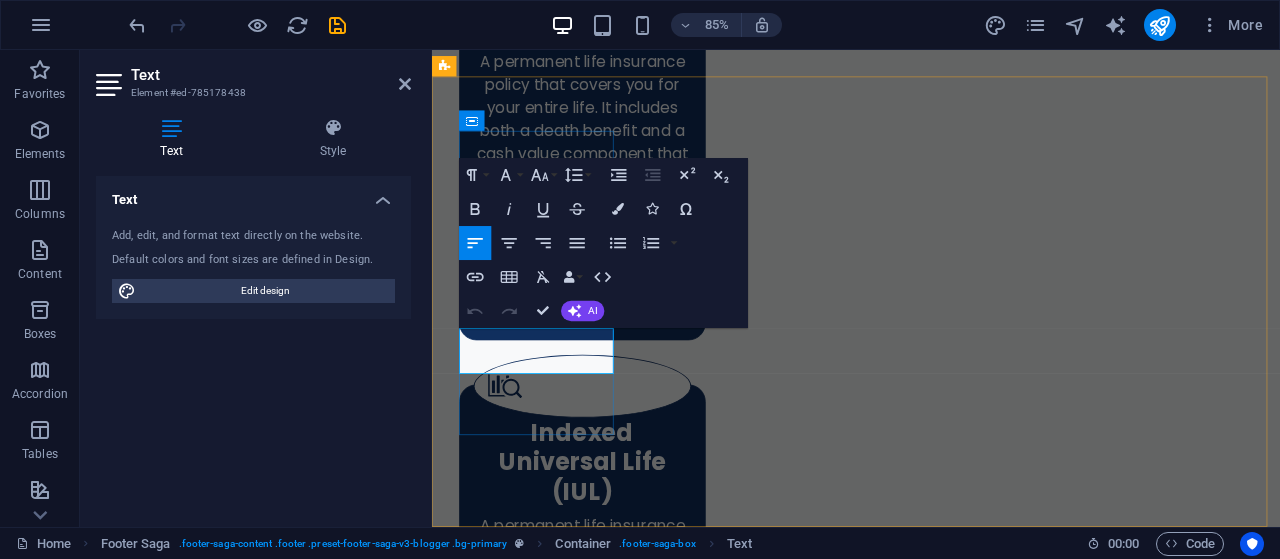 click on "Phone: ([PHONE])" at bounding box center (540, 8507) 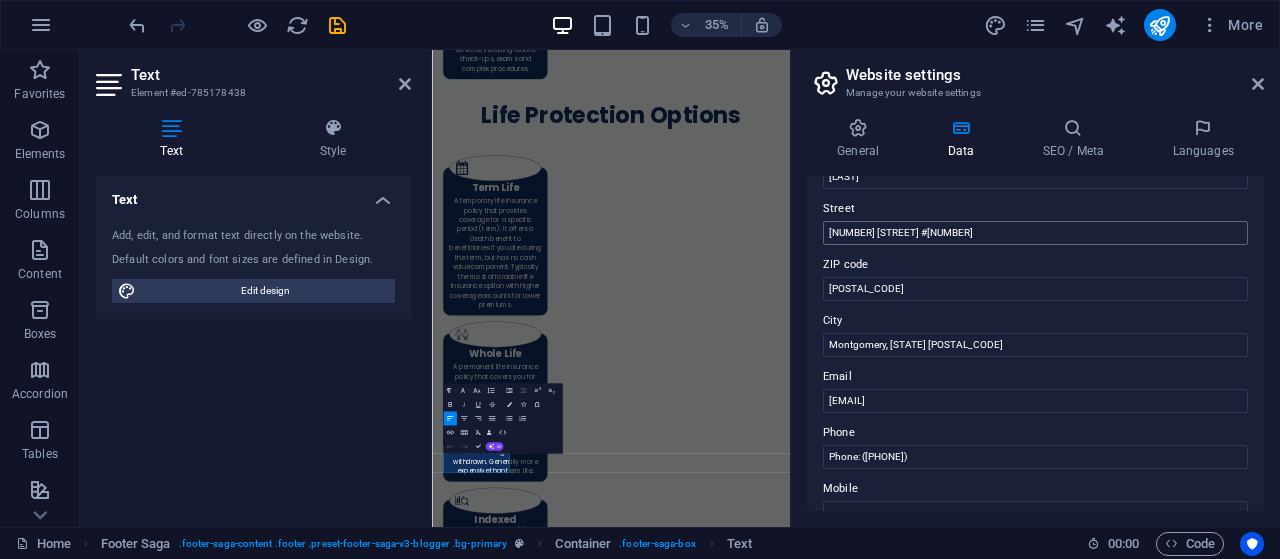scroll, scrollTop: 208, scrollLeft: 0, axis: vertical 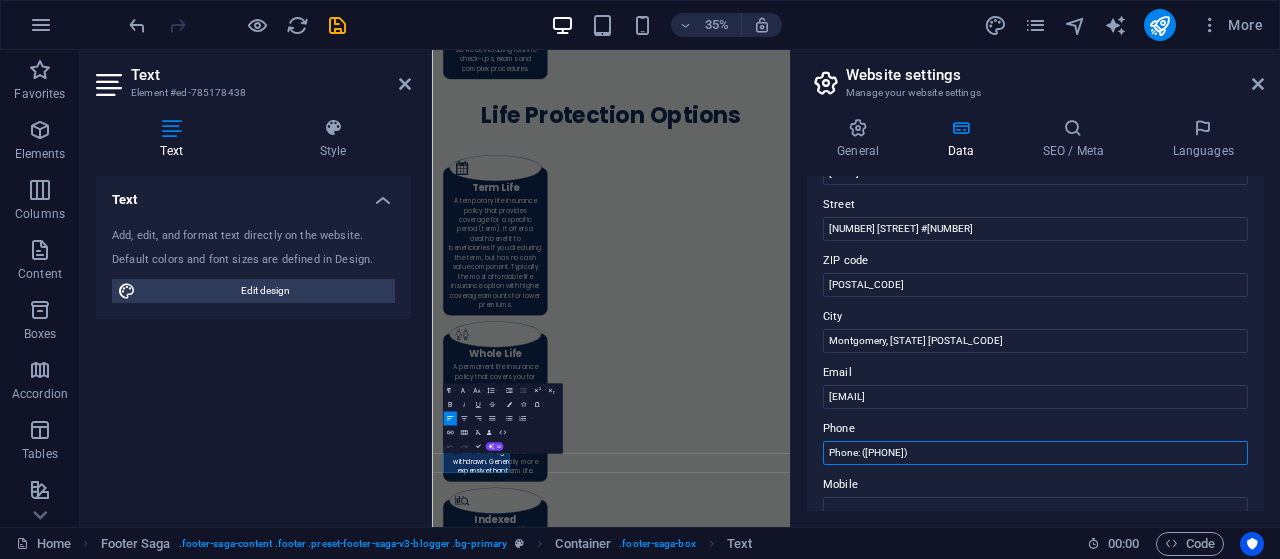click on "Phone: ([PHONE])" at bounding box center [1035, 453] 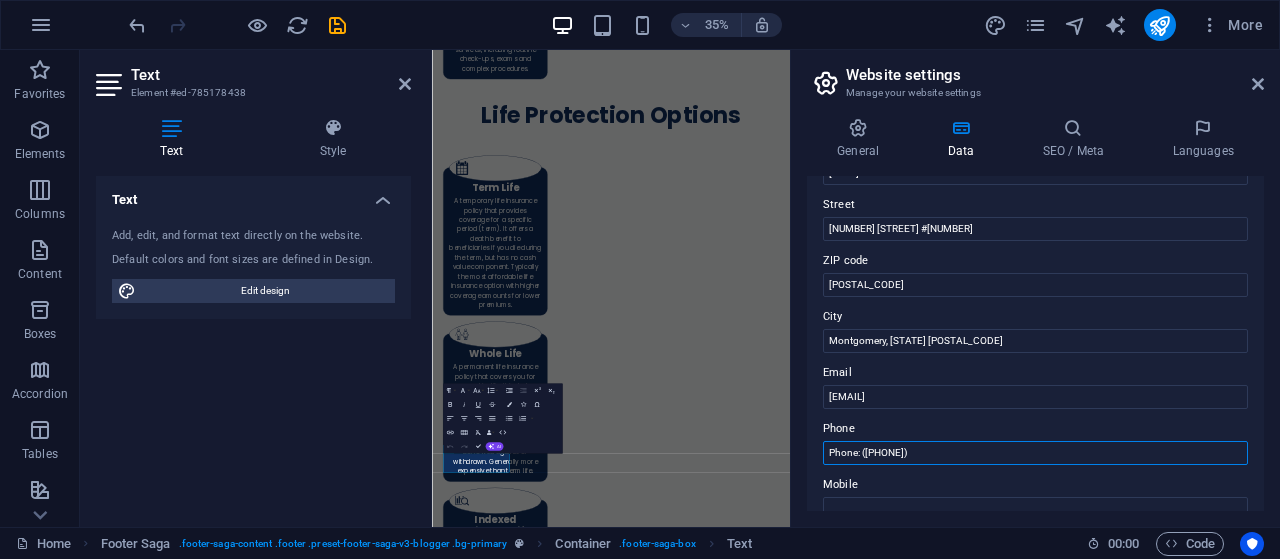 type on "Phone: ([PHONE])" 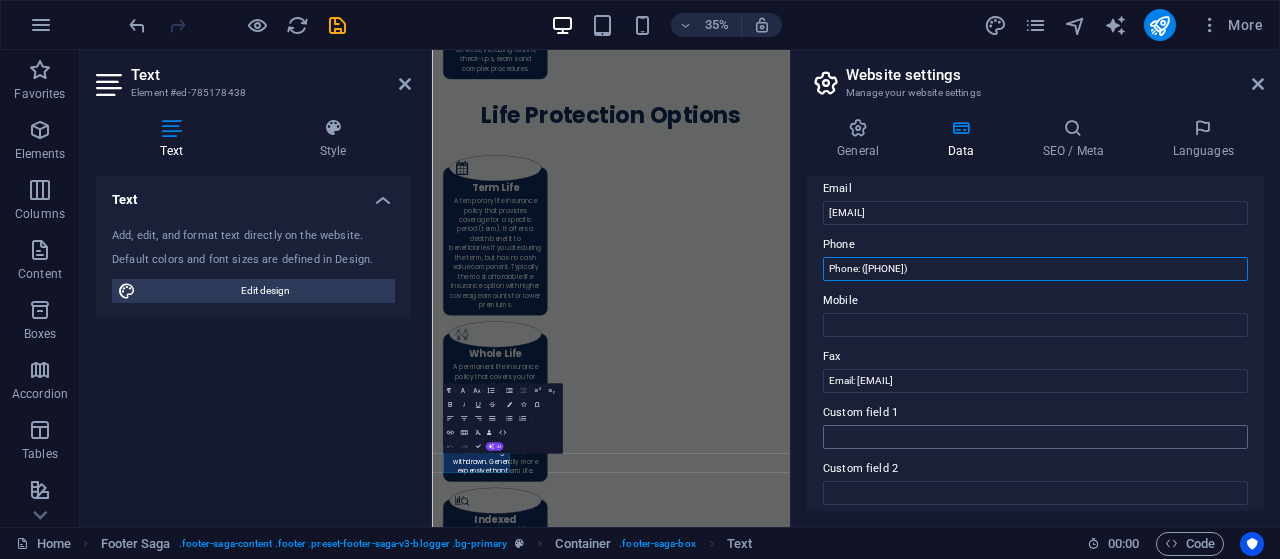 scroll, scrollTop: 626, scrollLeft: 0, axis: vertical 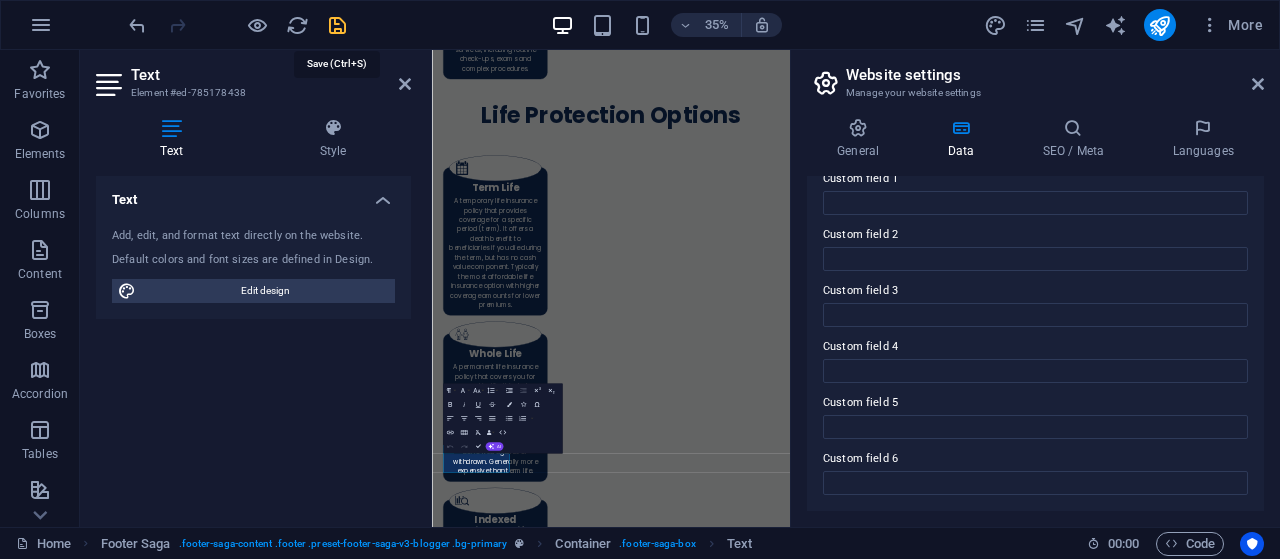 click at bounding box center (337, 25) 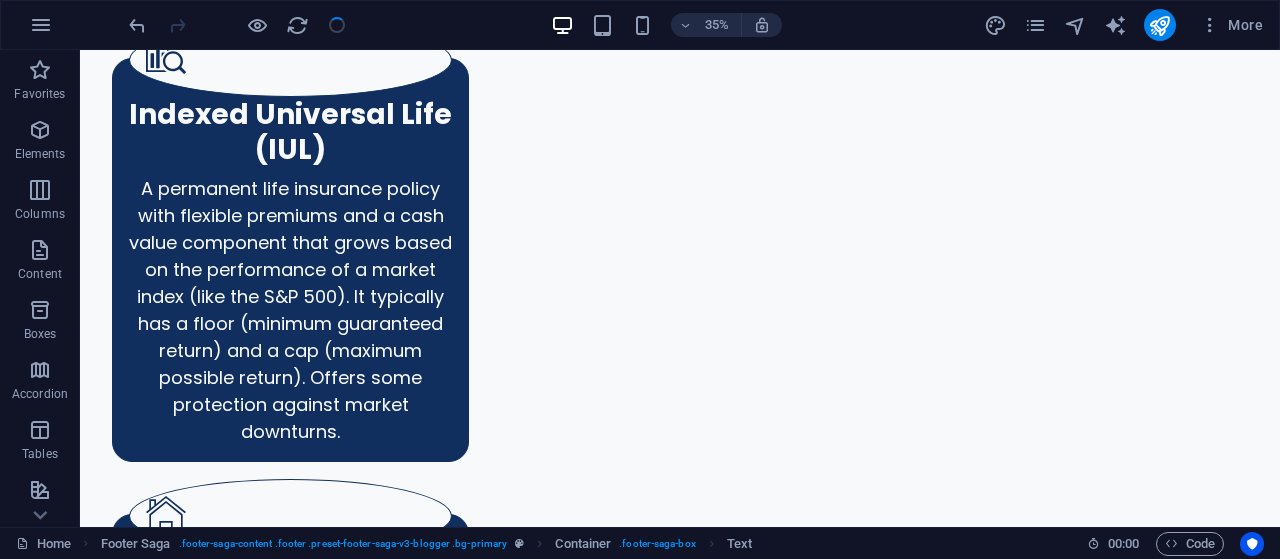 scroll, scrollTop: 6627, scrollLeft: 0, axis: vertical 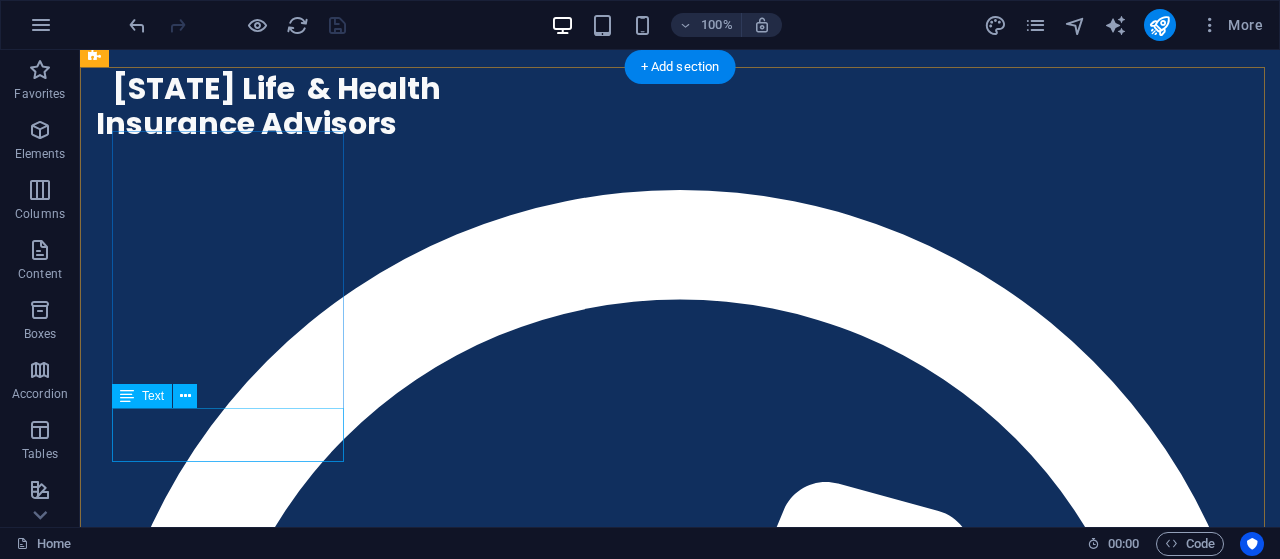 click on "Email: [EMAIL]" at bounding box center (230, 7230) 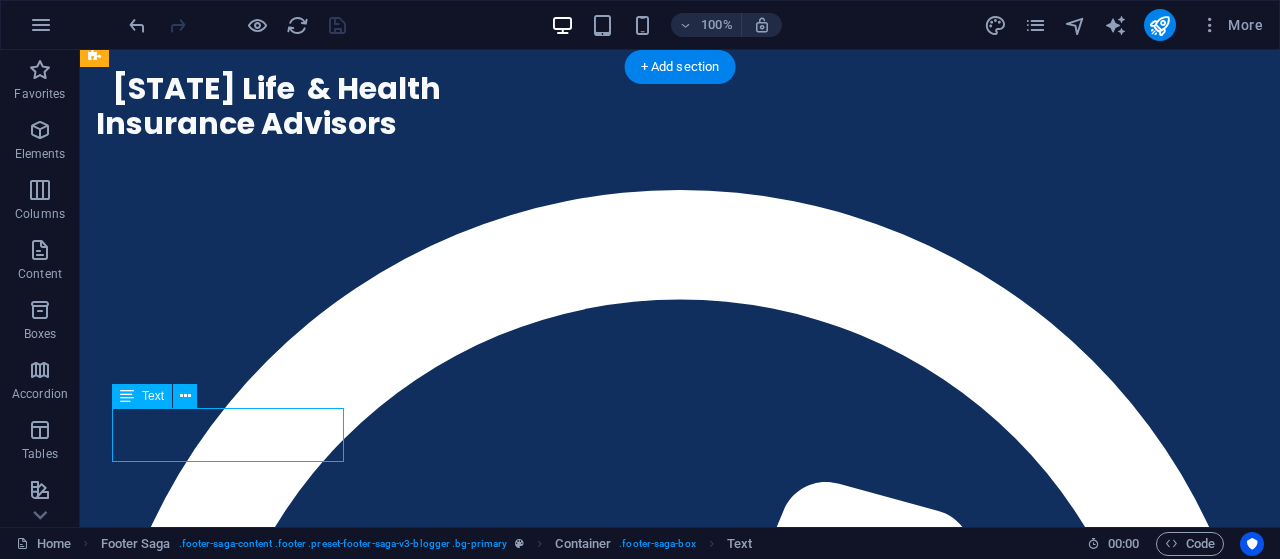 click on "Email: [EMAIL]" at bounding box center (230, 7230) 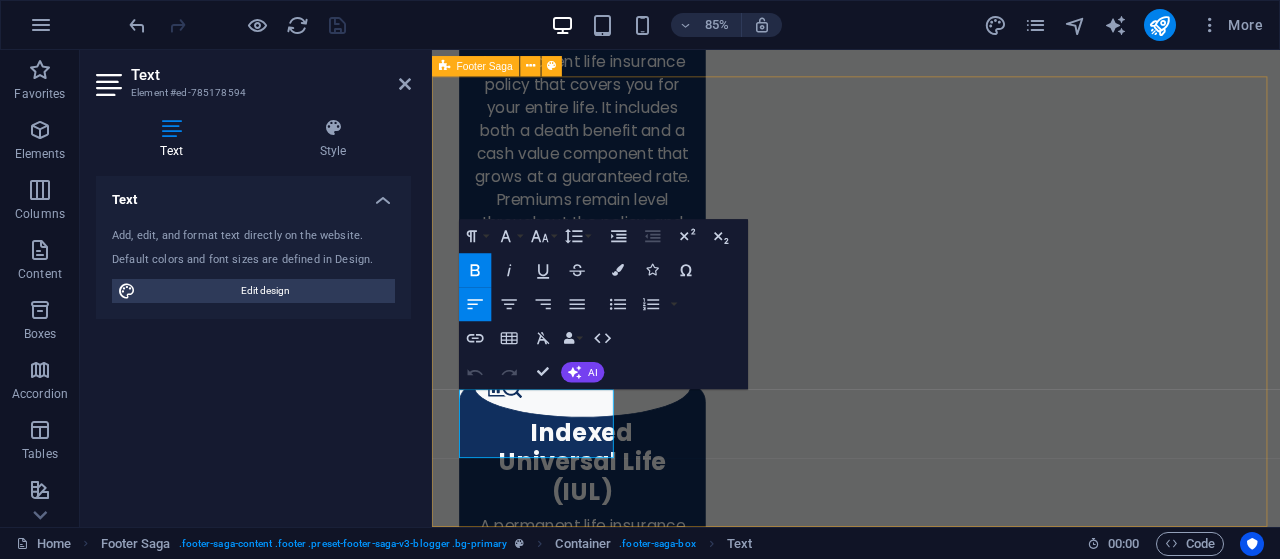drag, startPoint x: 466, startPoint y: 467, endPoint x: 650, endPoint y: 515, distance: 190.15782 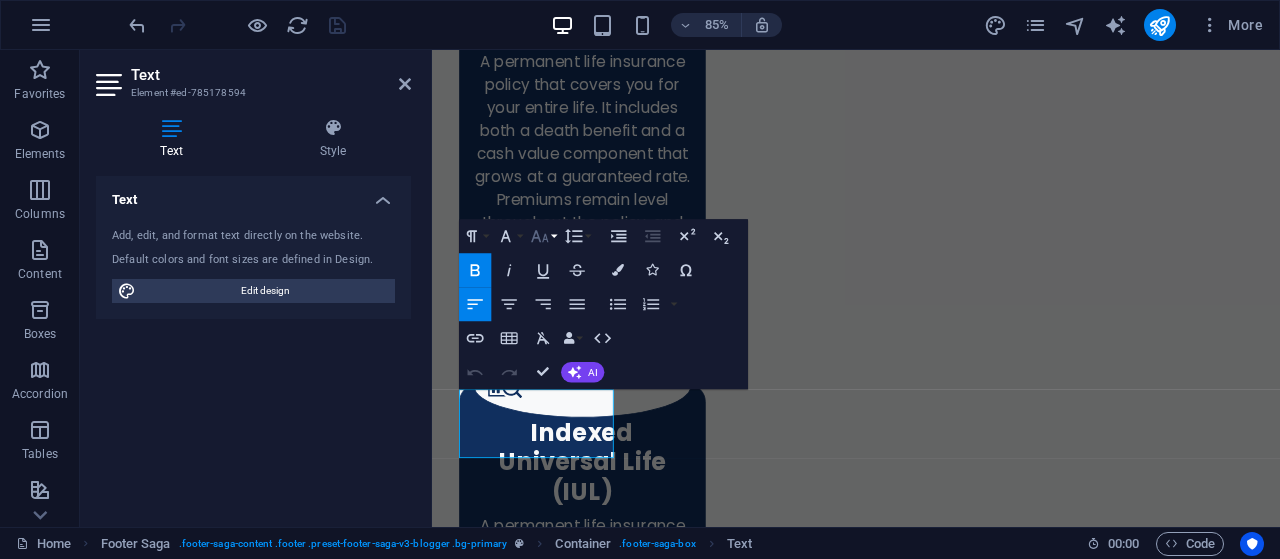 click on "Font Size" at bounding box center [543, 236] 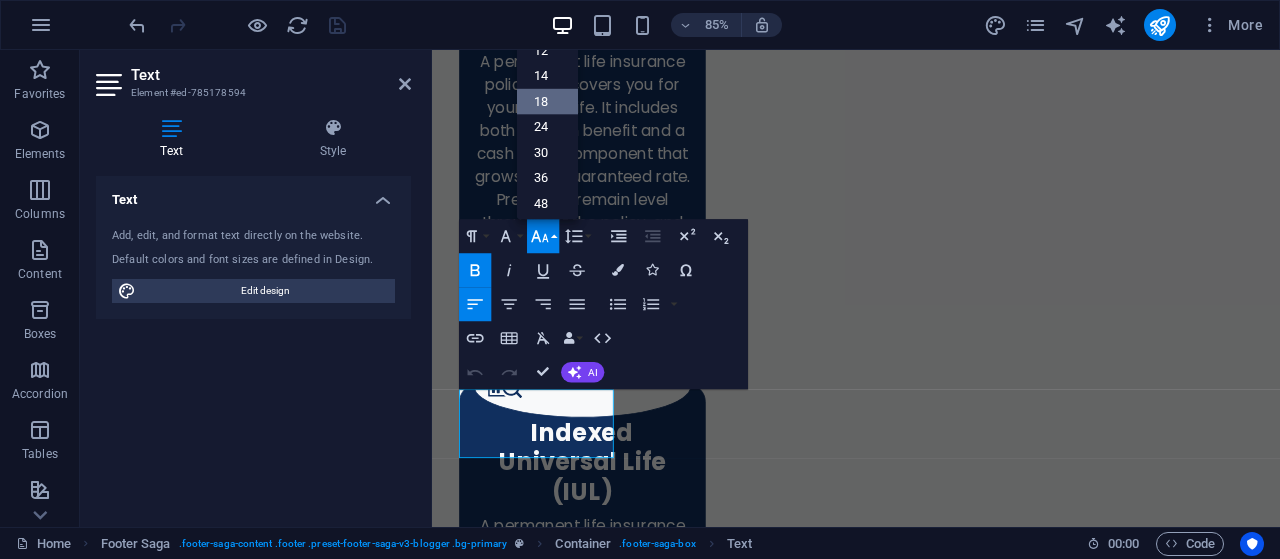 scroll, scrollTop: 65, scrollLeft: 0, axis: vertical 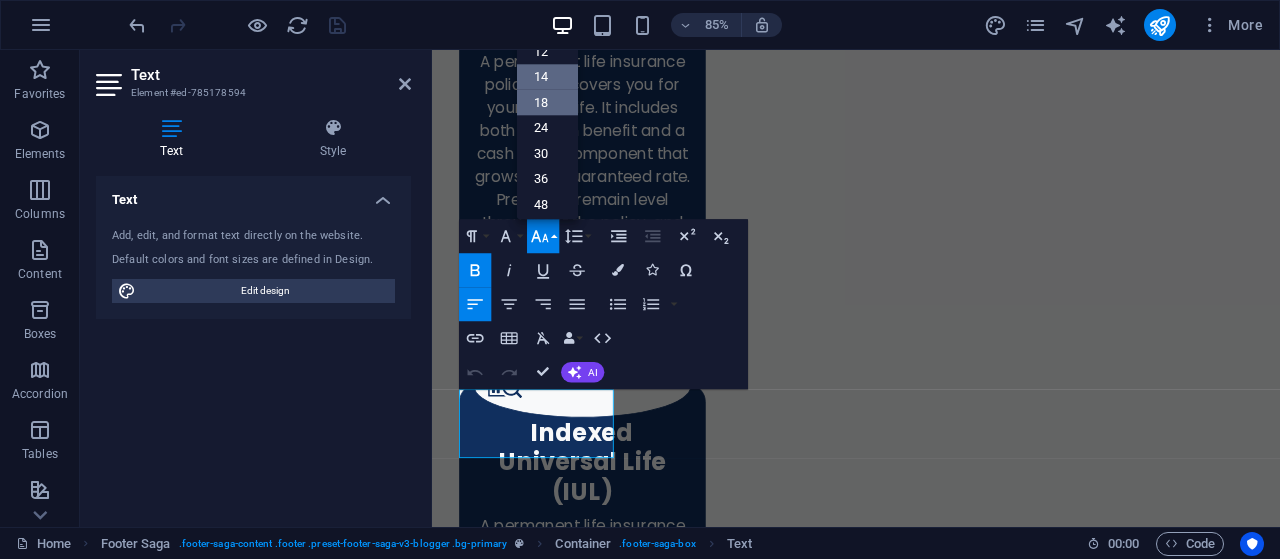 click on "14" at bounding box center [547, 77] 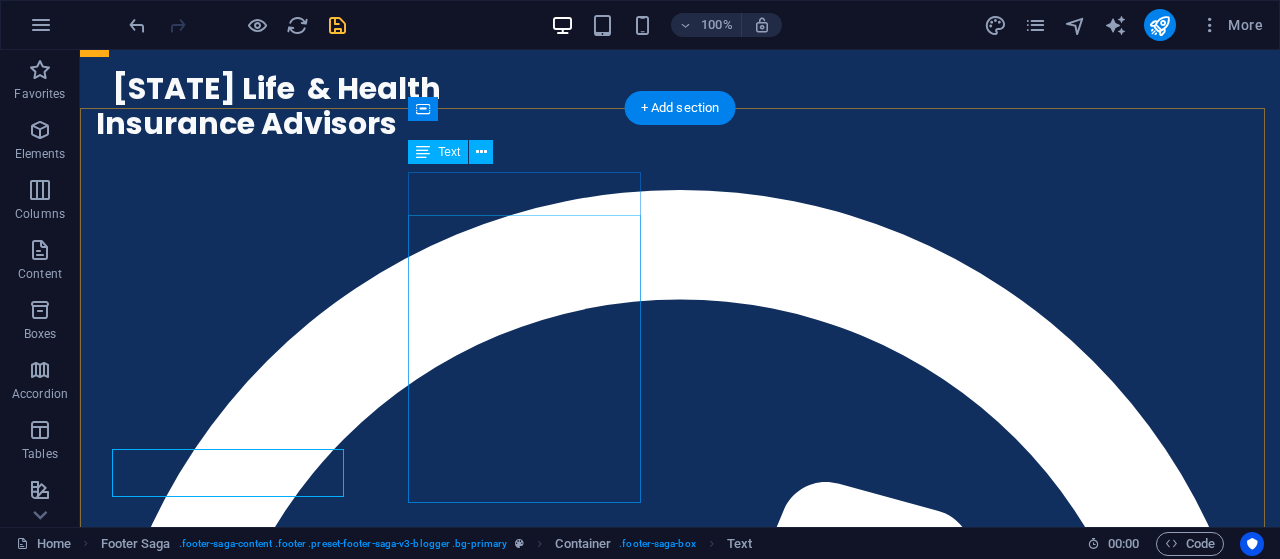 scroll, scrollTop: 6587, scrollLeft: 0, axis: vertical 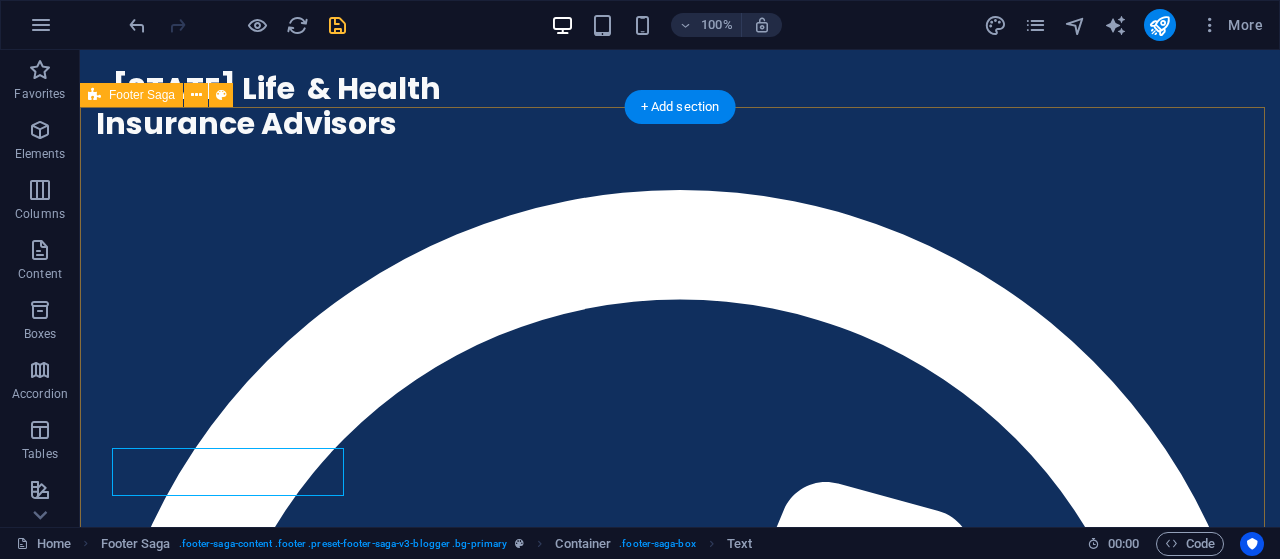 click on "Phone: ([PHONE]) Email: [EMAIL] Licenses: NPN #[NPN] [STATE] #[LICENSE] [STATE] #[LICENSE] [STATE] #[LICENSE] [STATE] #[LICENSE] [STATE] #[LICENSE] [STATE] #[LICENSE] [STATE] #[LICENSE] [STATE] #[LICENSE] [STATE] #[LICENSE] [STATE] #[LICENSE] [STATE] #[LICENSE] Address [NUMBER] [STREET] #[NUMBER]   Montgomery, [STATE] [POSTAL_CODE]   Office Hours Monday - Saturday 8am to 8pm Professionally covered with E&O Insurance by NAPA Insurance Policy #[POLICY_NUMBER] Connect on" at bounding box center (680, 7620) 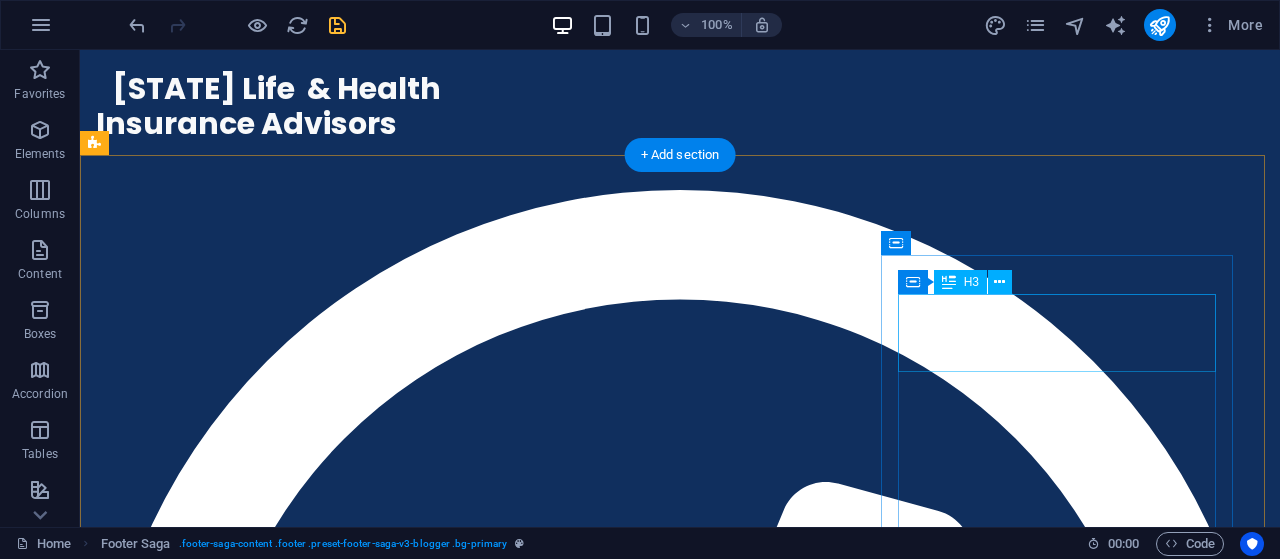 scroll, scrollTop: 2069, scrollLeft: 0, axis: vertical 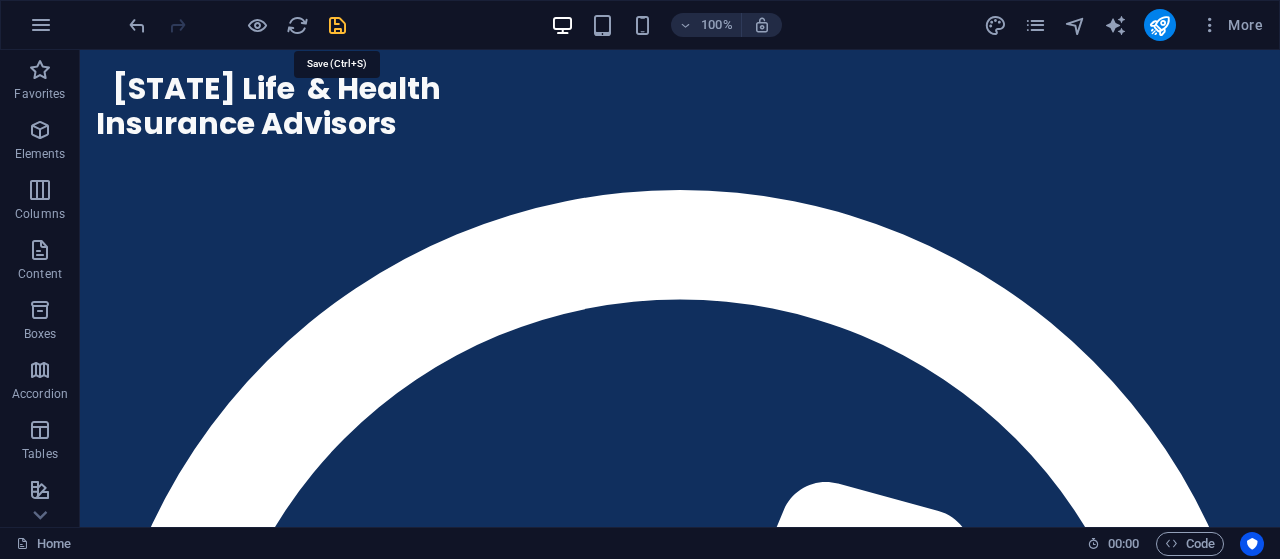click at bounding box center (337, 25) 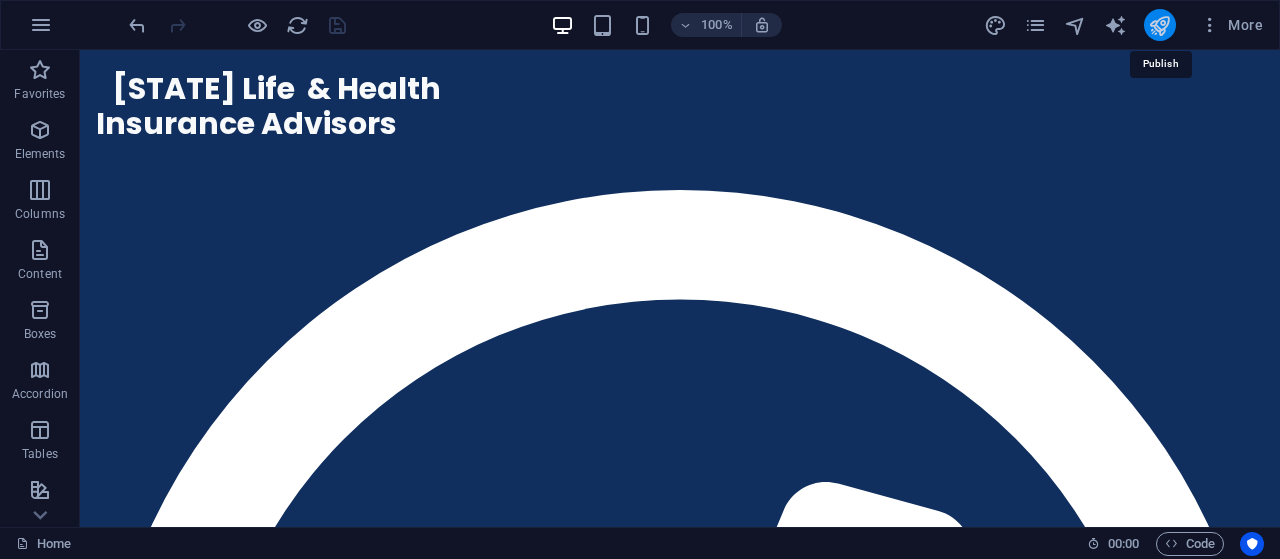 click at bounding box center (1159, 25) 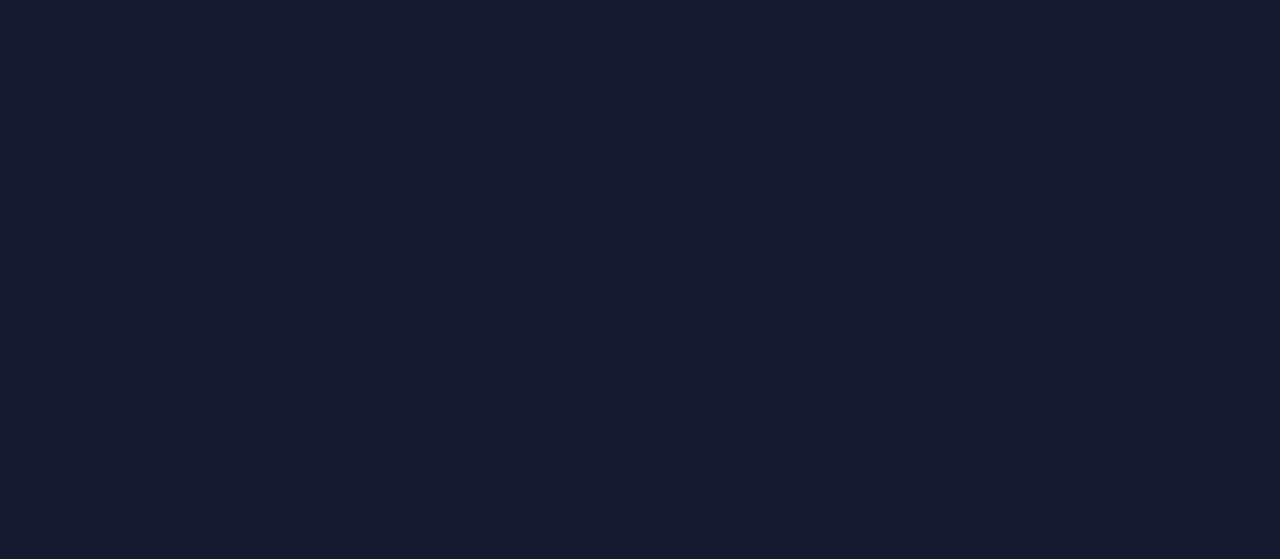 scroll, scrollTop: 0, scrollLeft: 0, axis: both 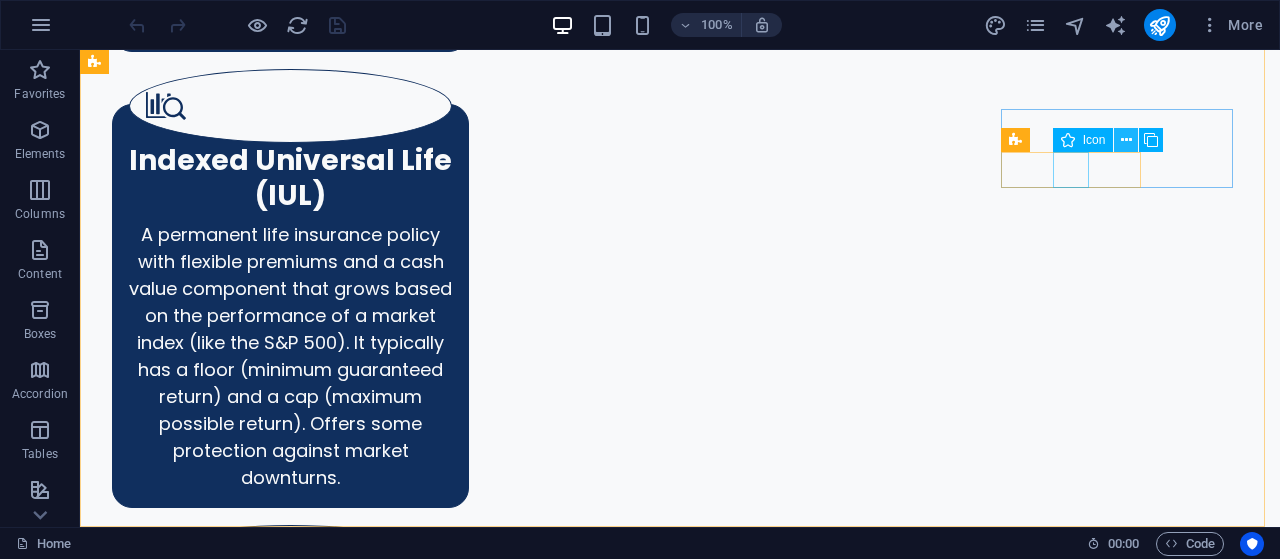 click at bounding box center [1126, 140] 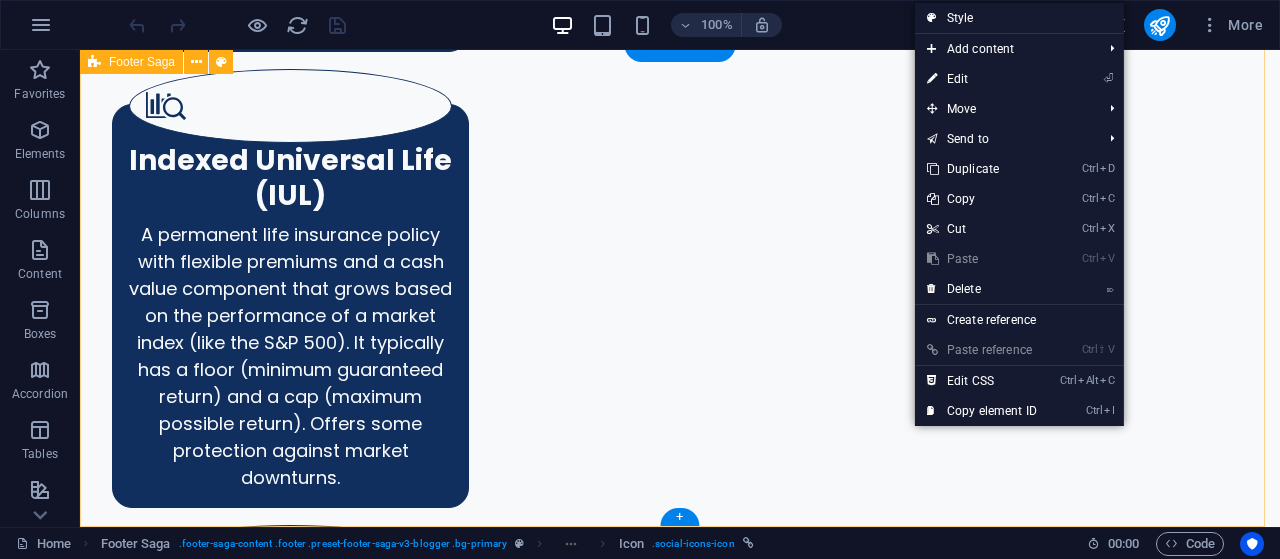 click on "Phone: ([PHONE]) Email: [EMAIL] Licenses: NPN #[NPN] [STATE] #[LICENSE] [STATE] #[LICENSE] [STATE] #[LICENSE] [STATE] #[LICENSE] [STATE] #[LICENSE] [STATE] #[LICENSE] [STATE] #[LICENSE] [STATE] #[LICENSE] [STATE] #[LICENSE] [STATE] #[LICENSE] [STATE] #[LICENSE] Address [NUMBER] [STREET] #[NUMBER]   Montgomery, [STATE] [POSTAL_CODE]   Office Hours Monday - Saturday 8am to 8pm Professionally covered with E&O Insurance by NAPA Insurance Policy #[POLICY_NUMBER] Connect on" at bounding box center (680, 8586) 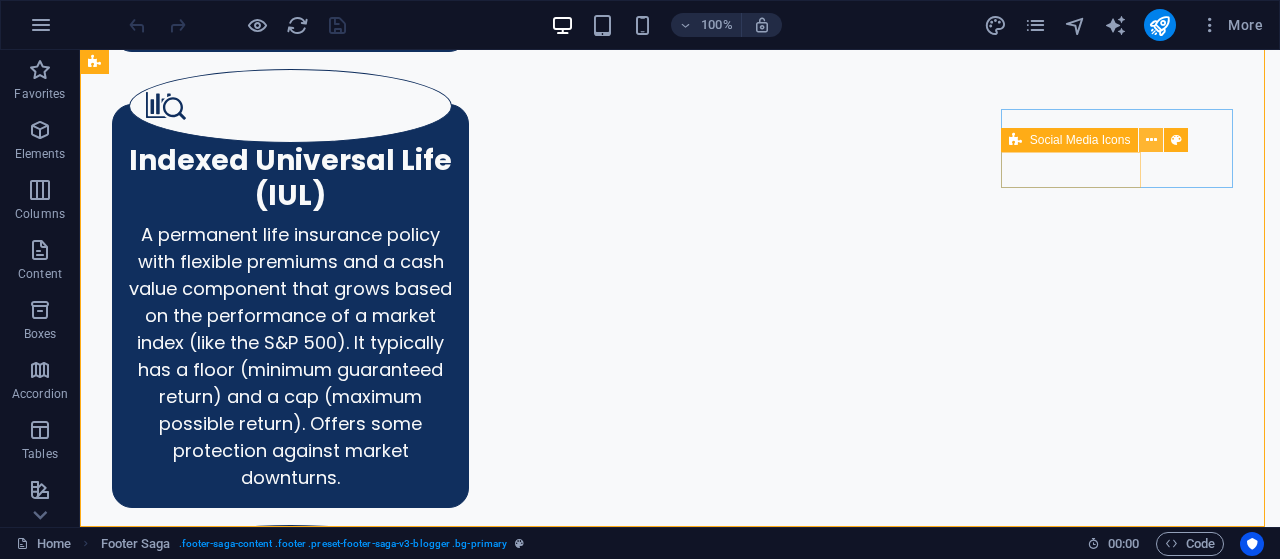click at bounding box center [1151, 140] 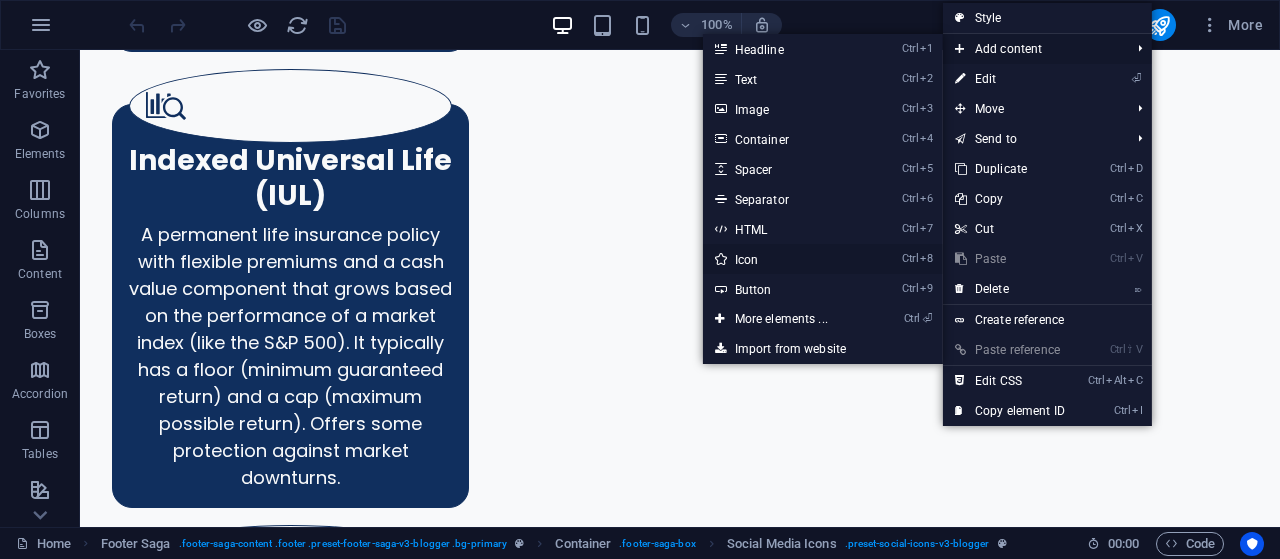 click on "Ctrl 8  Icon" at bounding box center (785, 259) 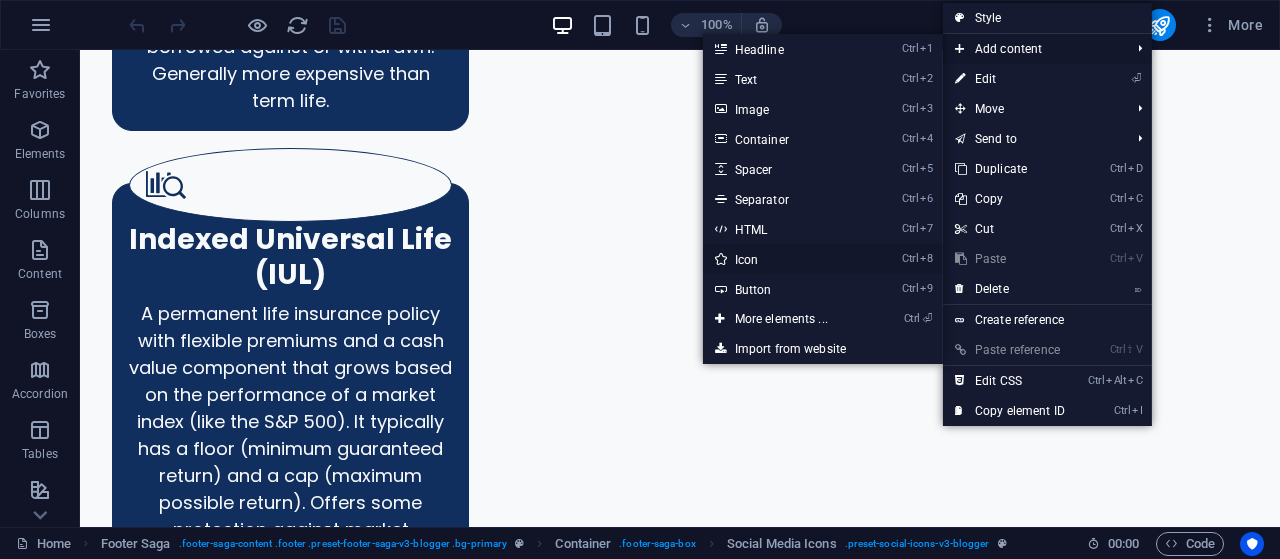 select on "xMidYMid" 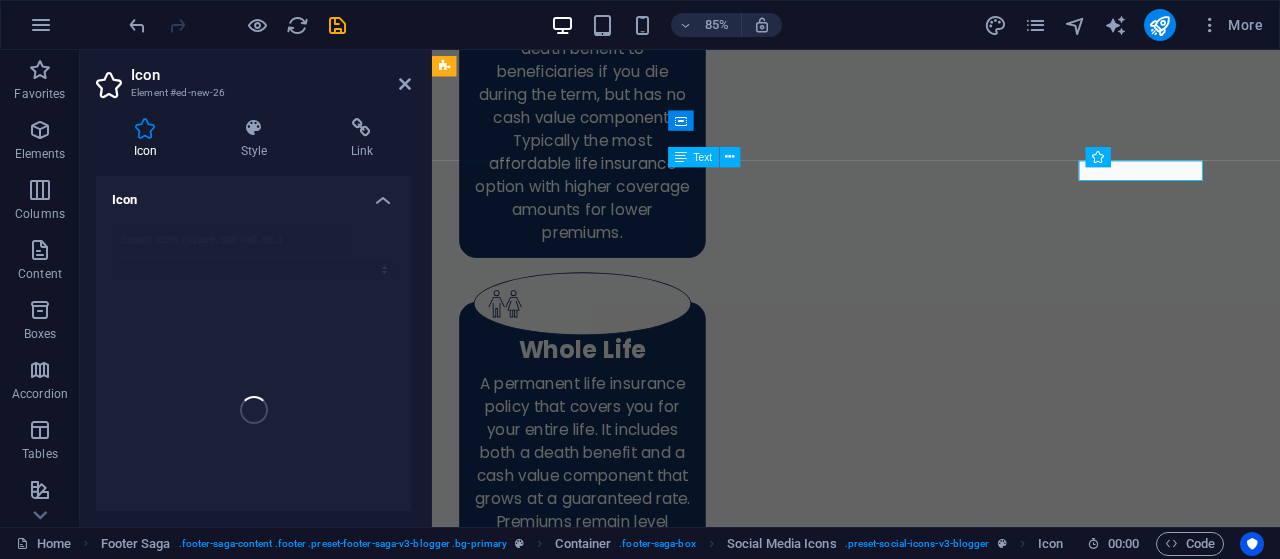 scroll, scrollTop: 7216, scrollLeft: 0, axis: vertical 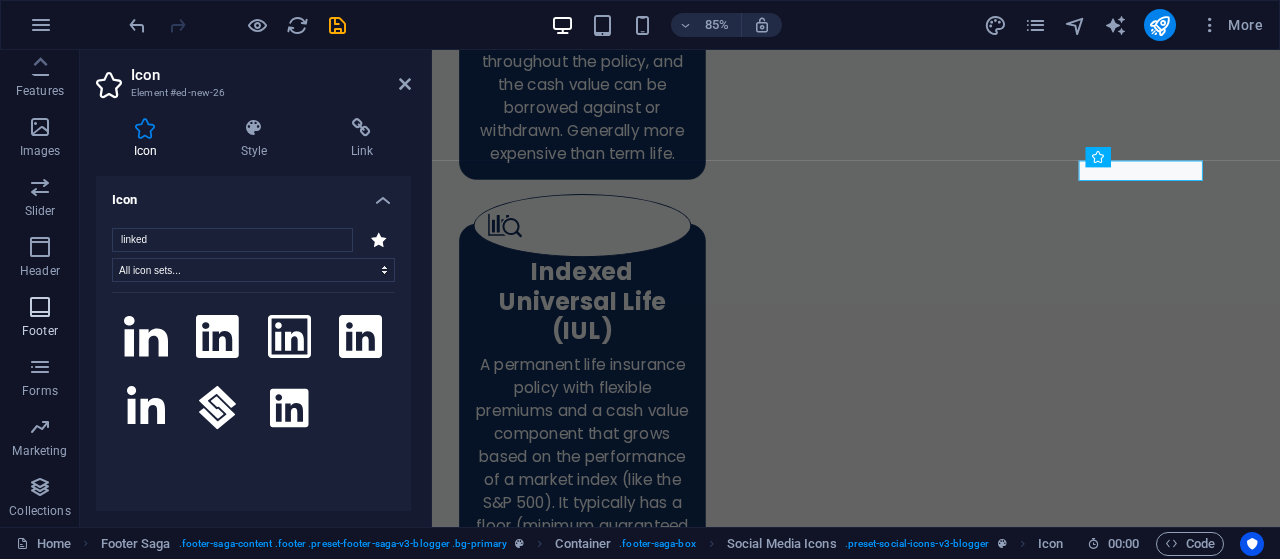type on "linked" 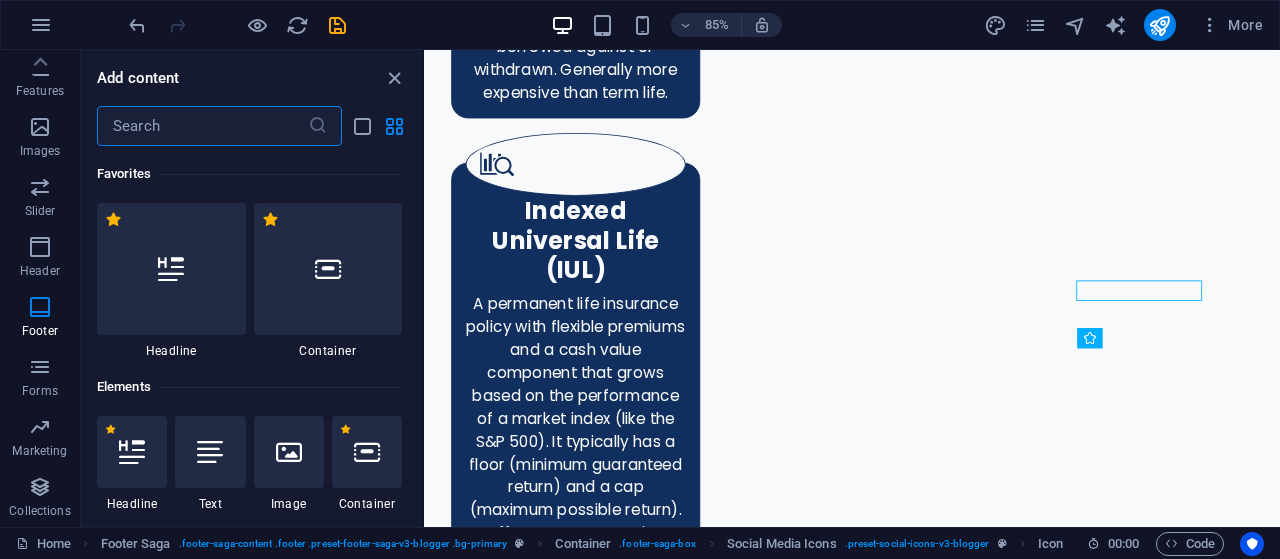scroll, scrollTop: 7003, scrollLeft: 0, axis: vertical 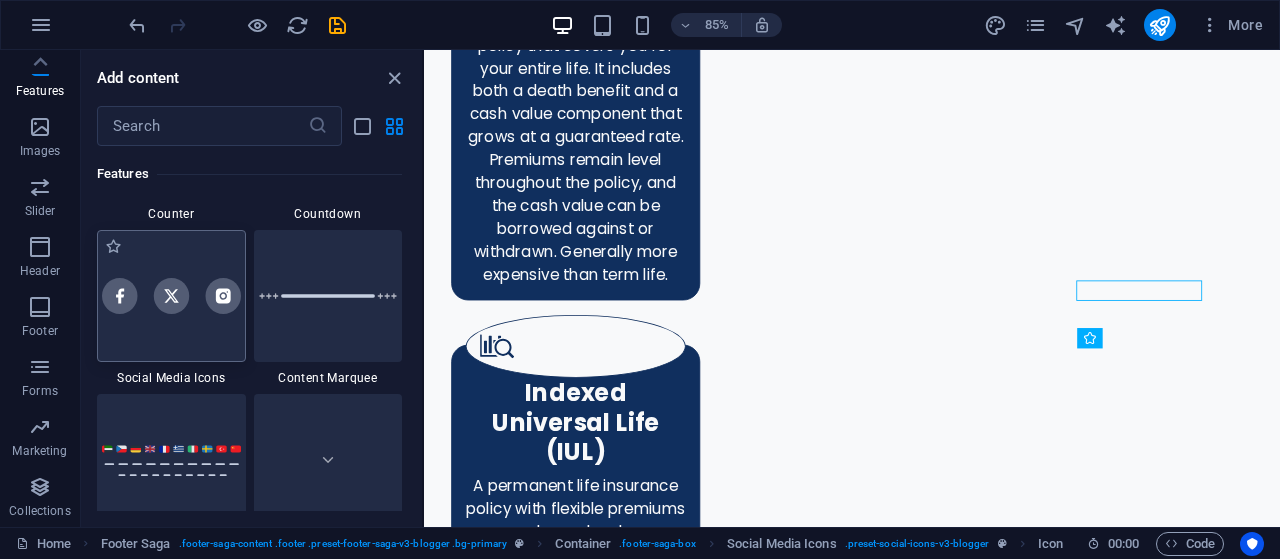 click at bounding box center [171, 296] 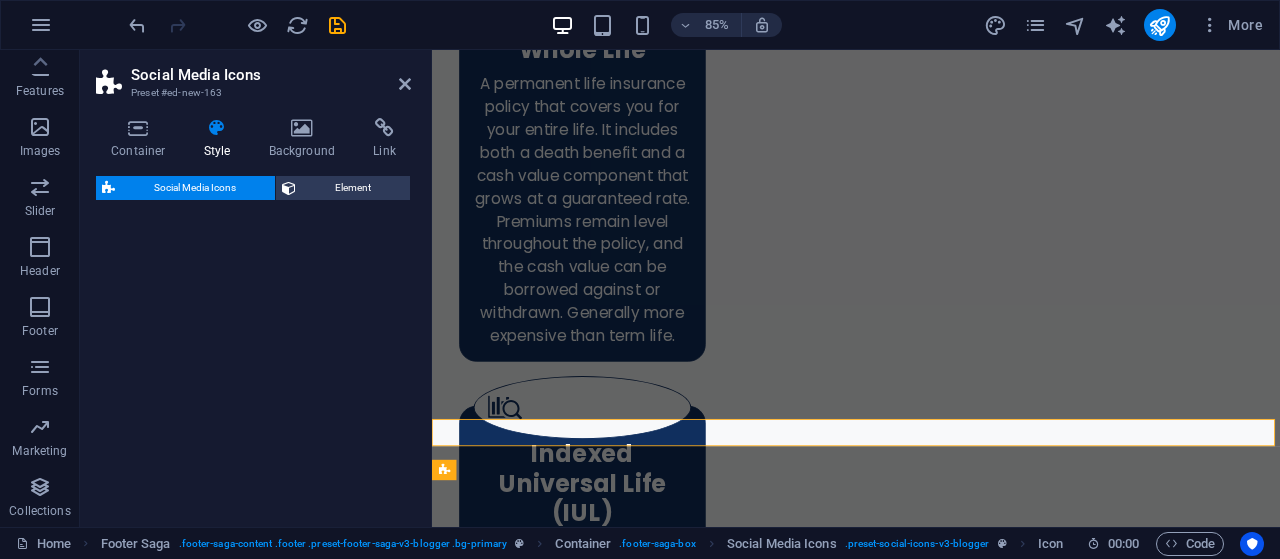 select on "rem" 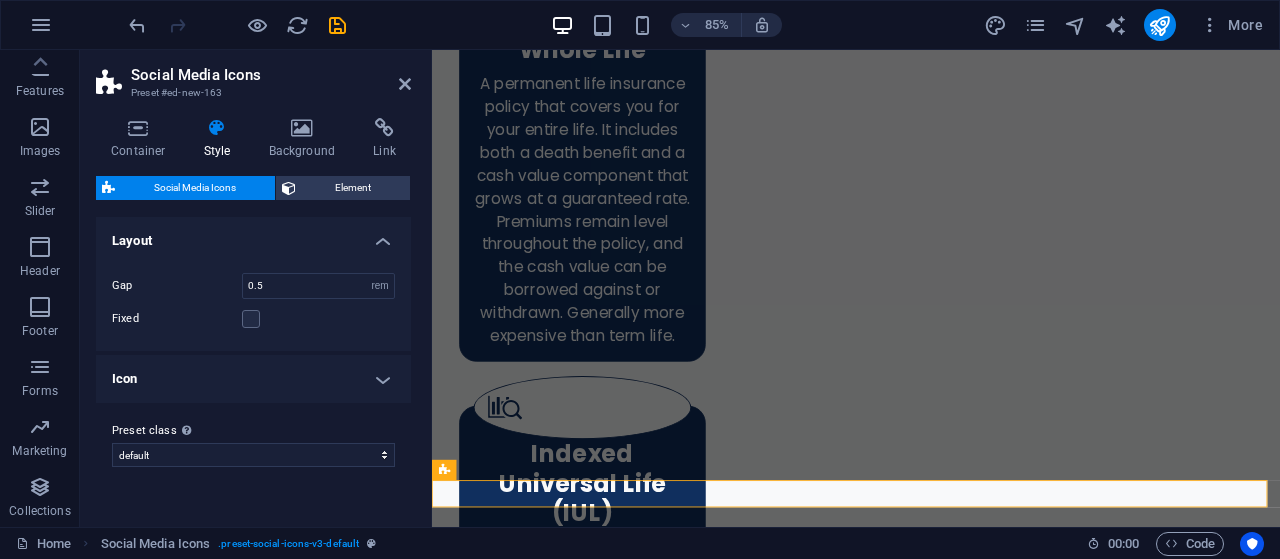 scroll, scrollTop: 7271, scrollLeft: 0, axis: vertical 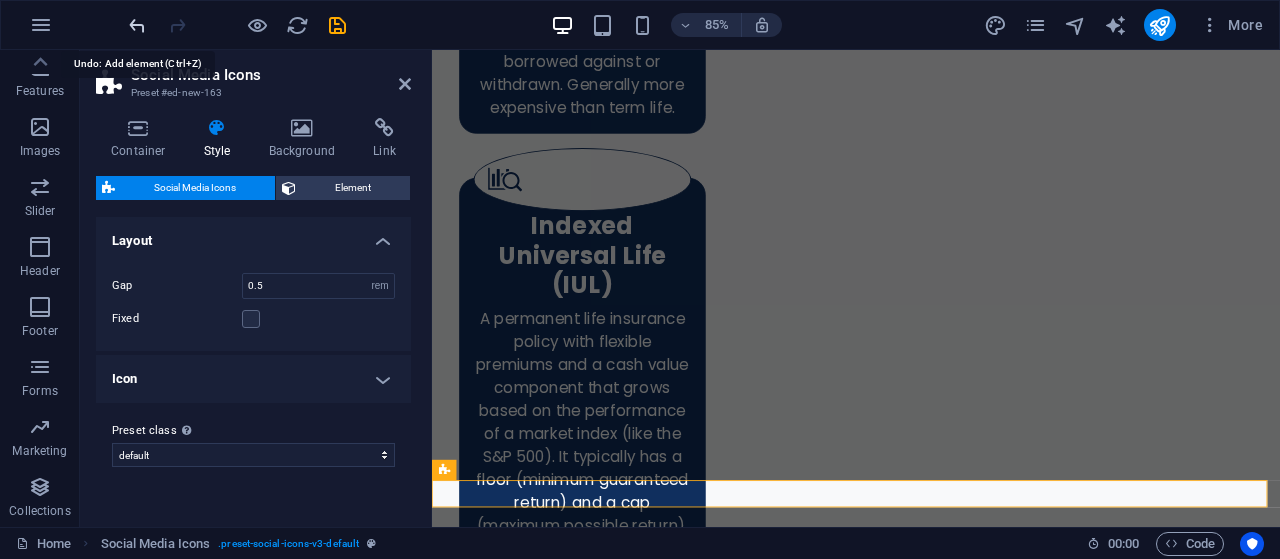 click at bounding box center [137, 25] 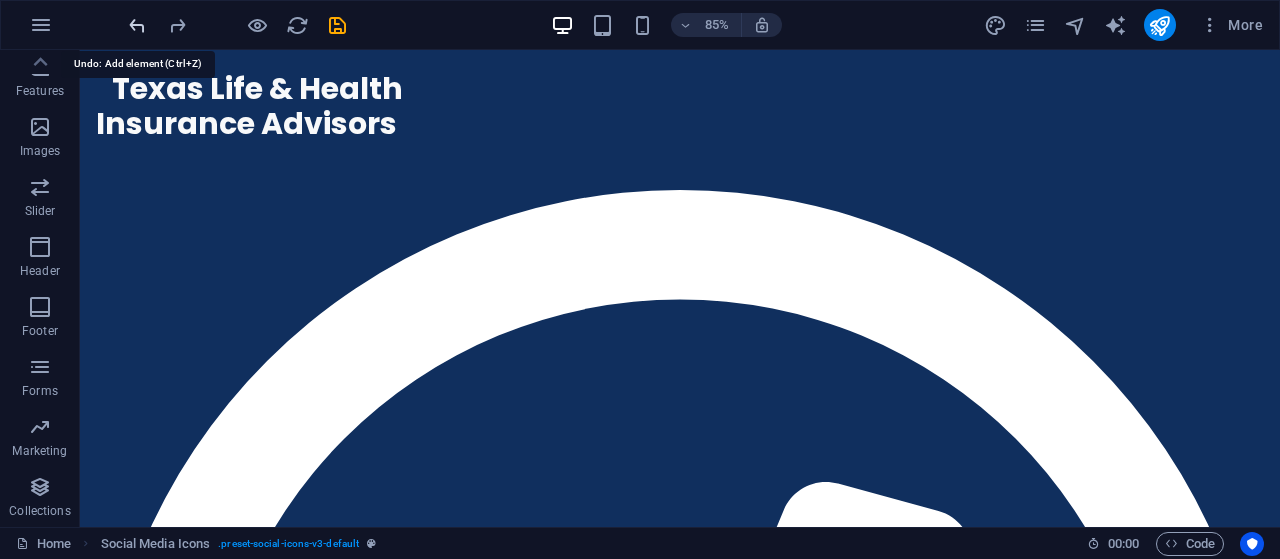 scroll, scrollTop: 6649, scrollLeft: 0, axis: vertical 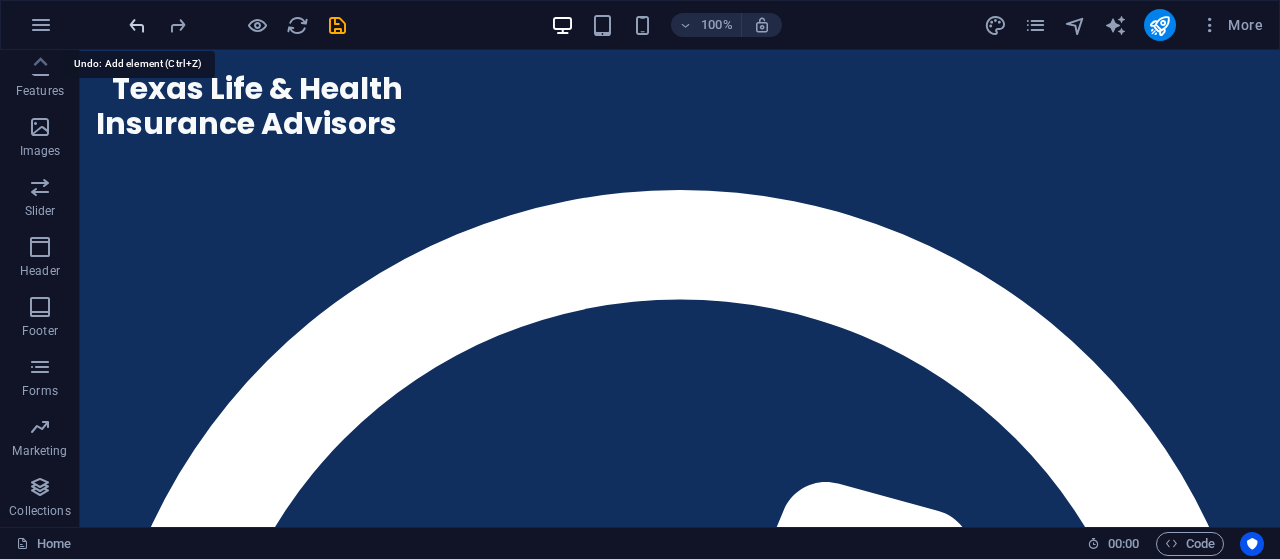 click at bounding box center (137, 25) 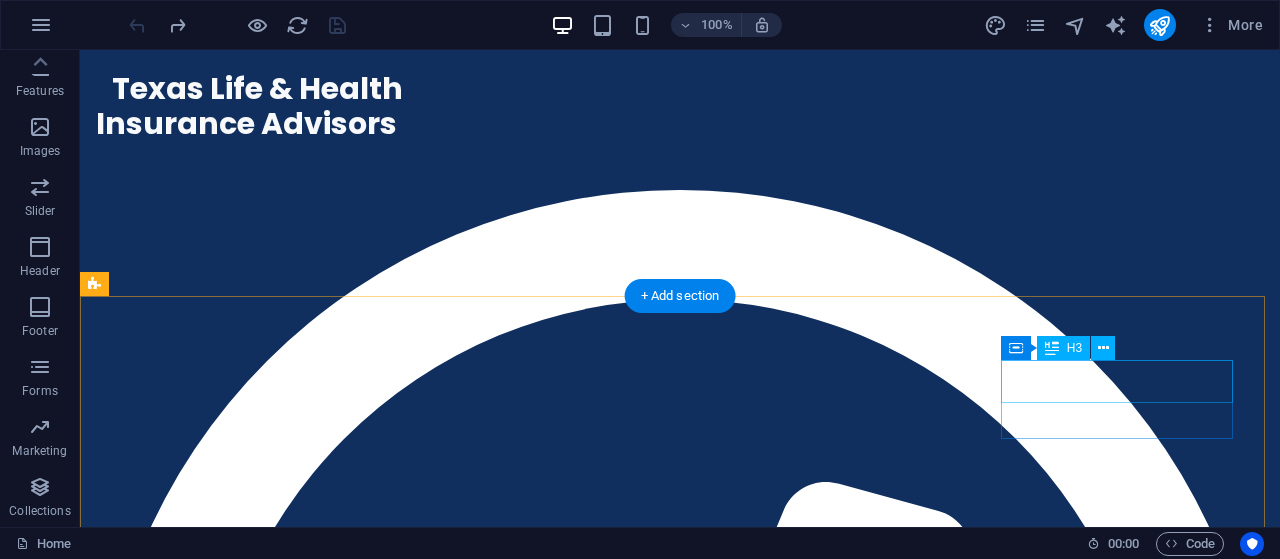 scroll, scrollTop: 6397, scrollLeft: 0, axis: vertical 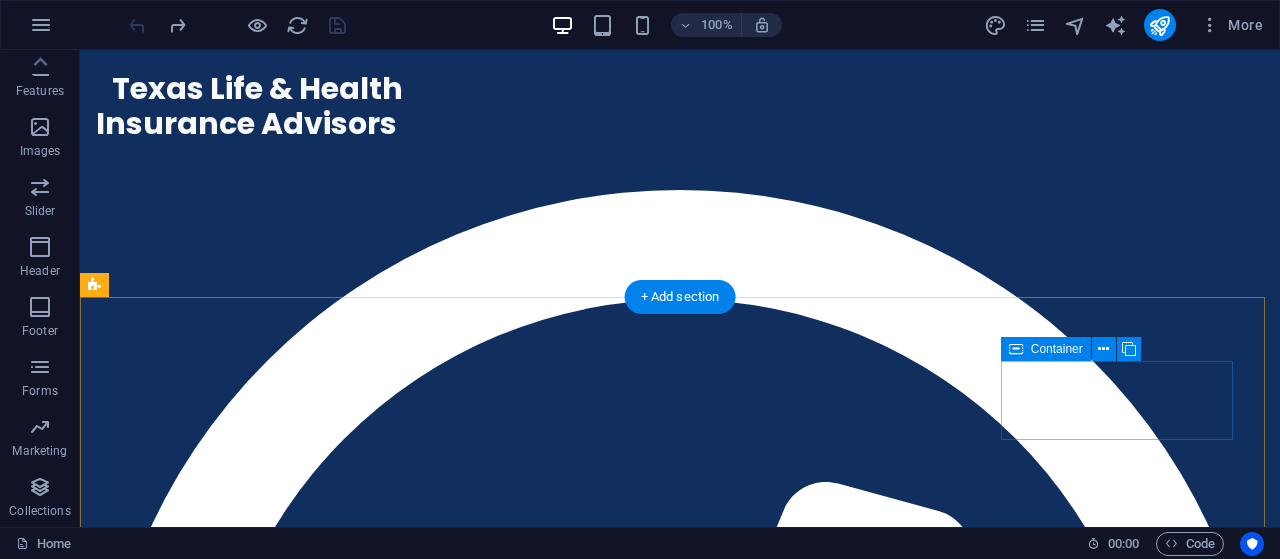click on "Connect on" at bounding box center [230, 8163] 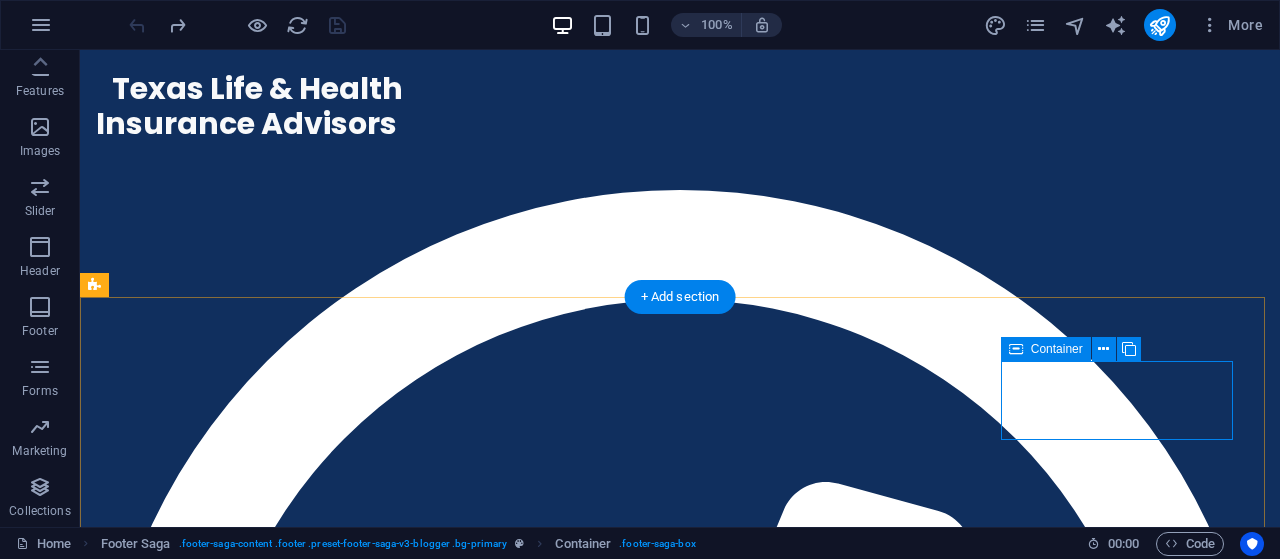 click on "Connect on" at bounding box center (230, 8163) 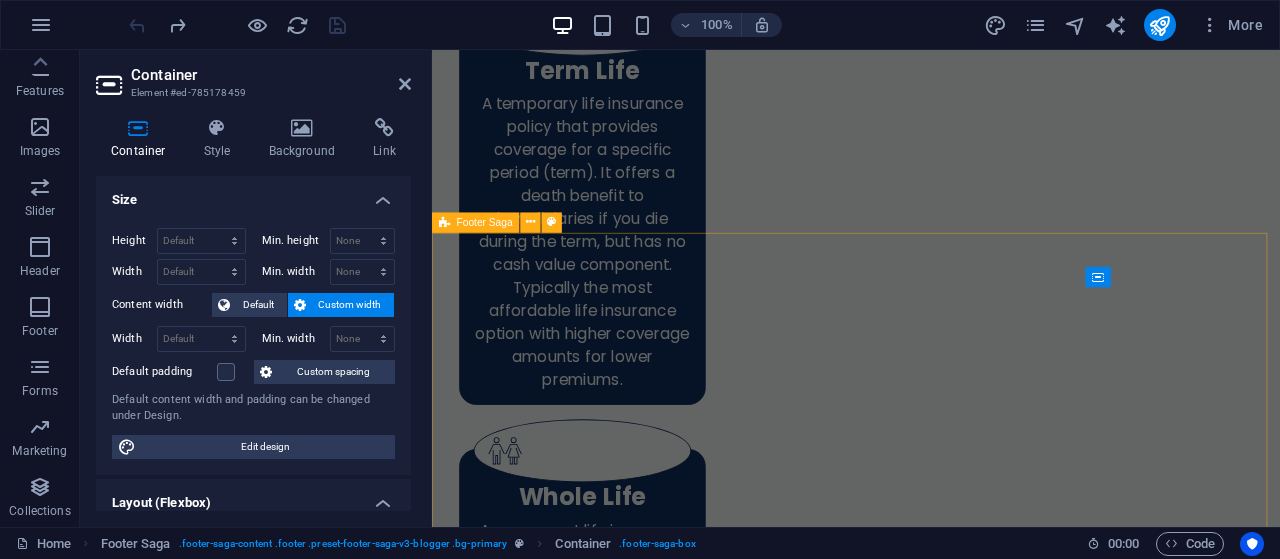 scroll, scrollTop: 7032, scrollLeft: 0, axis: vertical 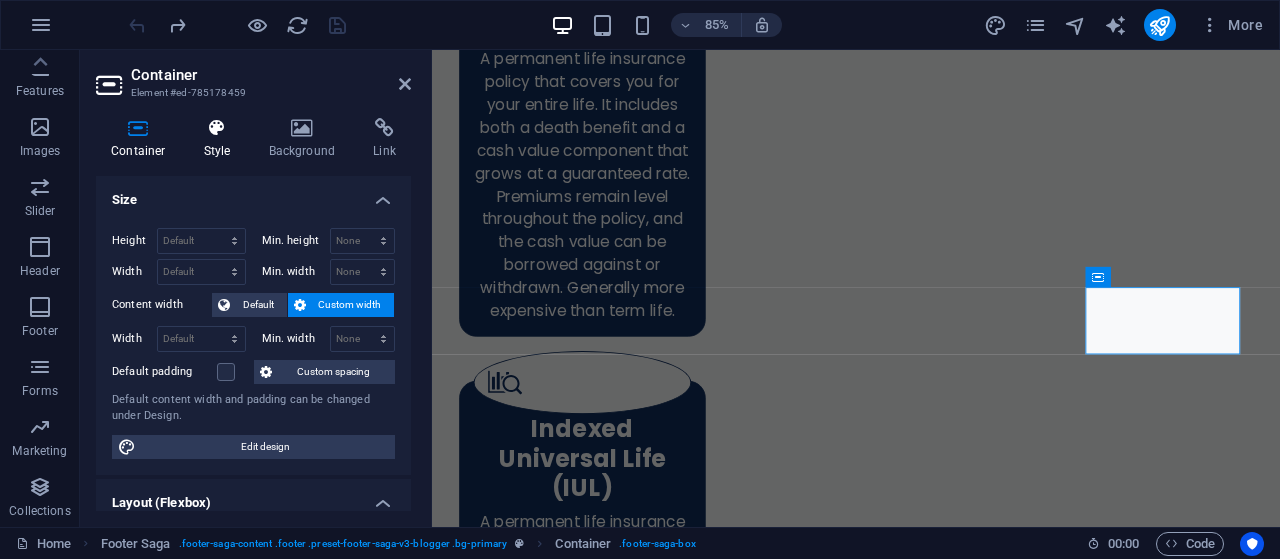 click on "Style" at bounding box center [221, 139] 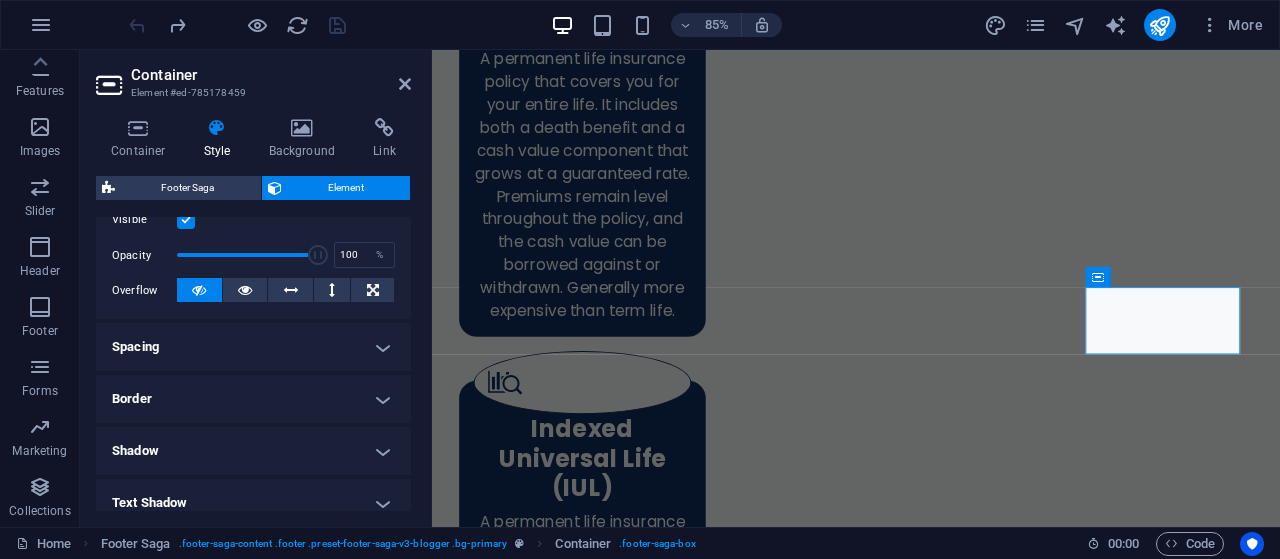 scroll, scrollTop: 0, scrollLeft: 0, axis: both 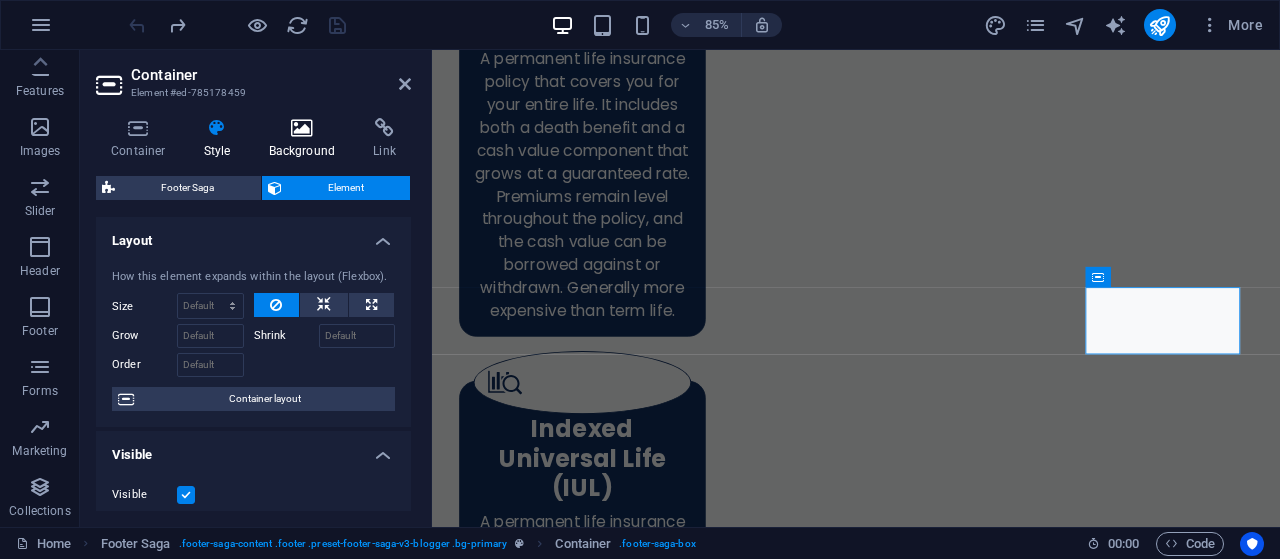 click at bounding box center (302, 128) 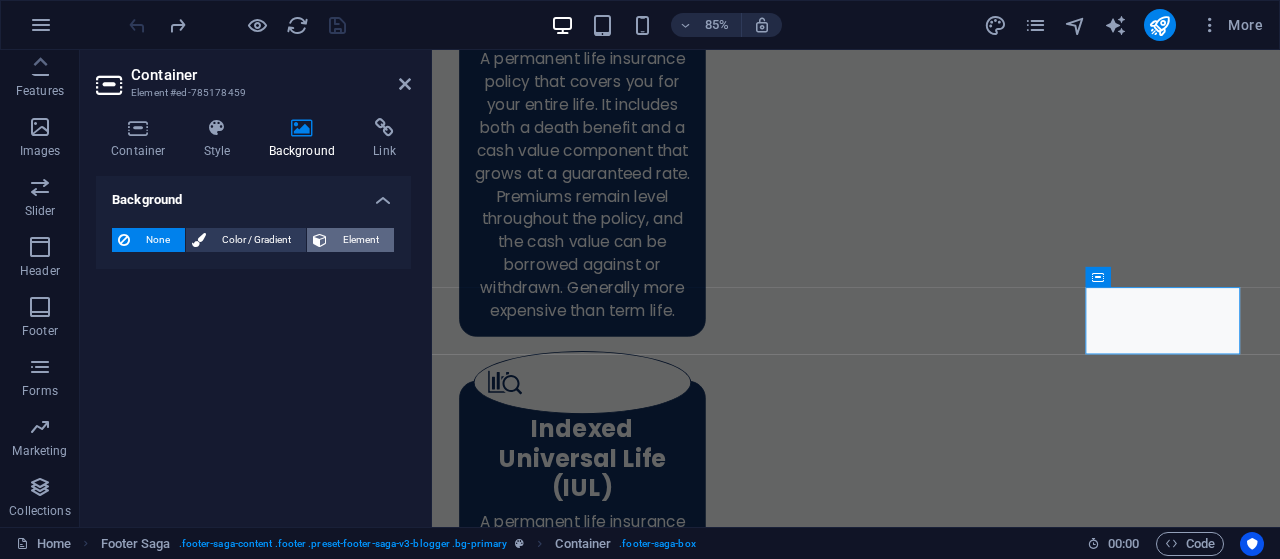 click on "Element" at bounding box center (360, 240) 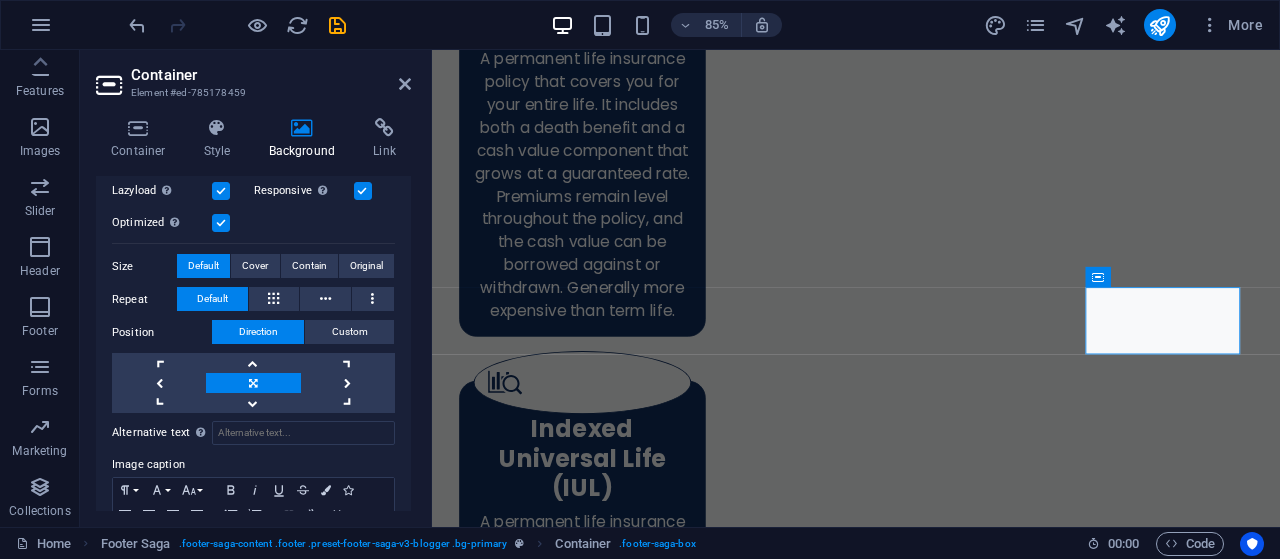 scroll, scrollTop: 437, scrollLeft: 0, axis: vertical 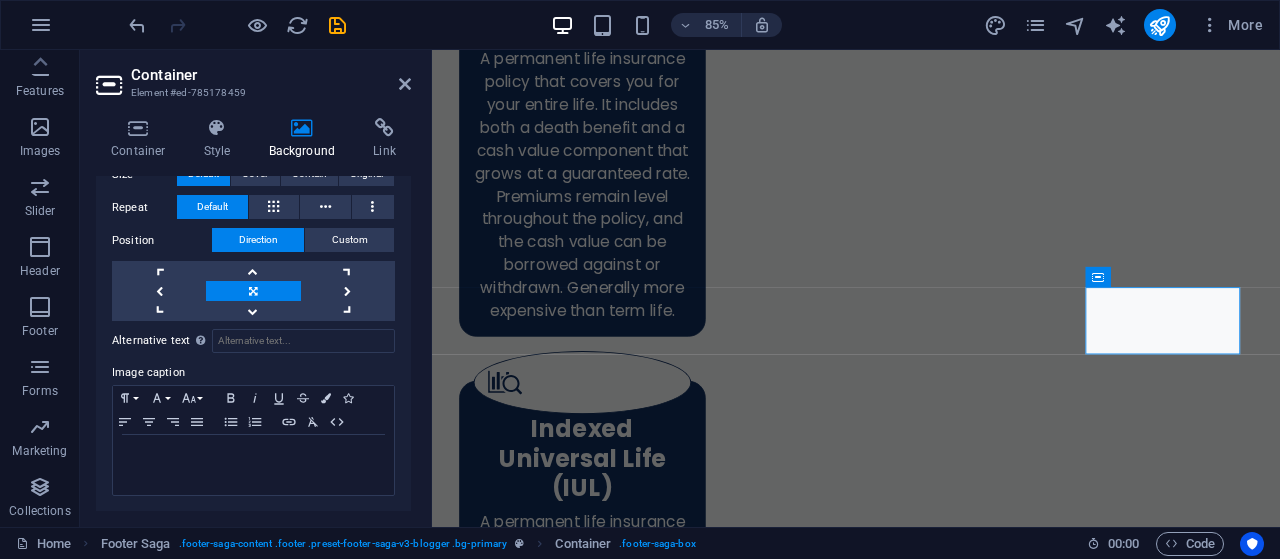 click on "Container Element #ed-785178459" at bounding box center [253, 76] 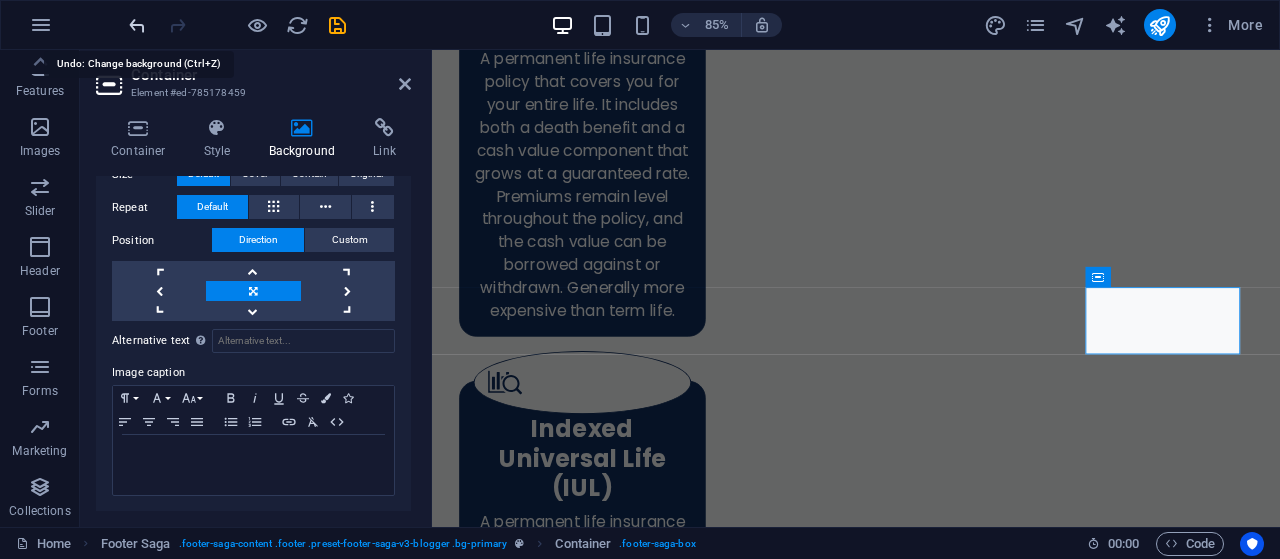 click at bounding box center [137, 25] 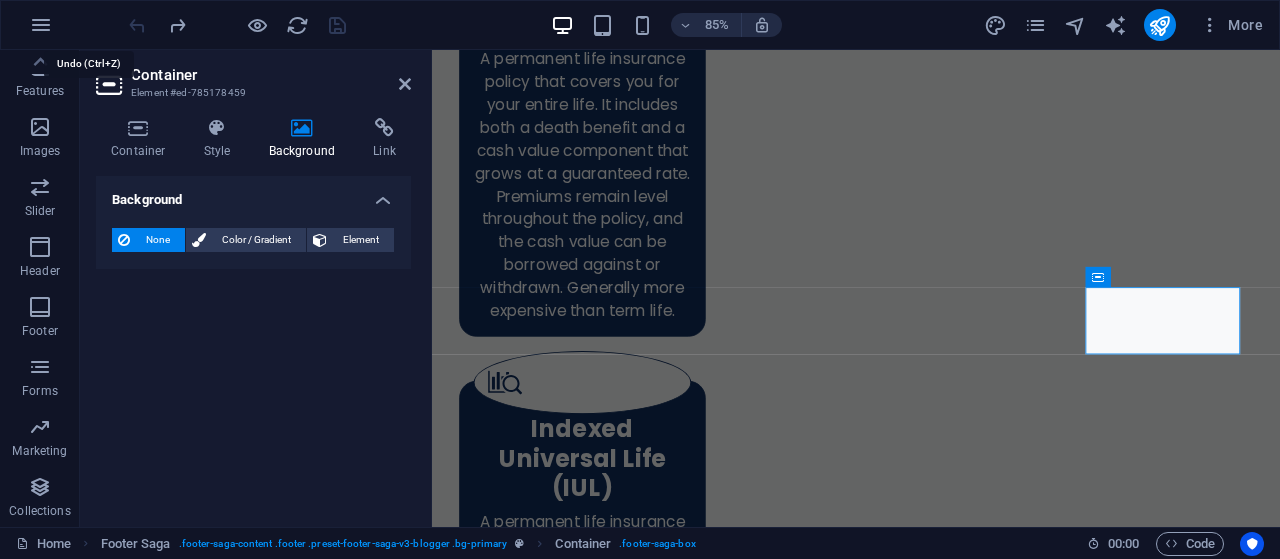 scroll, scrollTop: 0, scrollLeft: 0, axis: both 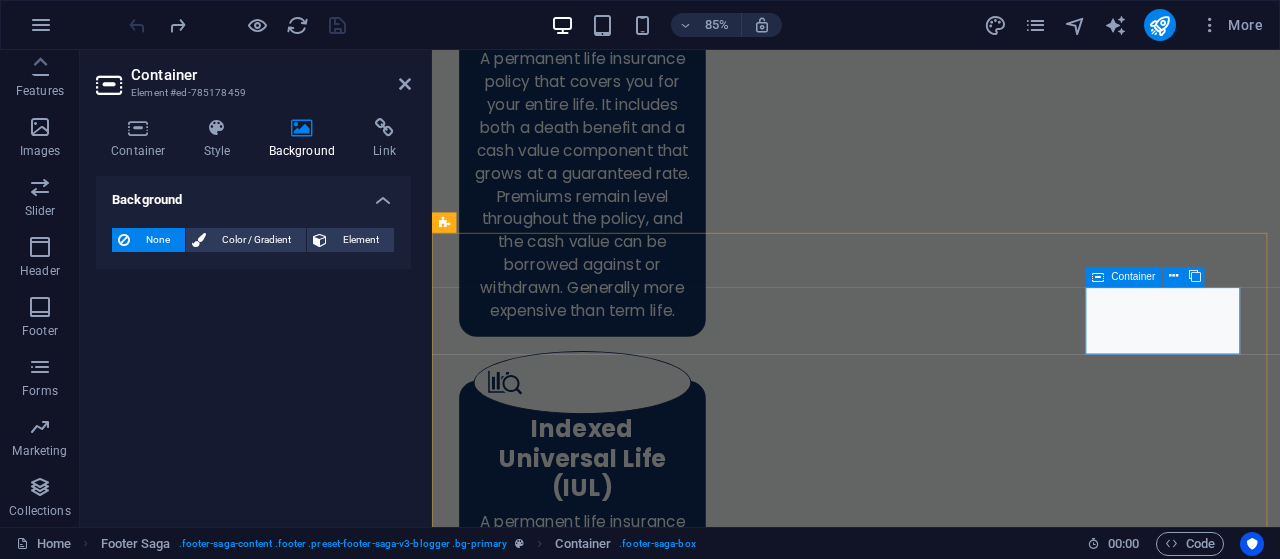 click on "Connect on" at bounding box center (557, 9466) 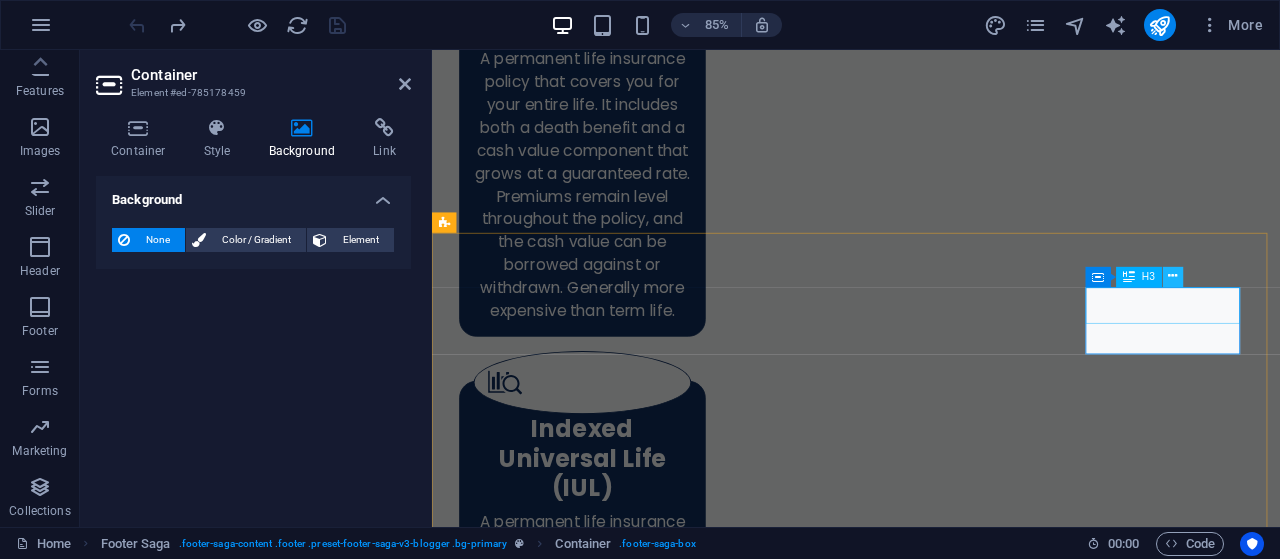 click at bounding box center (1172, 277) 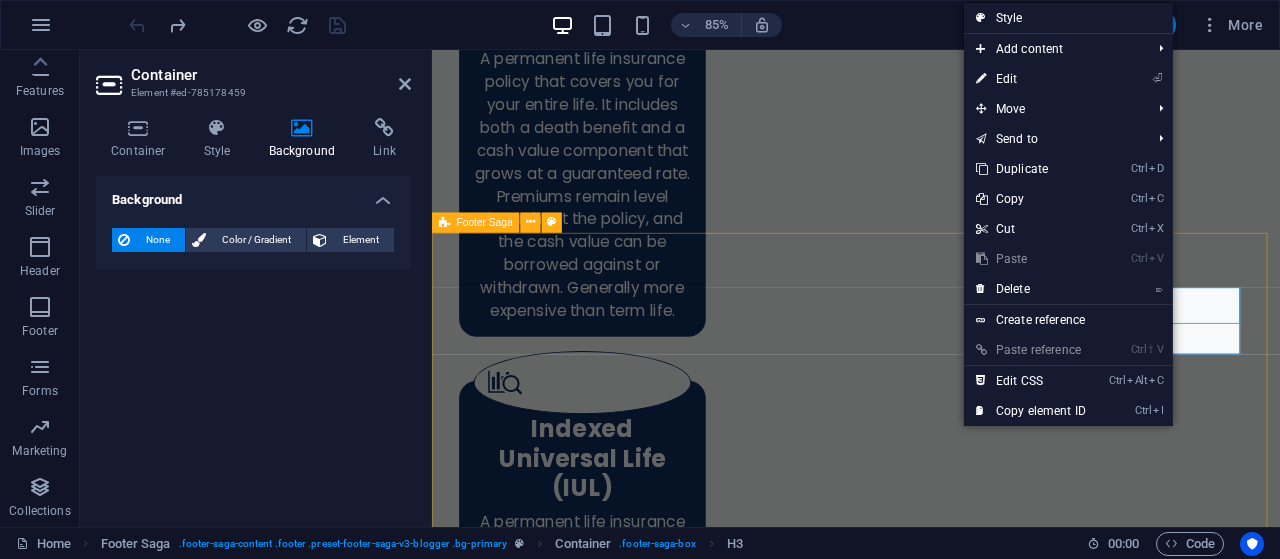 click on "Phone: ([PHONE]) Email: [EMAIL] Licenses: NPN #[NPN] [STATE] #[LICENSE] [STATE] #[LICENSE] [STATE] #[LICENSE] [STATE] #[LICENSE] [STATE] #[LICENSE] [STATE] #[LICENSE] [STATE] #[LICENSE] [STATE] #[LICENSE] [STATE] #[LICENSE] [STATE] #[LICENSE] [STATE] #[LICENSE] Address [NUMBER] [STREET] #[NUMBER]   Montgomery, [STATE] [POSTAL_CODE]   Office Hours Monday - Saturday 8am to 8pm Professionally covered with E&O Insurance by NAPA Insurance Policy #[POLICY_NUMBER] Connect on" at bounding box center [931, 8897] 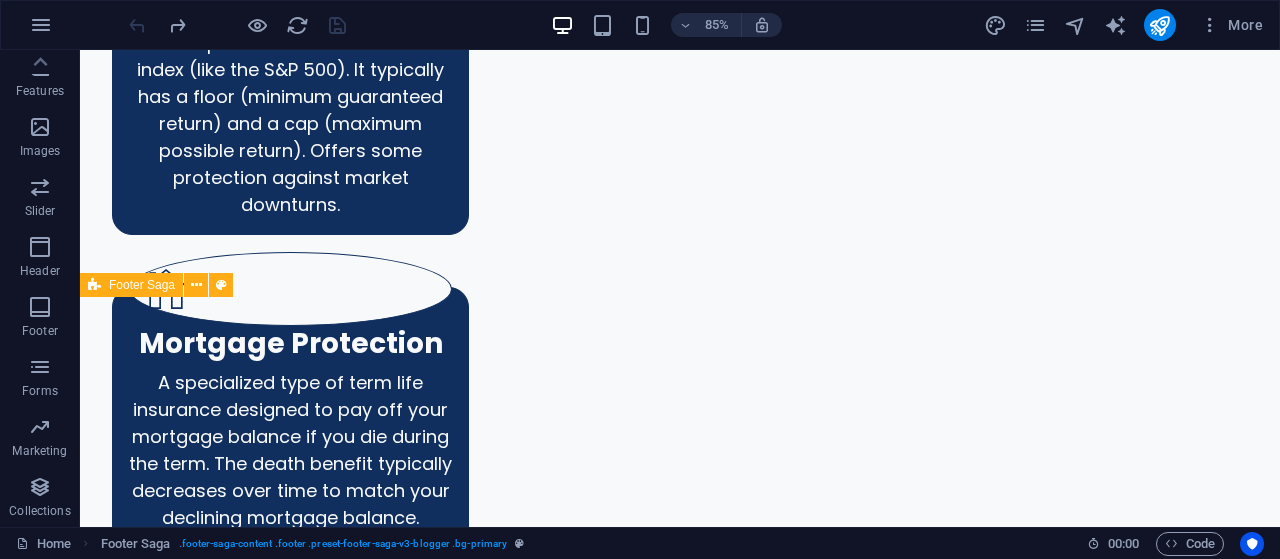 scroll, scrollTop: 6397, scrollLeft: 0, axis: vertical 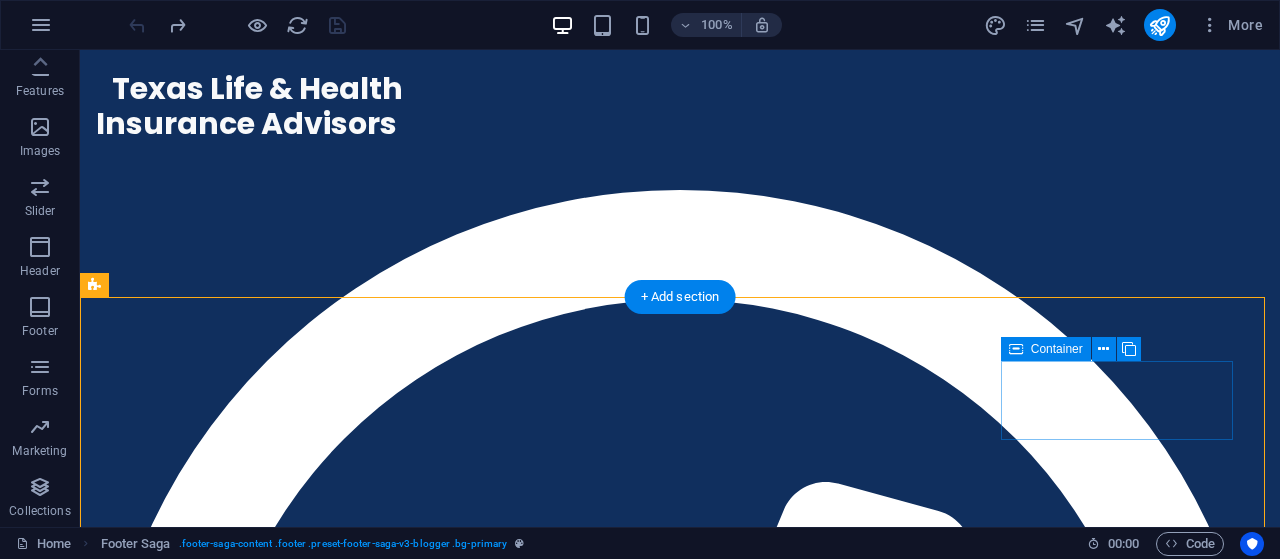 click on "Connect on" at bounding box center [230, 8193] 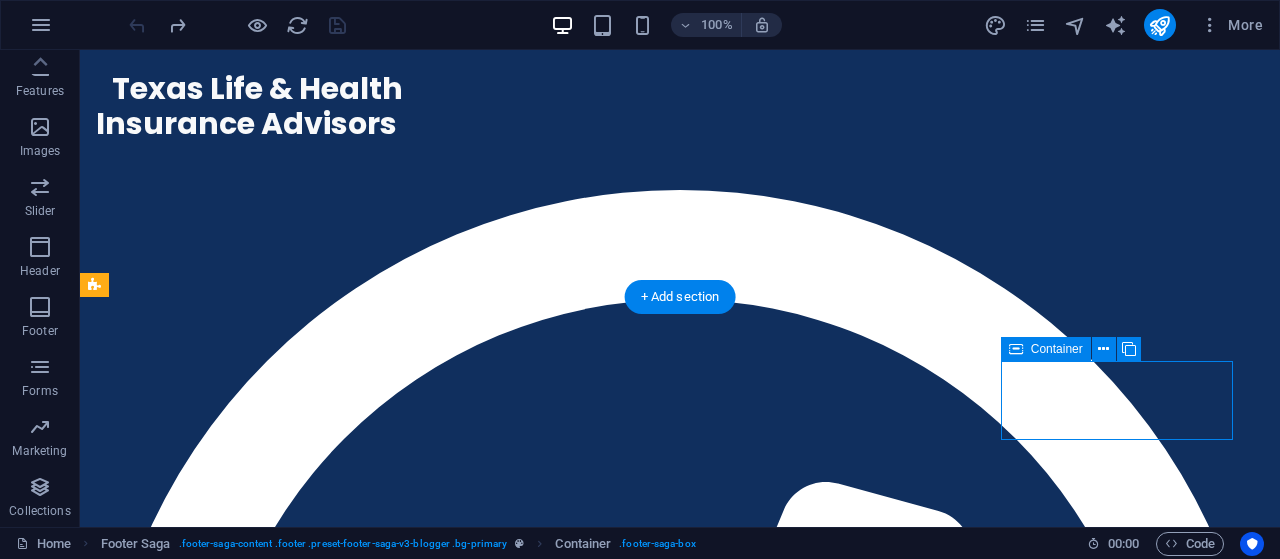 click on "Connect on" at bounding box center [230, 8193] 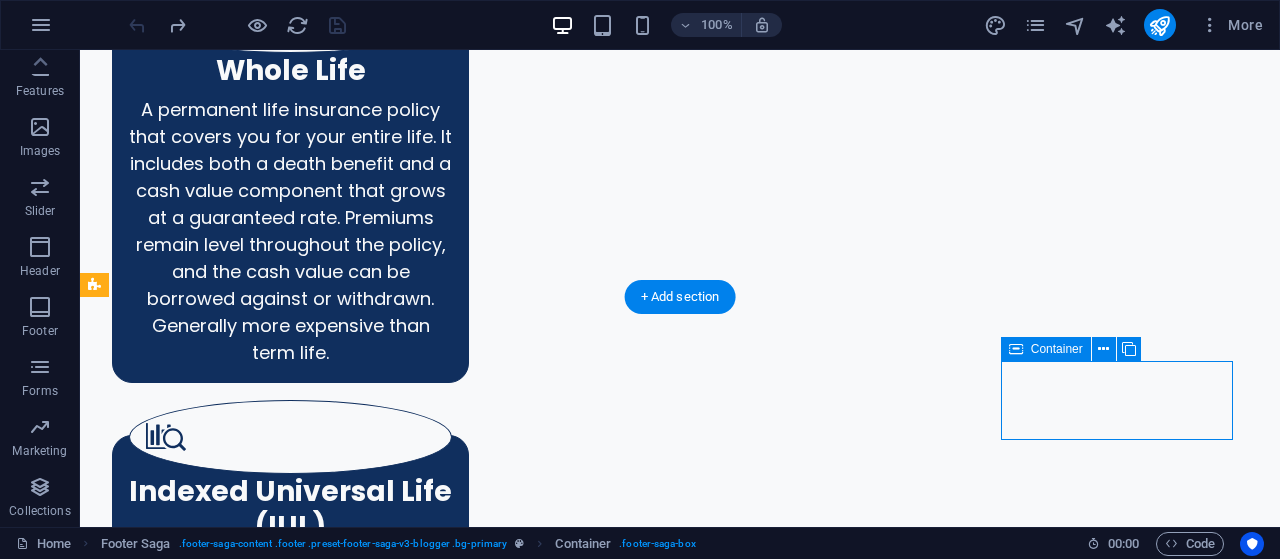 scroll, scrollTop: 7032, scrollLeft: 0, axis: vertical 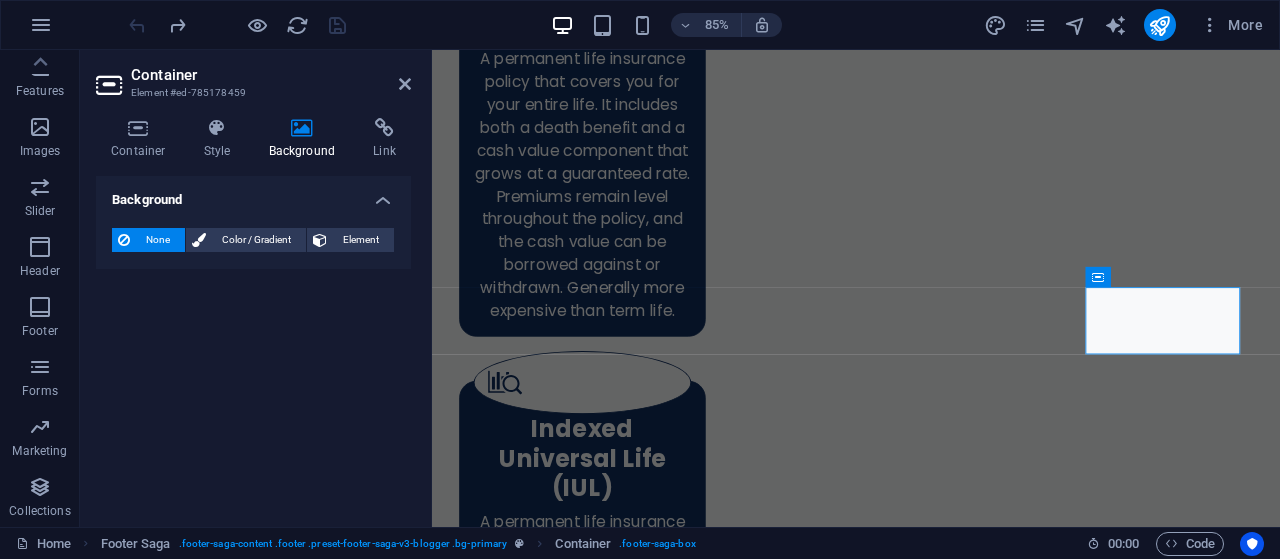 click on "Container Style Background Link Size Height Default px rem % vh vw Min. height None px rem % vh vw Width Default px rem % em vh vw Min. width None px rem % vh vw Content width Default Custom width Width Default px rem % em vh vw Min. width None px rem % vh vw Default padding Custom spacing Default content width and padding can be changed under Design. Edit design Layout (Flexbox) Alignment Determines the flex direction. Default Main axis Determine how elements should behave along the main axis inside this container (justify content). Default Side axis Control the vertical direction of the element inside of the container (align items). Default Wrap Default On Off Fill Controls the distances and direction of elements on the y-axis across several lines (align content). Default Accessibility ARIA helps assistive technologies (like screen readers) to understand the role, state, and behavior of web elements Role The ARIA role defines the purpose of an element.  None Alert Article Banner Comment Fan" at bounding box center (253, 314) 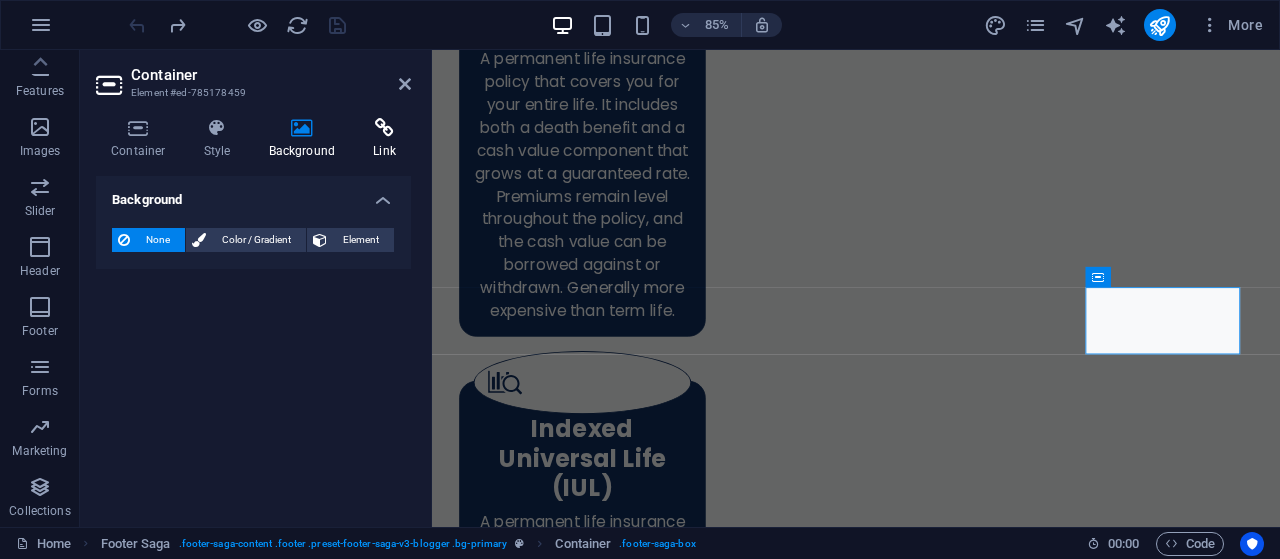 click at bounding box center [384, 128] 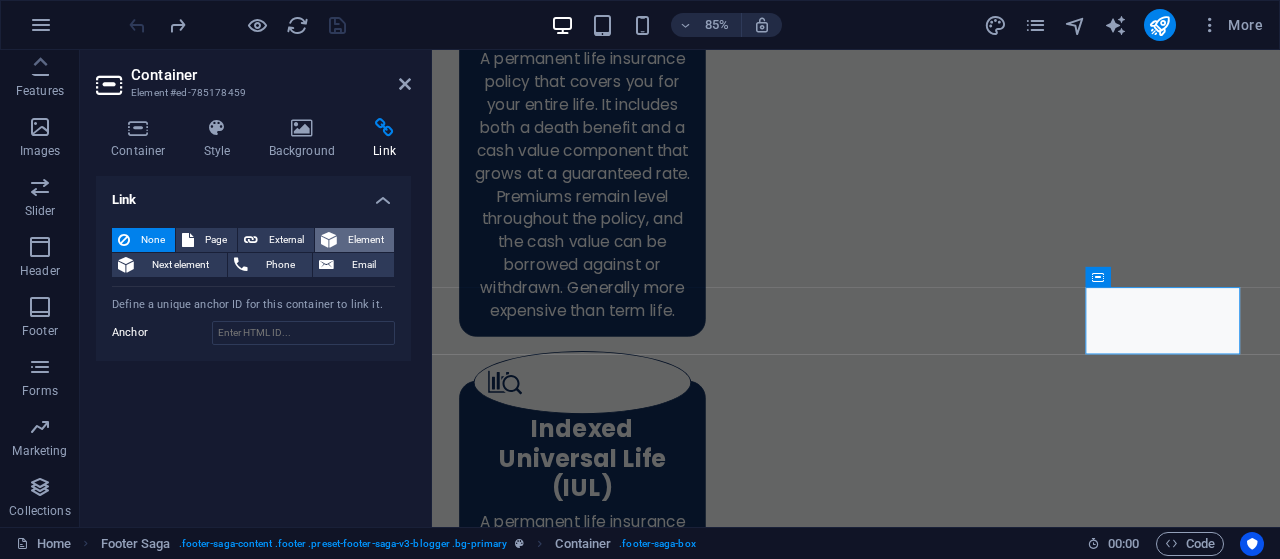 click on "Element" at bounding box center (365, 240) 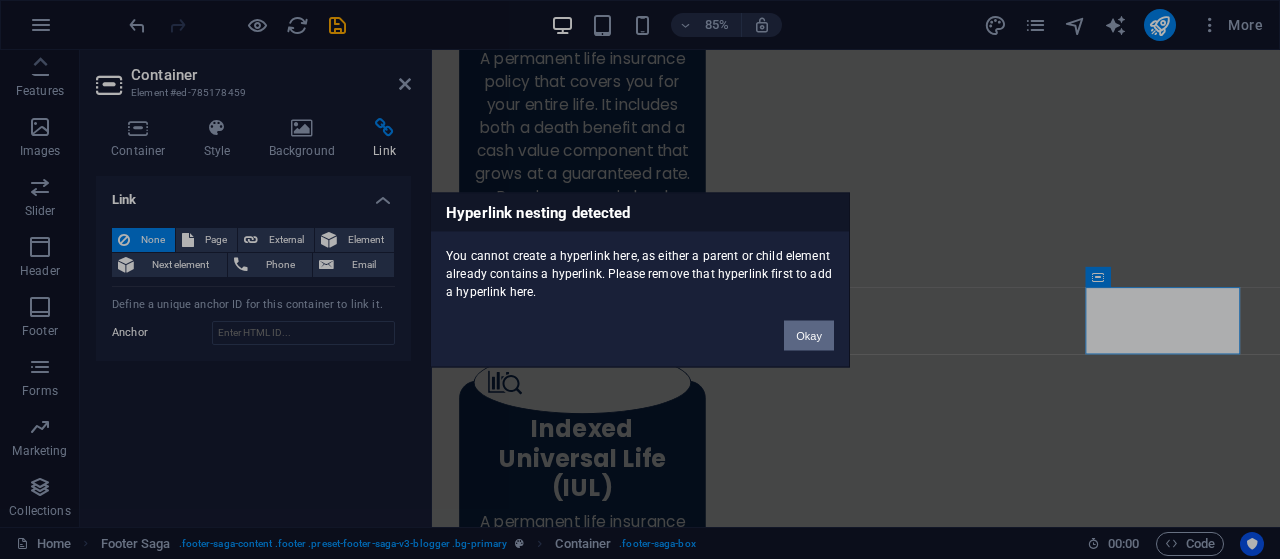 click on "Okay" at bounding box center [809, 335] 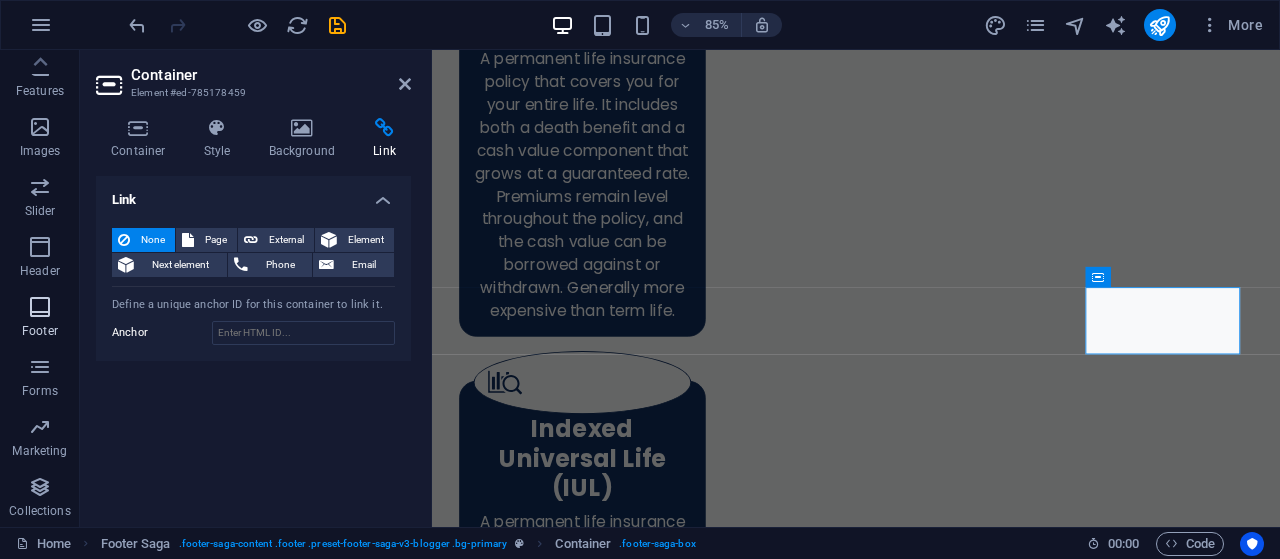click at bounding box center (40, 307) 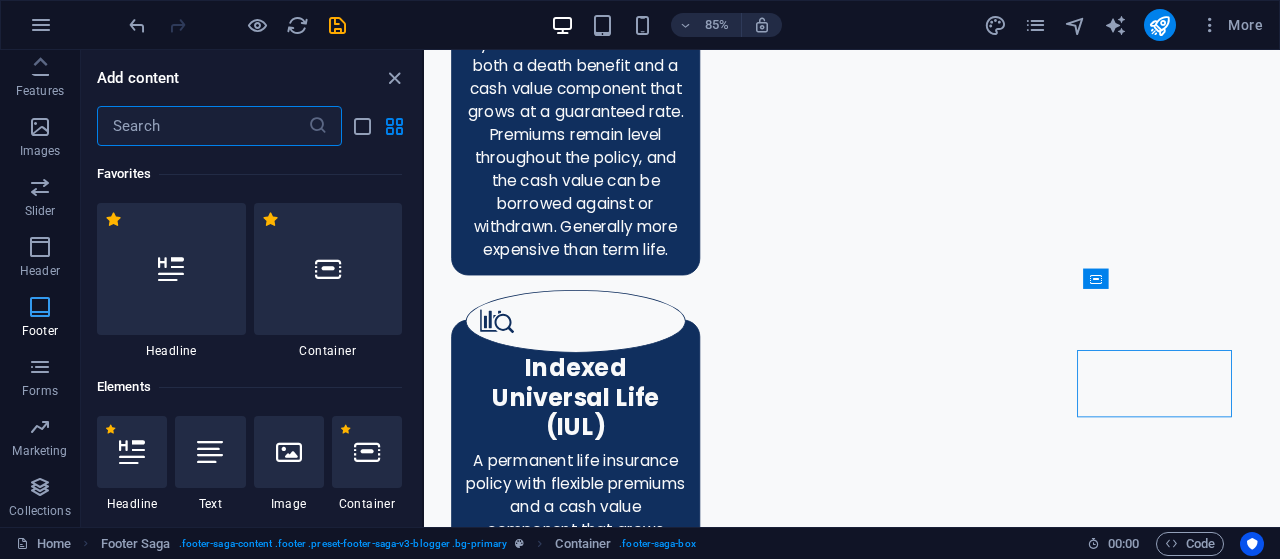 scroll, scrollTop: 6958, scrollLeft: 0, axis: vertical 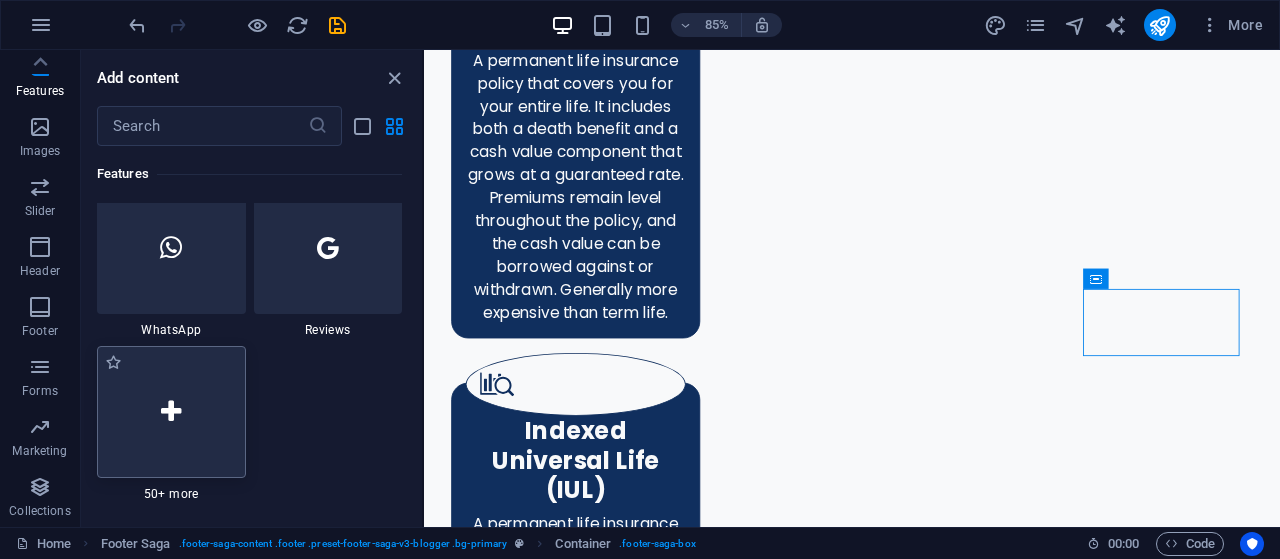 click at bounding box center [171, 412] 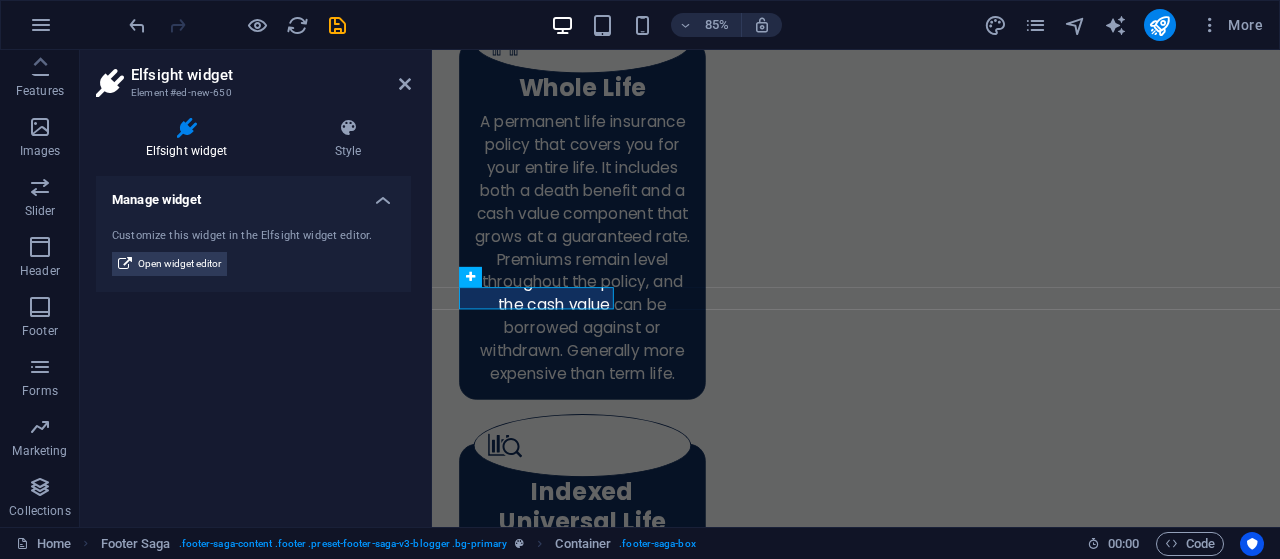 scroll, scrollTop: 7032, scrollLeft: 0, axis: vertical 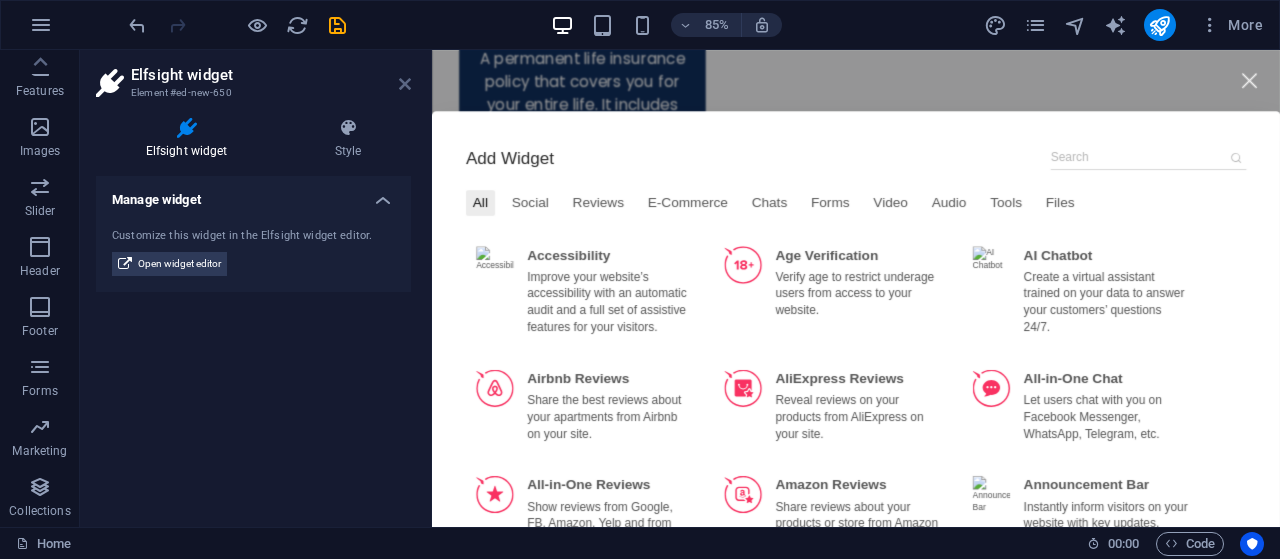 click at bounding box center (405, 84) 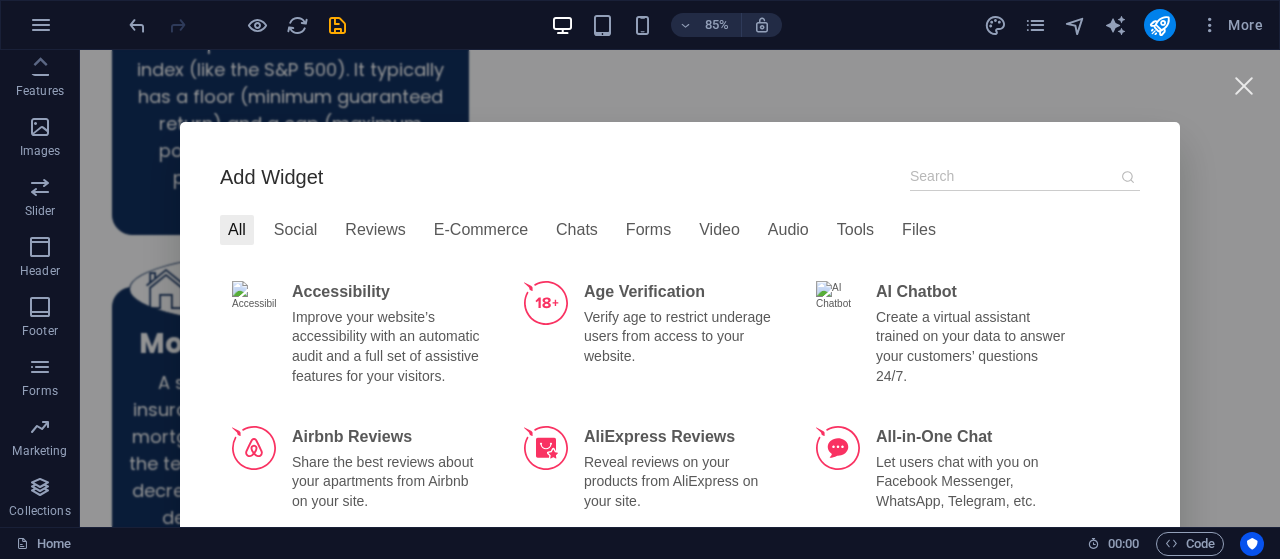 scroll, scrollTop: 6397, scrollLeft: 0, axis: vertical 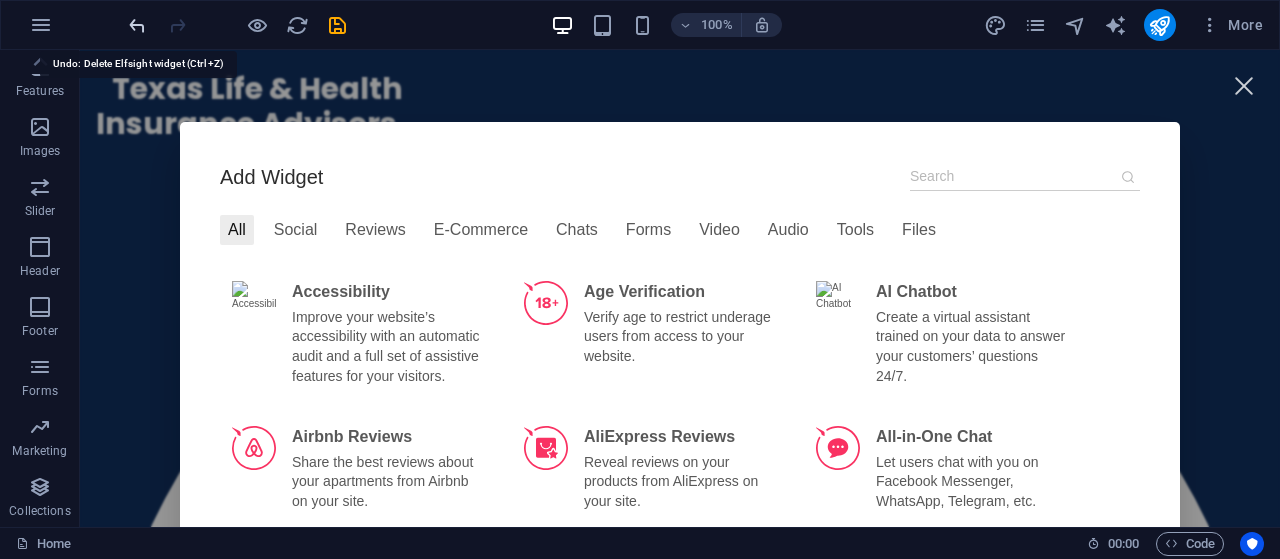 click at bounding box center (137, 25) 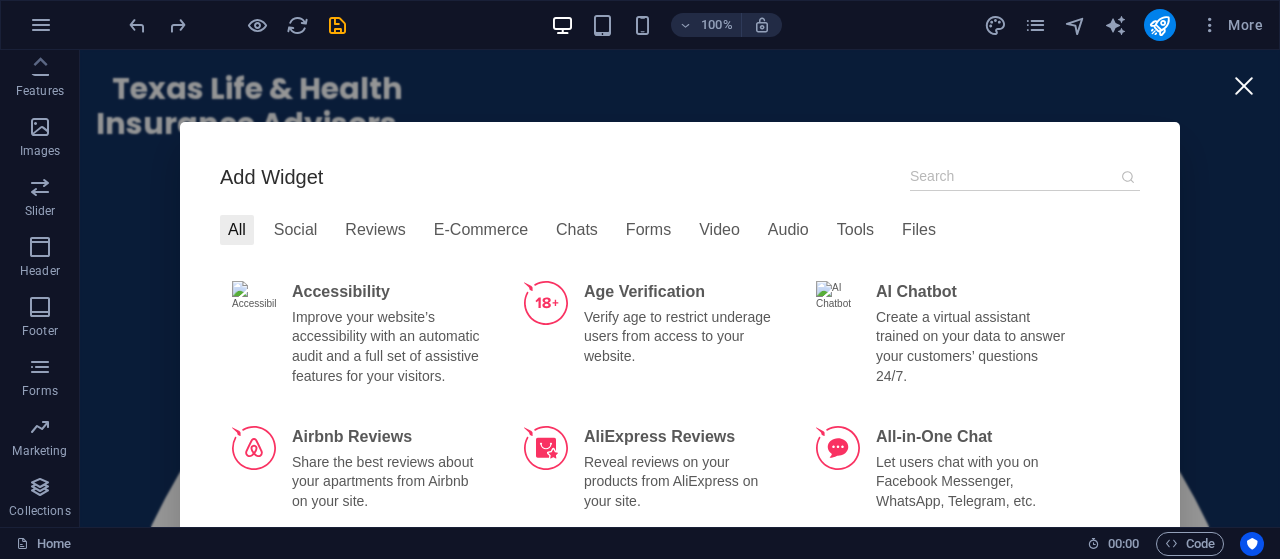 click at bounding box center [1243, 85] 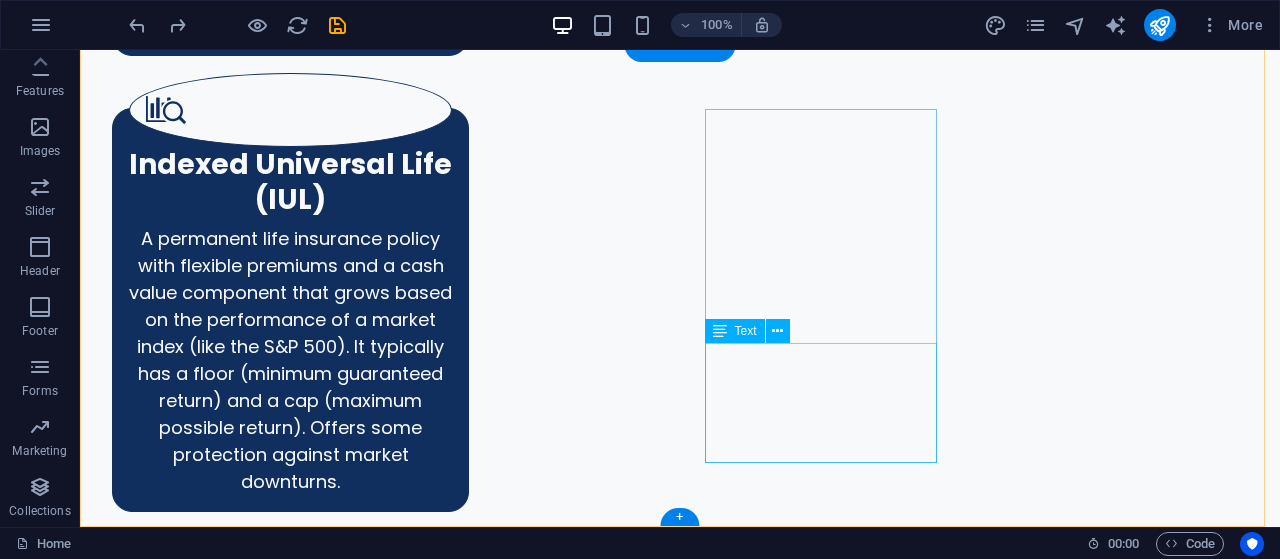 scroll, scrollTop: 6649, scrollLeft: 0, axis: vertical 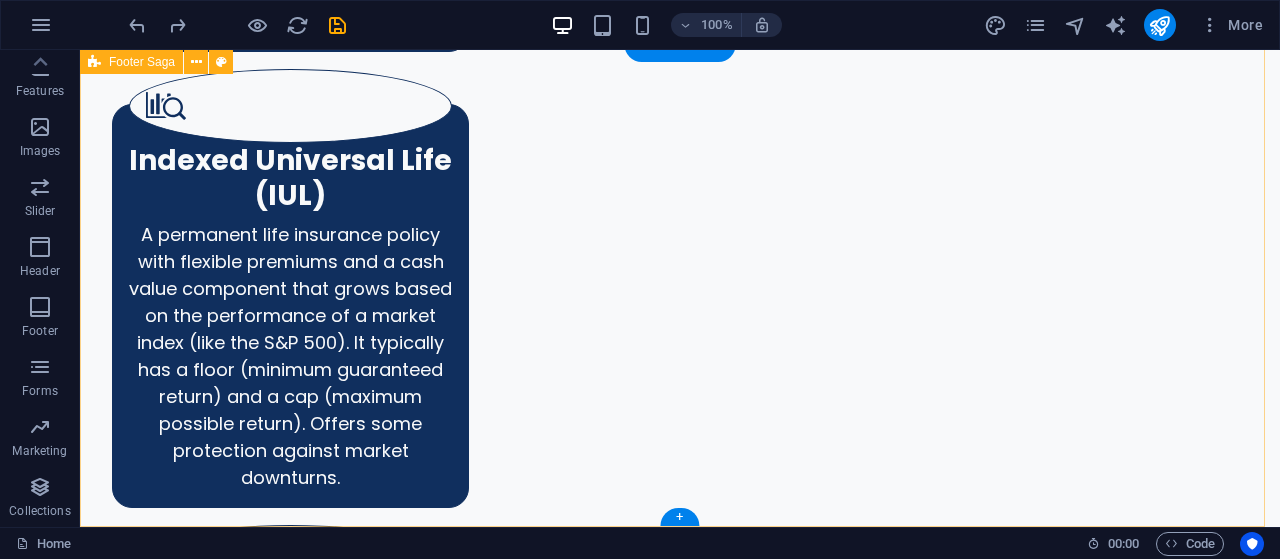 click on "Phone: ([PHONE]) Email: [EMAIL] Licenses: NPN #[NPN] [STATE] #[LICENSE] [STATE] #[LICENSE] [STATE] #[LICENSE] [STATE] #[LICENSE] [STATE] #[LICENSE] [STATE] #[LICENSE] [STATE] #[LICENSE] [STATE] #[LICENSE] [STATE] #[LICENSE] [STATE] #[LICENSE] [STATE] #[LICENSE] Address [NUMBER] [STREET] #[NUMBER]   Montgomery, [STATE] [POSTAL_CODE]   Office Hours Monday - Saturday 8am to 8pm Professionally covered with E&O Insurance by NAPA Insurance Policy #[POLICY_NUMBER] Connect on" at bounding box center (680, 8599) 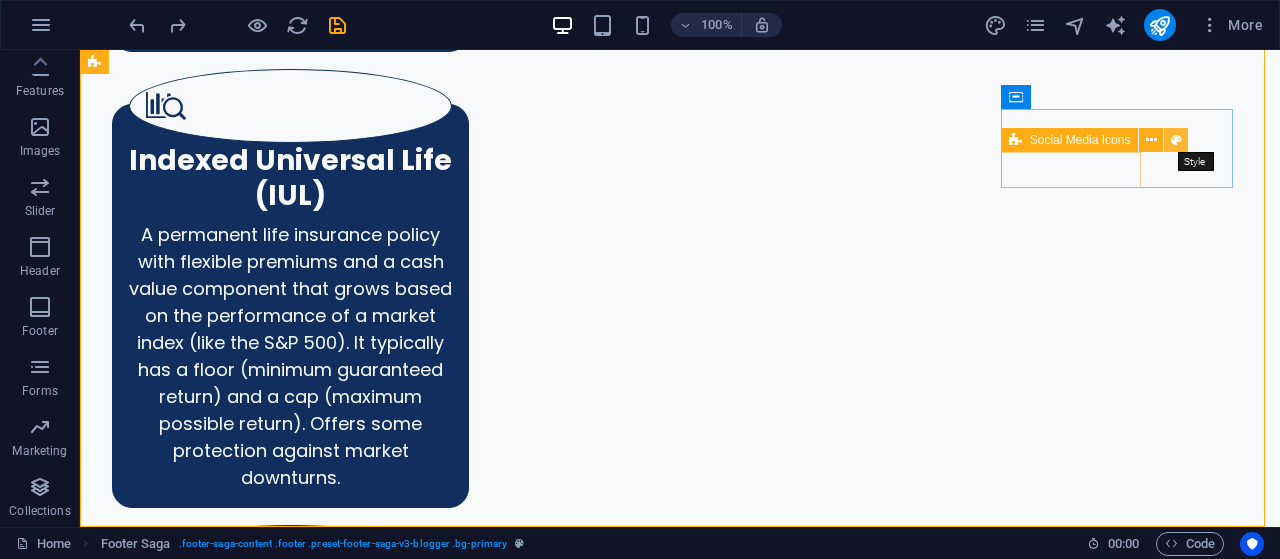 click at bounding box center (1176, 140) 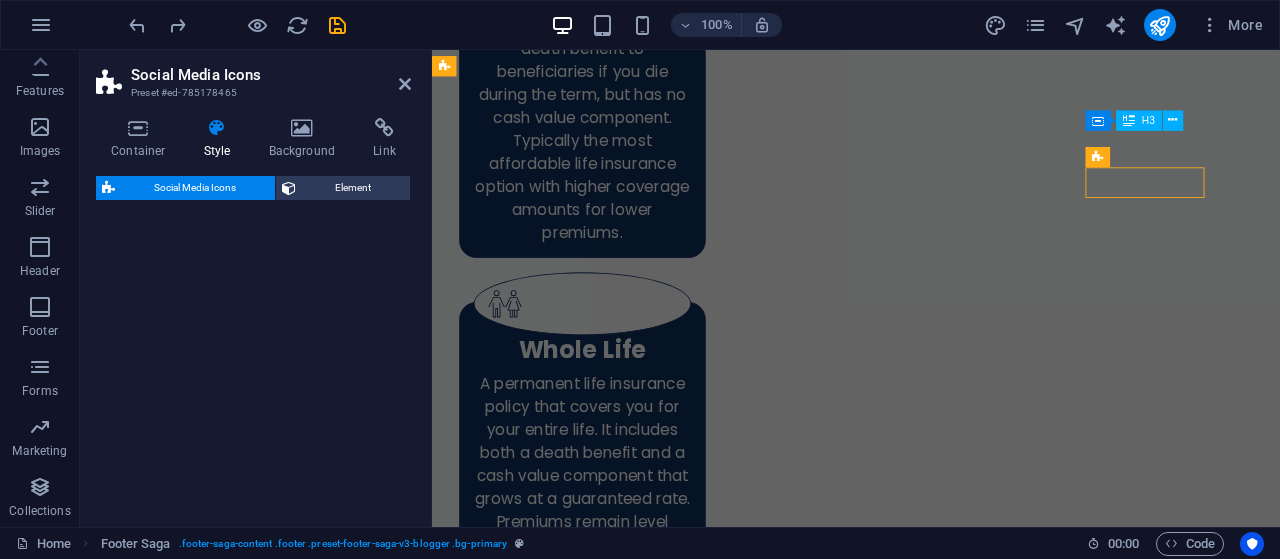 select on "rem" 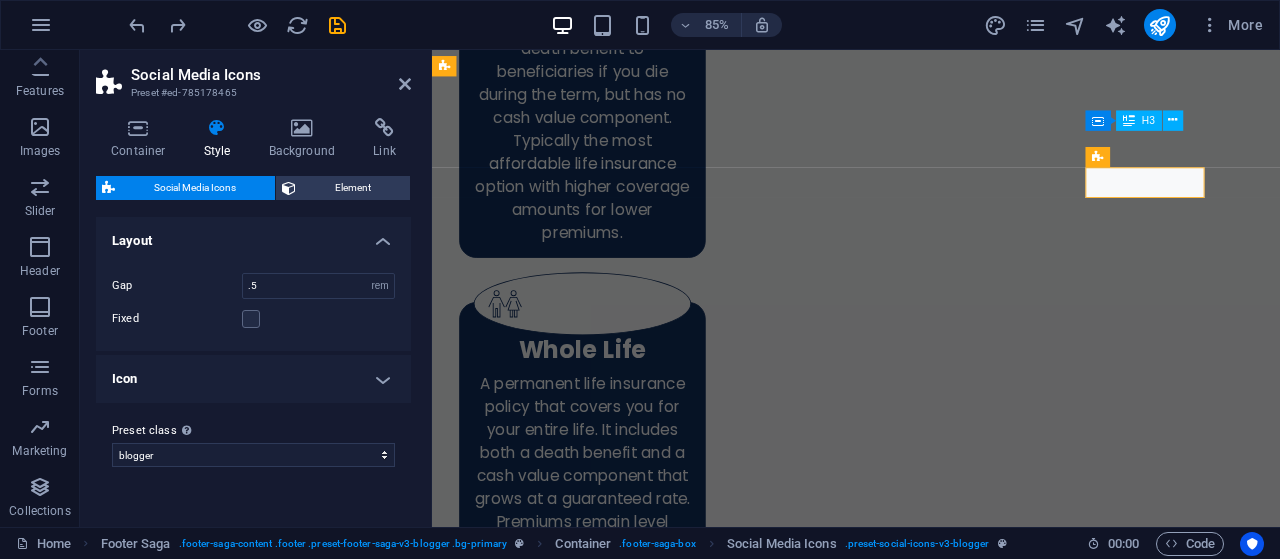 scroll, scrollTop: 7216, scrollLeft: 0, axis: vertical 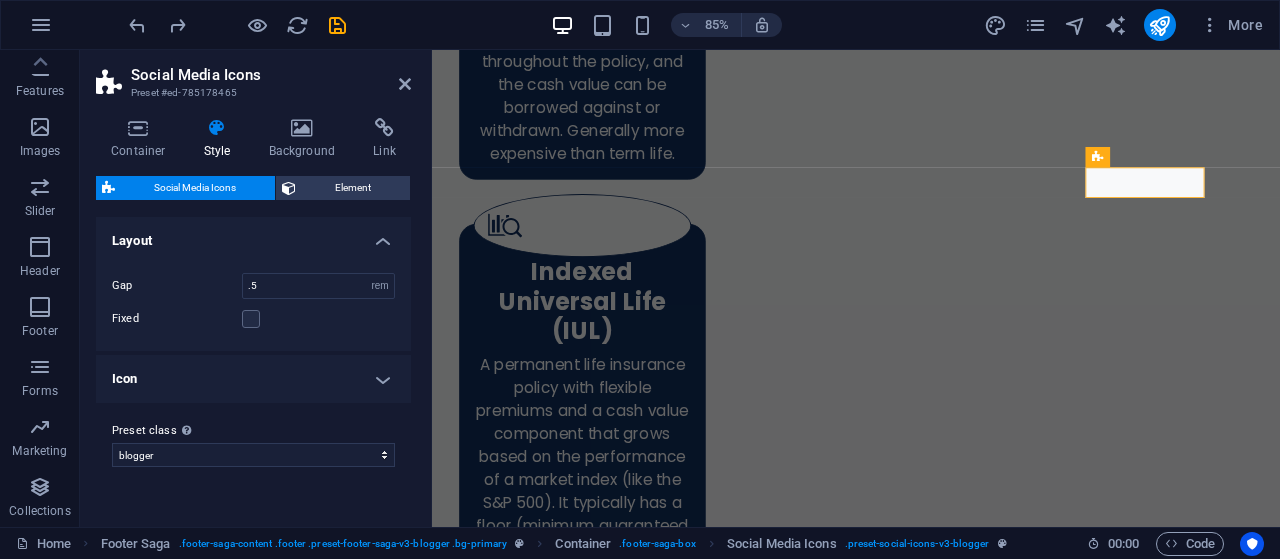click on "Icon" at bounding box center (253, 379) 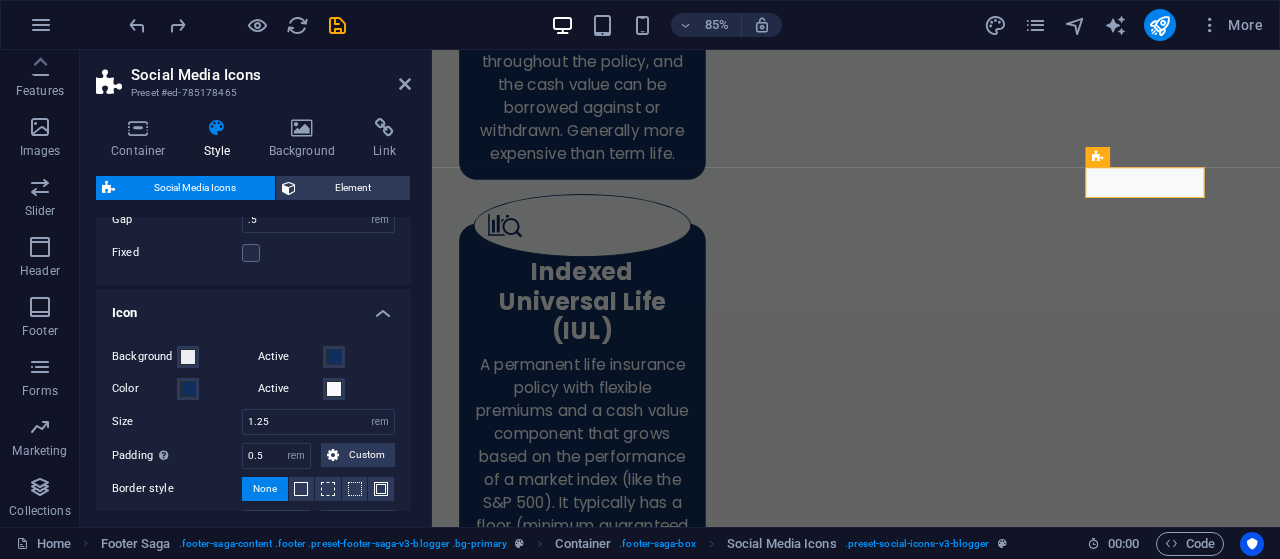 scroll, scrollTop: 0, scrollLeft: 0, axis: both 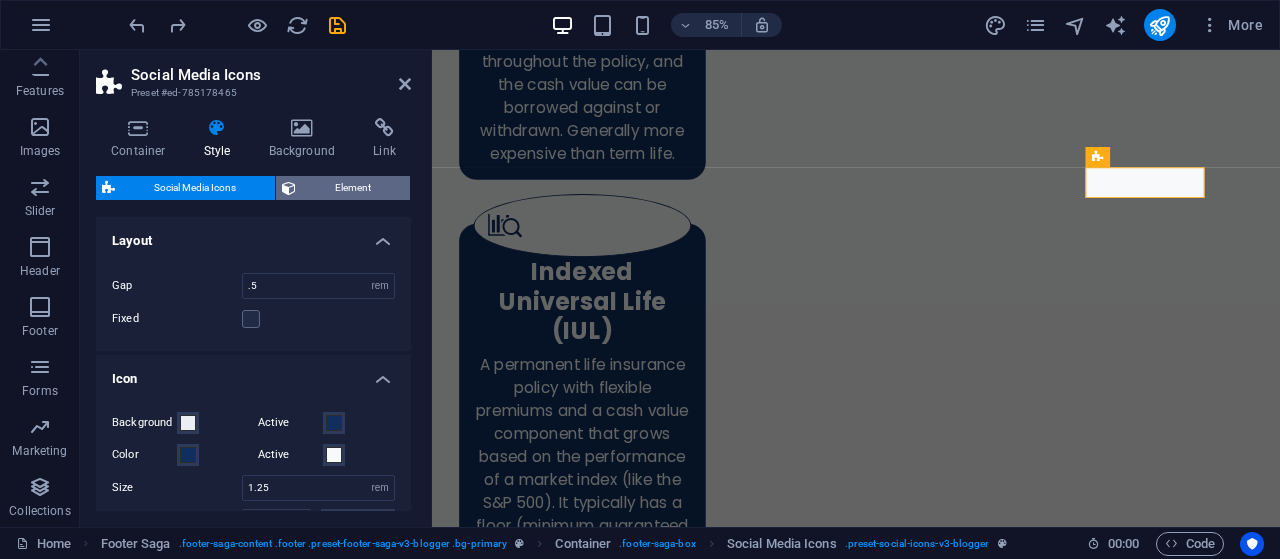 click on "Element" at bounding box center [353, 188] 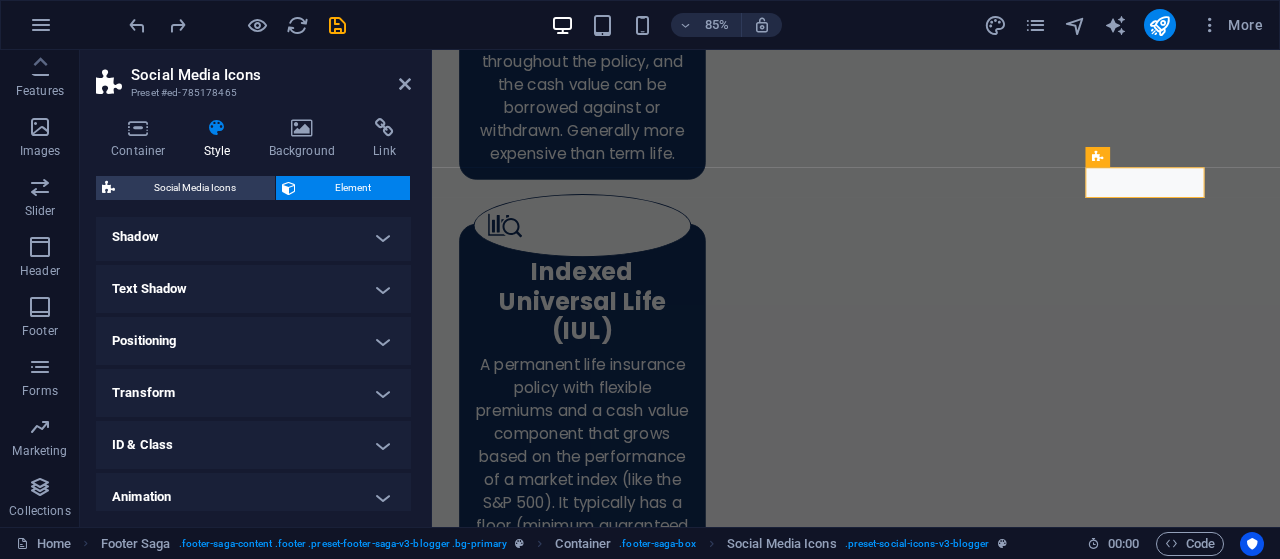 scroll, scrollTop: 551, scrollLeft: 0, axis: vertical 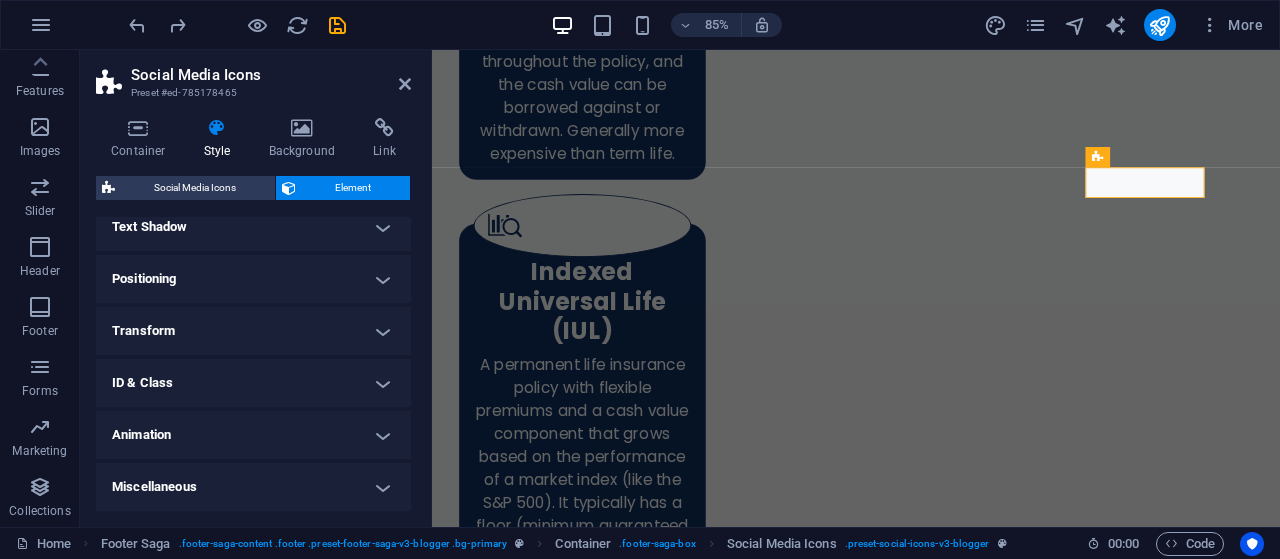 click on "Miscellaneous" at bounding box center (253, 487) 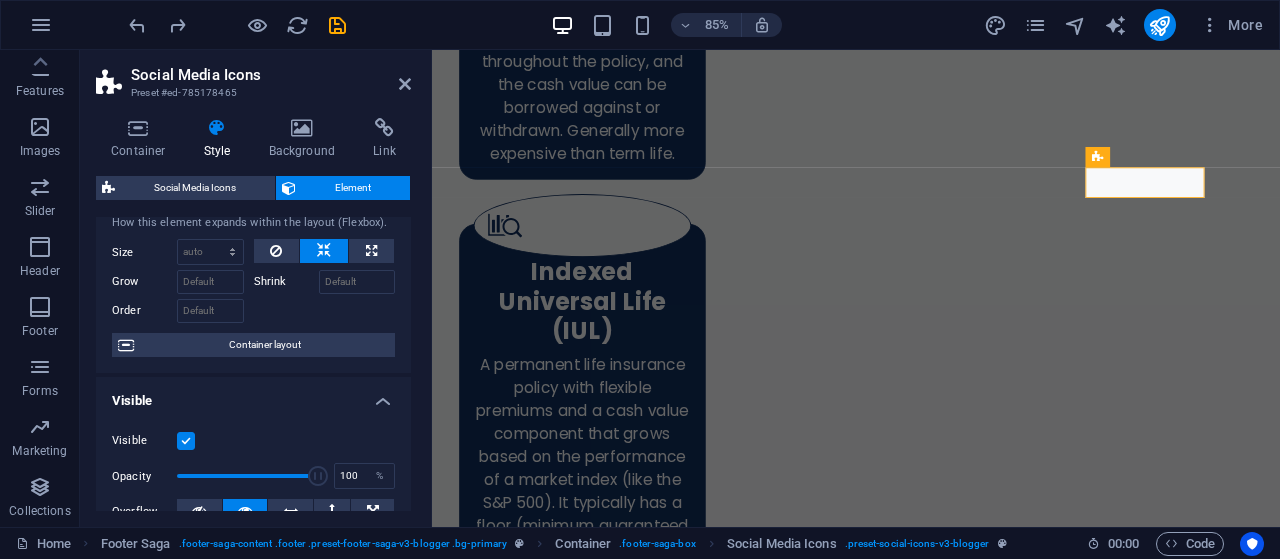scroll, scrollTop: 0, scrollLeft: 0, axis: both 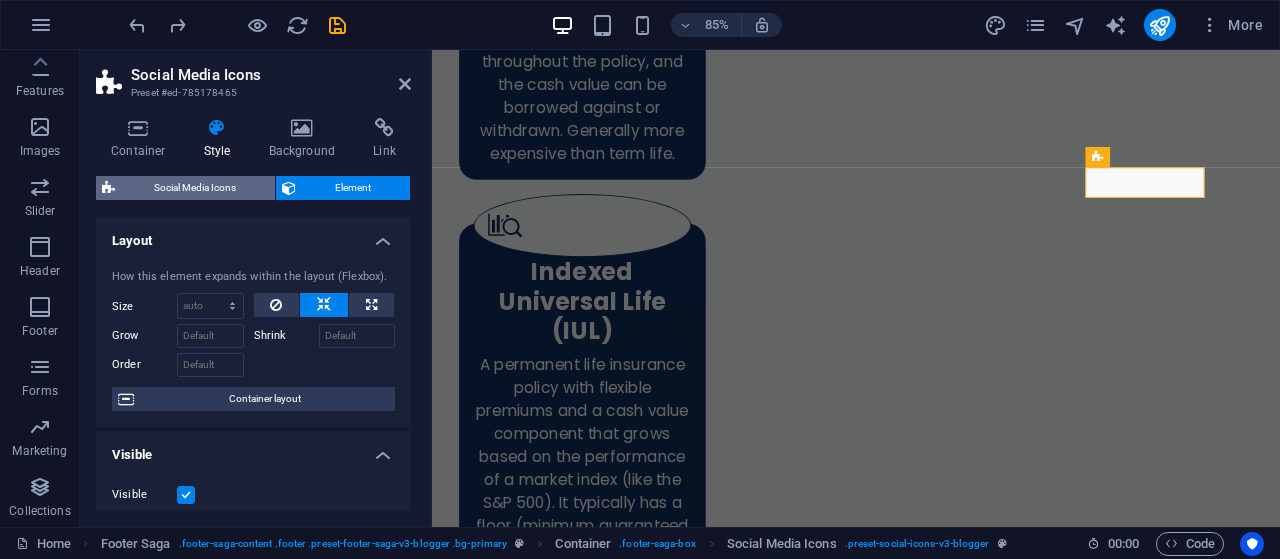 click on "Social Media Icons" at bounding box center [195, 188] 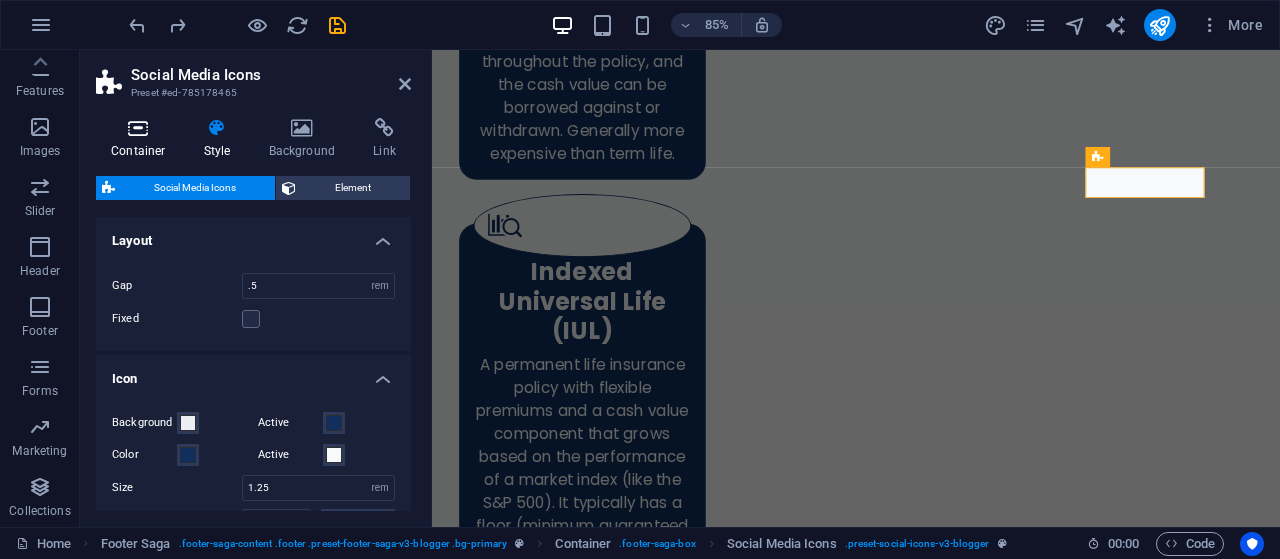click on "Container" at bounding box center [142, 139] 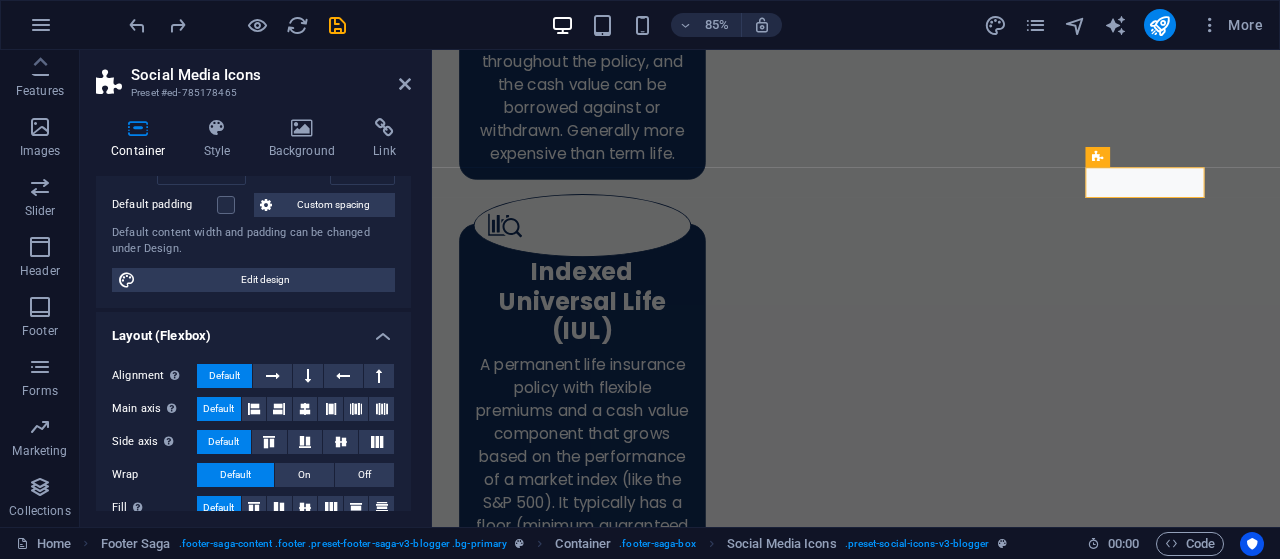 scroll, scrollTop: 0, scrollLeft: 0, axis: both 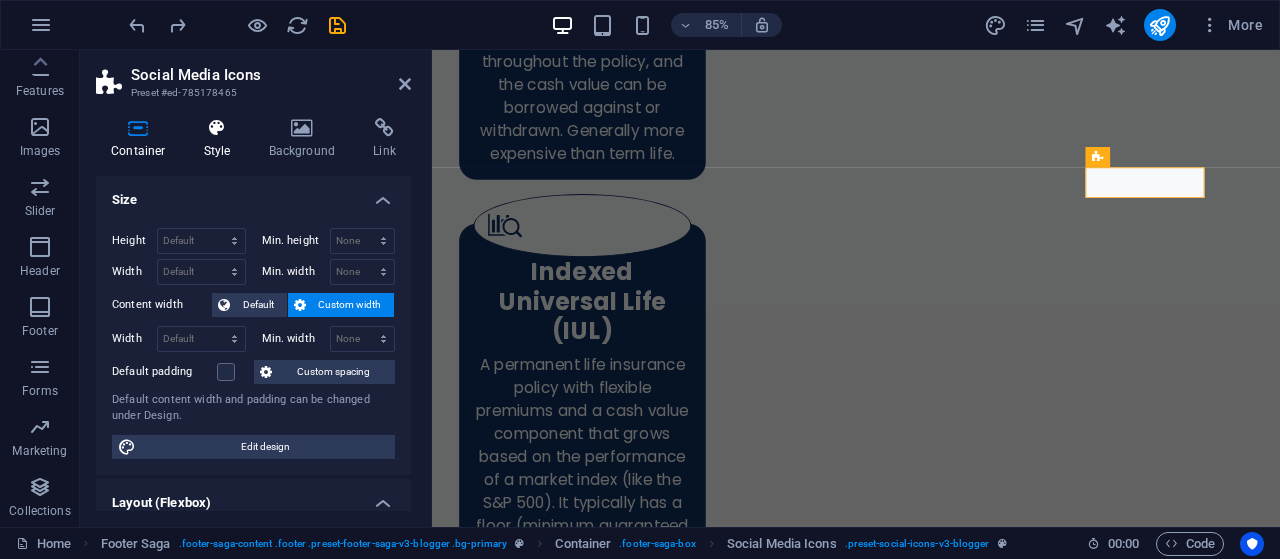 click on "Style" at bounding box center (221, 139) 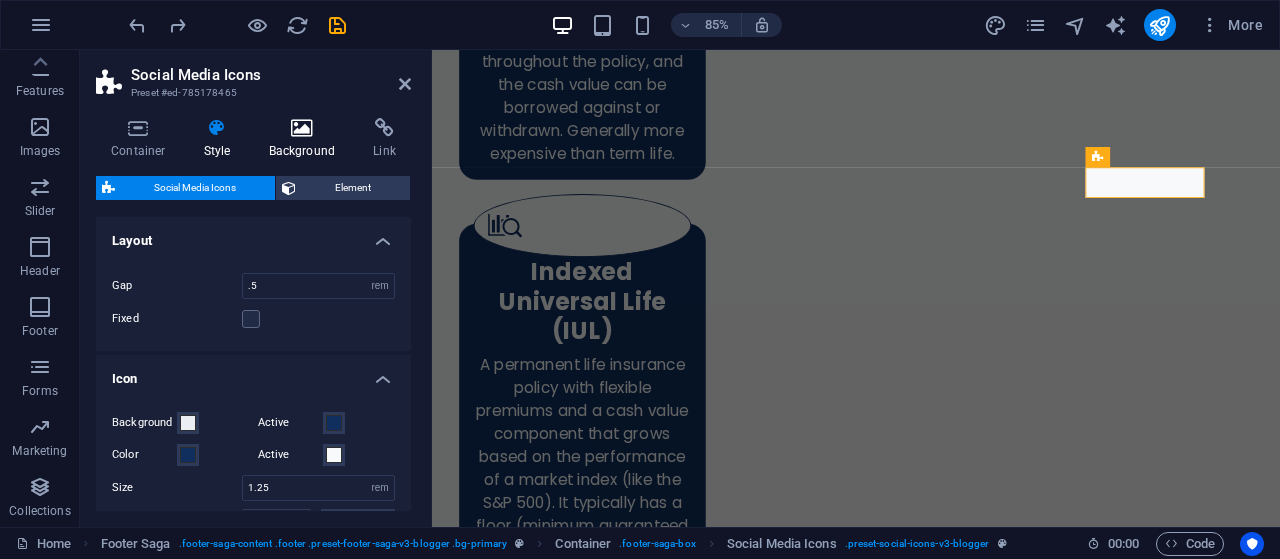 click on "Background" at bounding box center [306, 139] 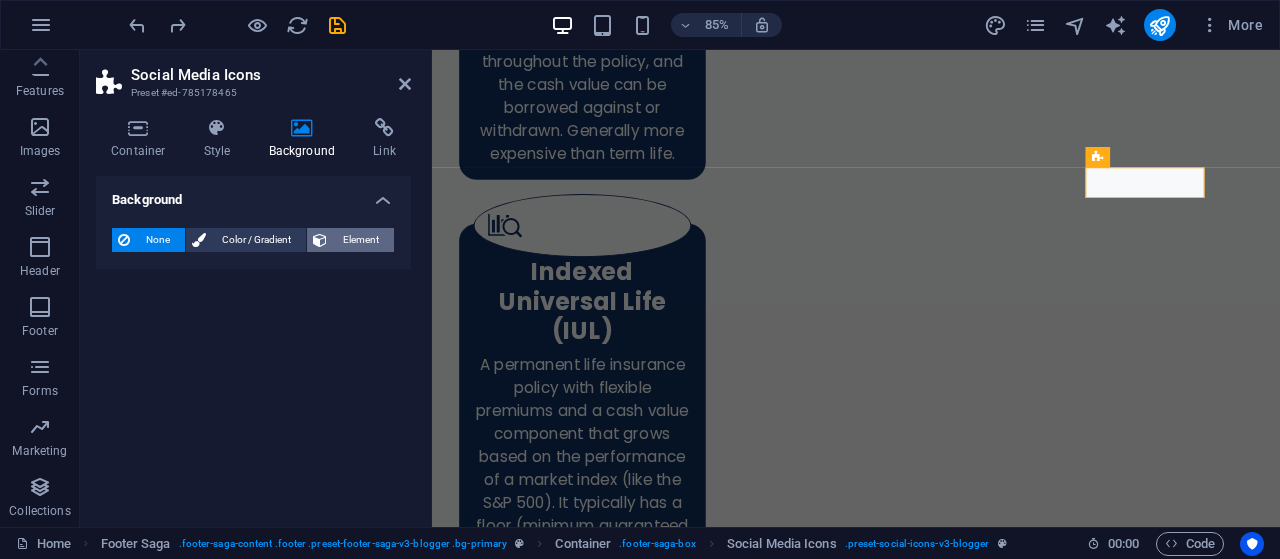 click on "Element" at bounding box center [360, 240] 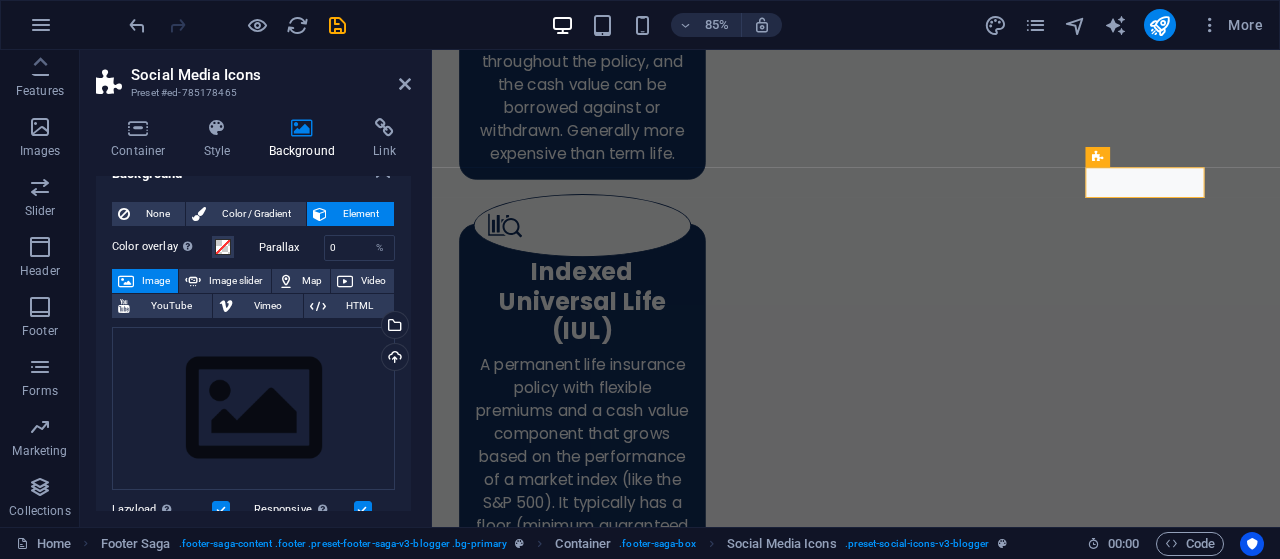 scroll, scrollTop: 0, scrollLeft: 0, axis: both 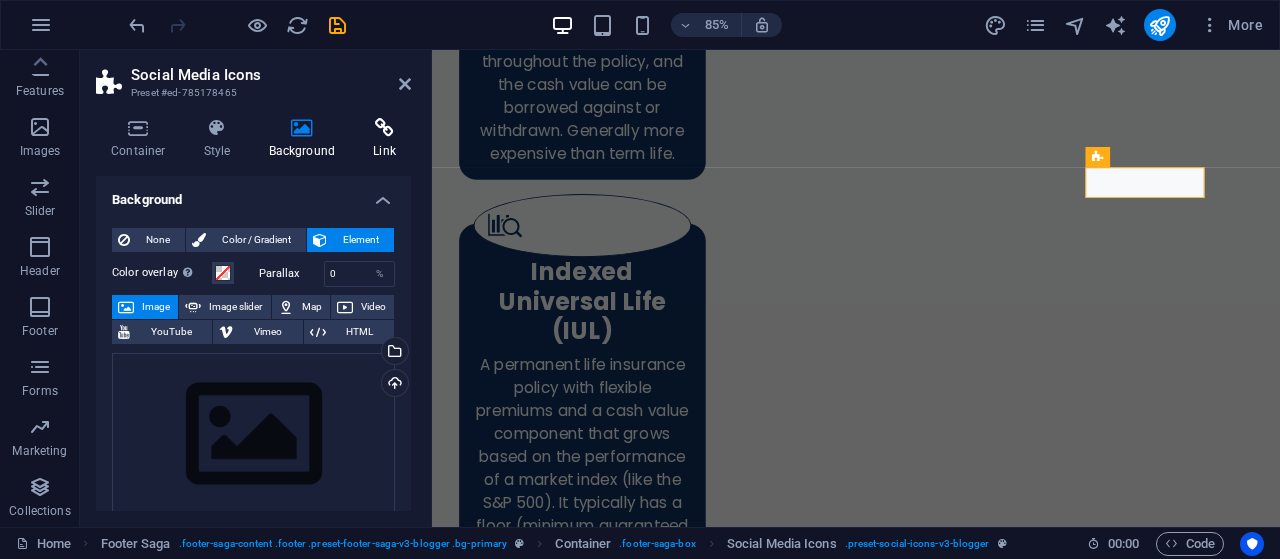 click at bounding box center [384, 128] 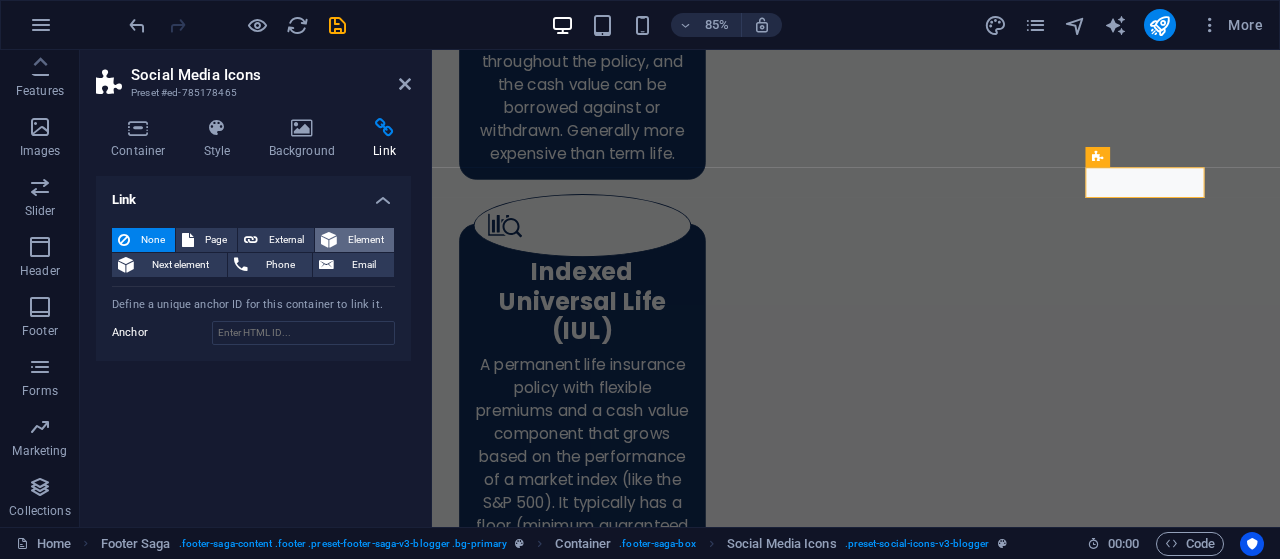 click on "Element" at bounding box center [365, 240] 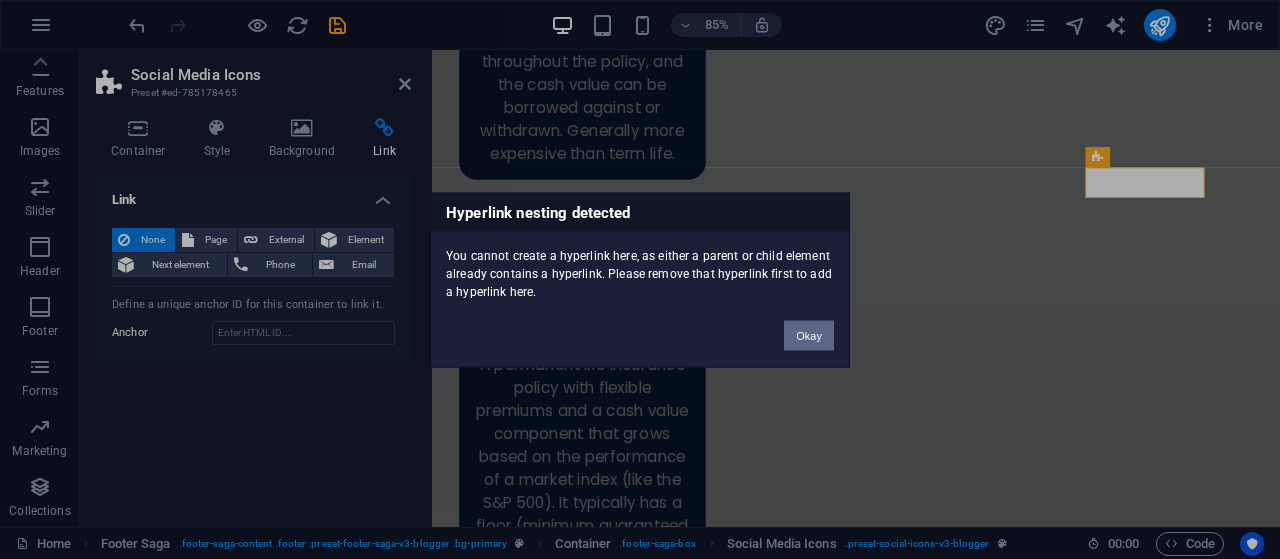 click on "Okay" at bounding box center [809, 335] 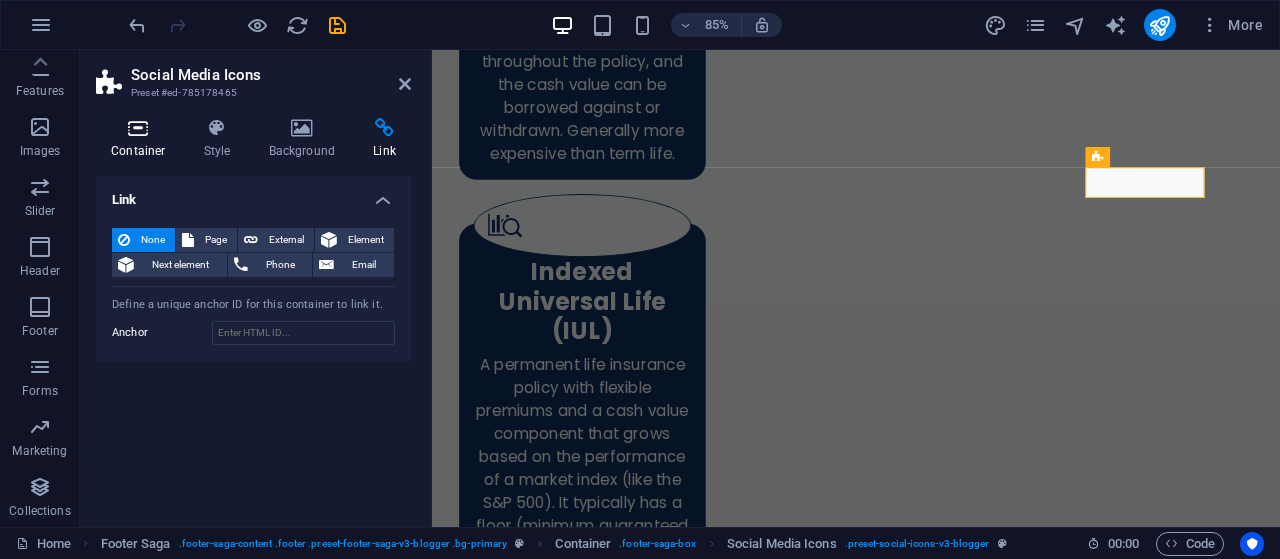 click at bounding box center (138, 128) 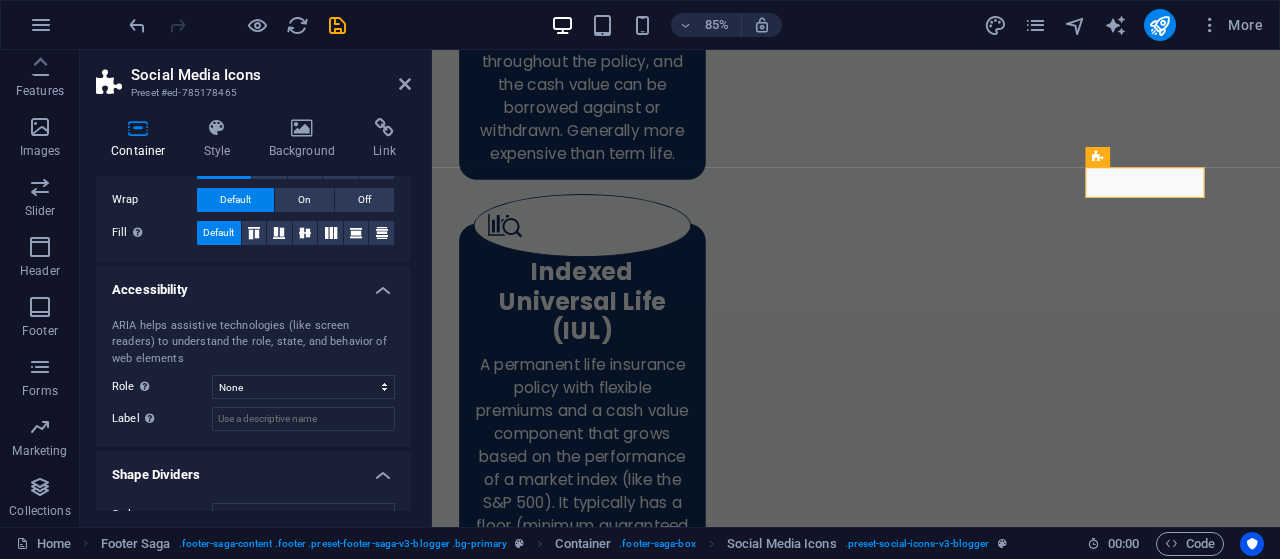 scroll, scrollTop: 443, scrollLeft: 0, axis: vertical 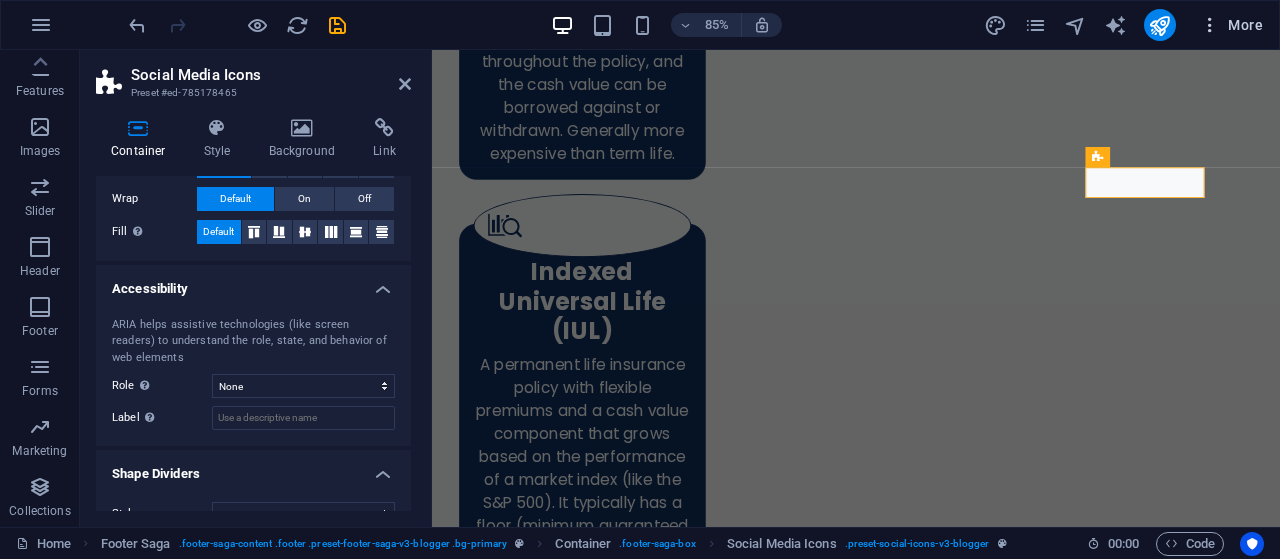 click on "More" at bounding box center (1231, 25) 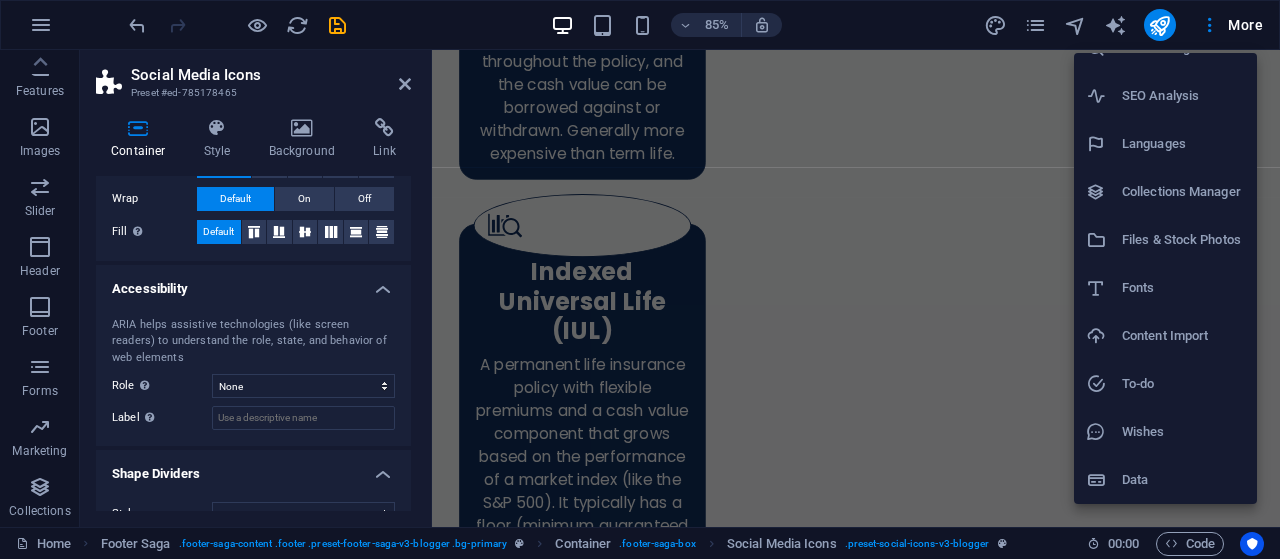 scroll, scrollTop: 0, scrollLeft: 0, axis: both 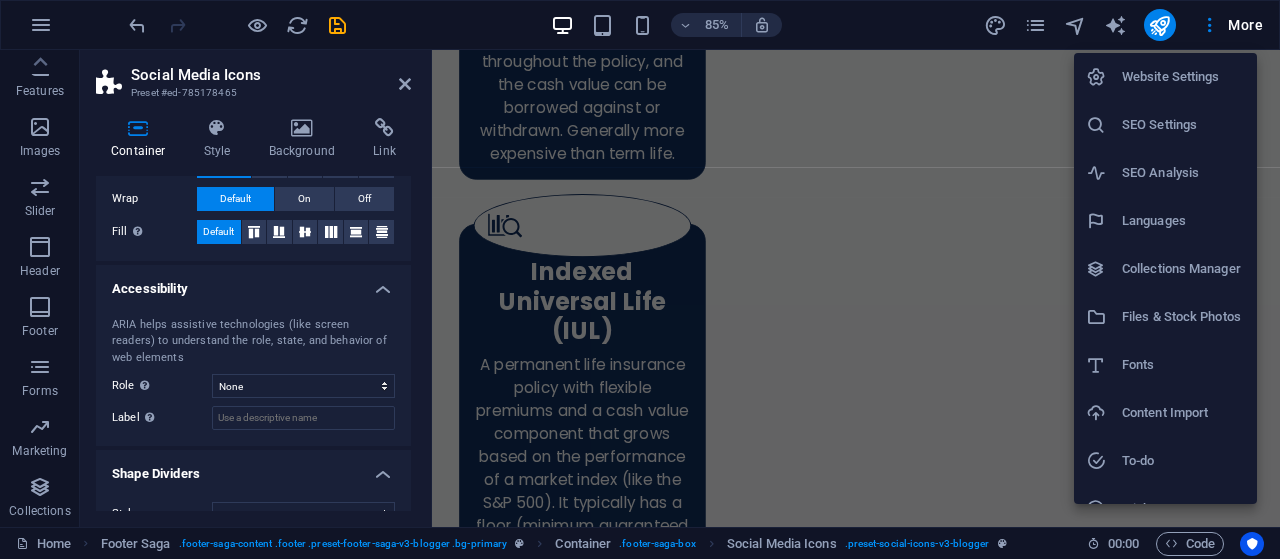 click on "Website Settings" at bounding box center (1183, 77) 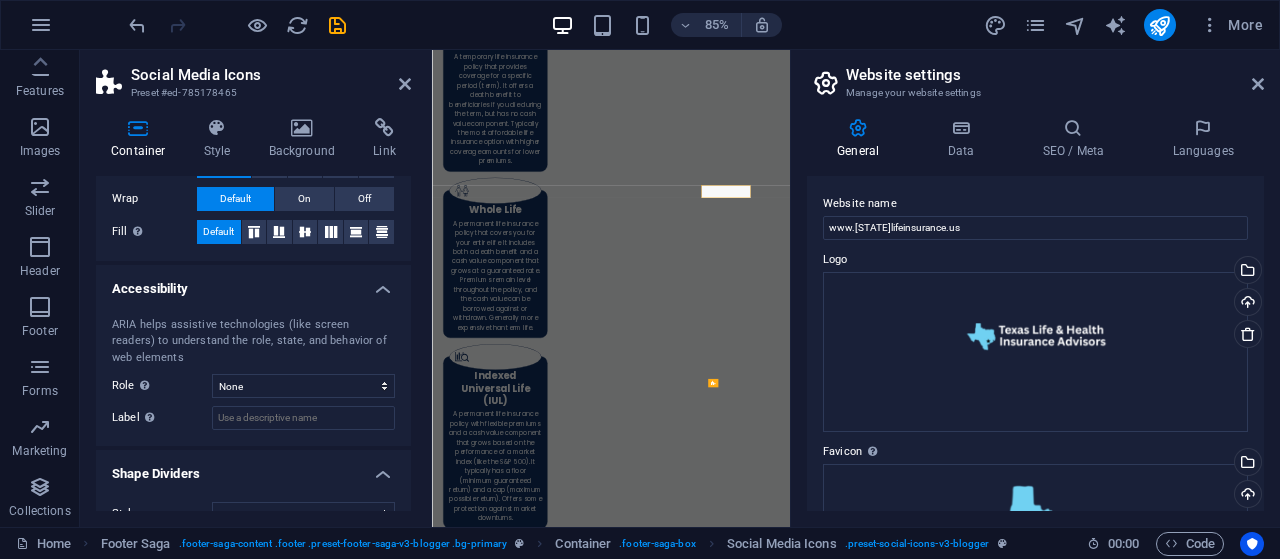scroll, scrollTop: 6967, scrollLeft: 0, axis: vertical 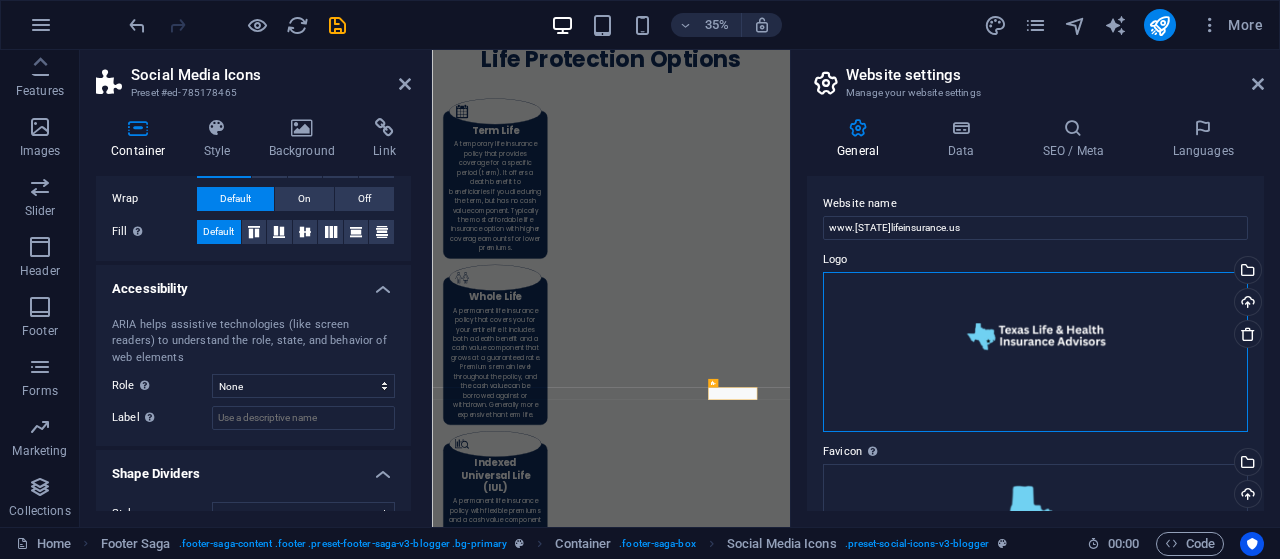 click on "Drag files here, click to choose files or select files from Files or our free stock photos & videos" at bounding box center (1035, 352) 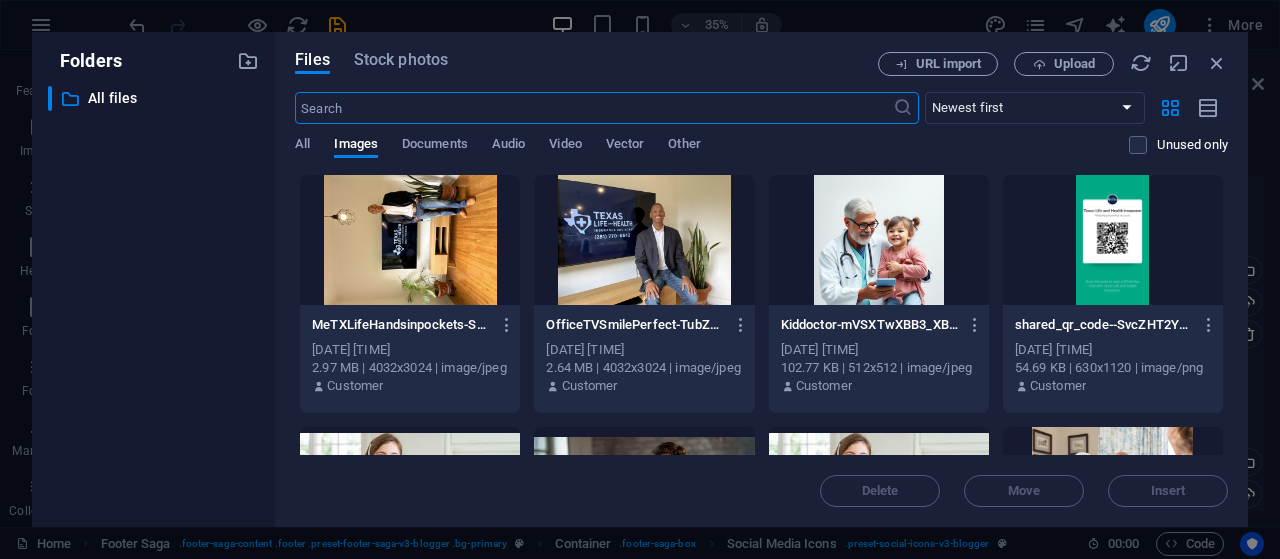 scroll, scrollTop: 33437, scrollLeft: 0, axis: vertical 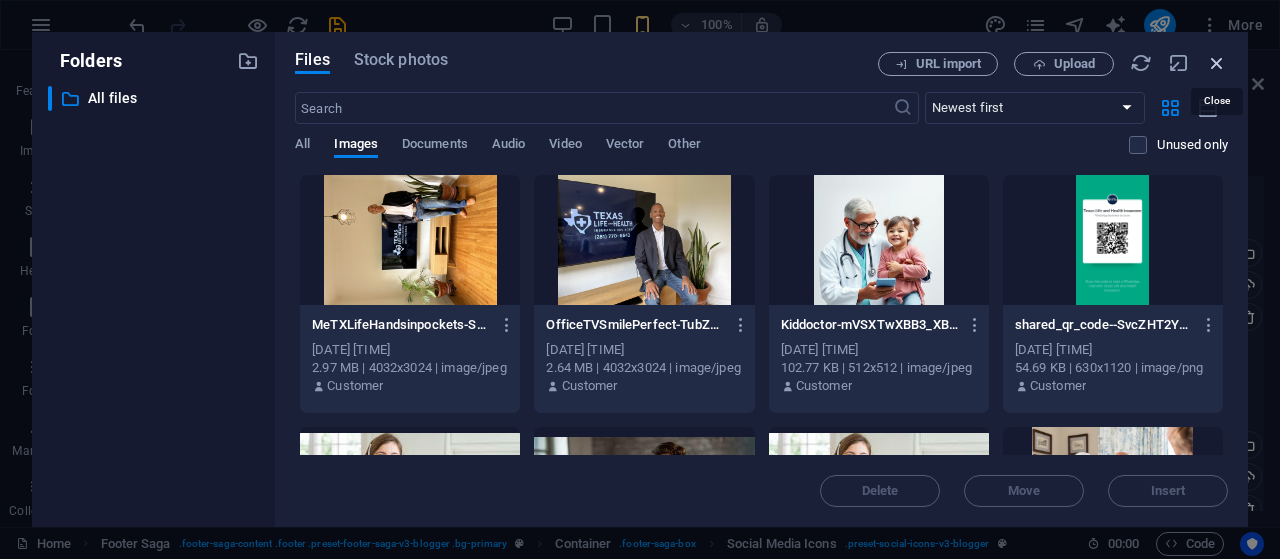 click at bounding box center [1217, 63] 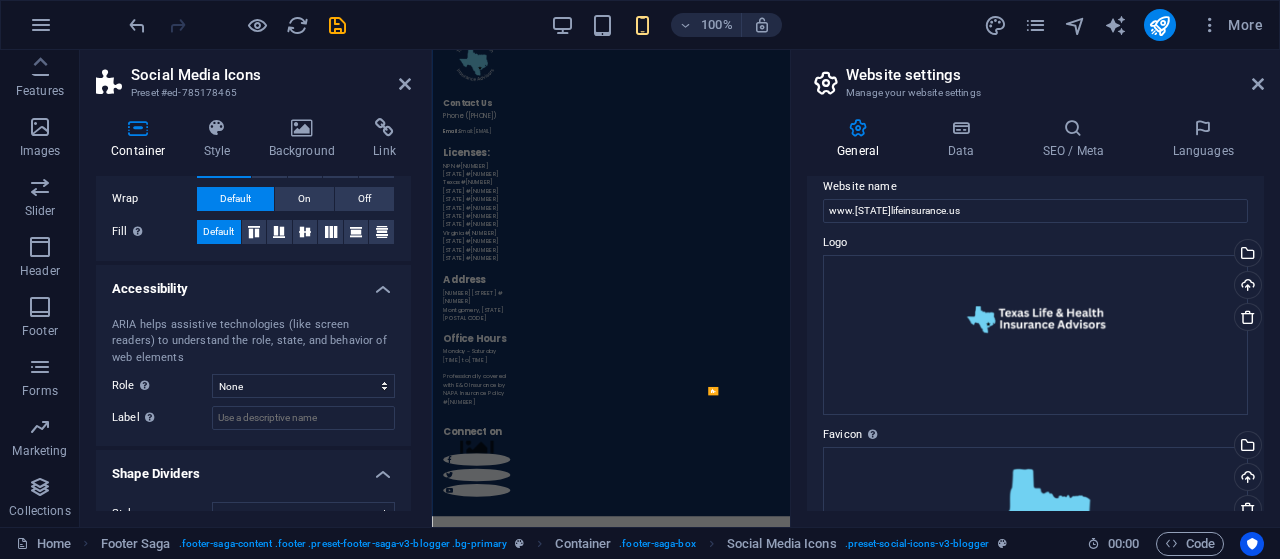 scroll, scrollTop: 6944, scrollLeft: 0, axis: vertical 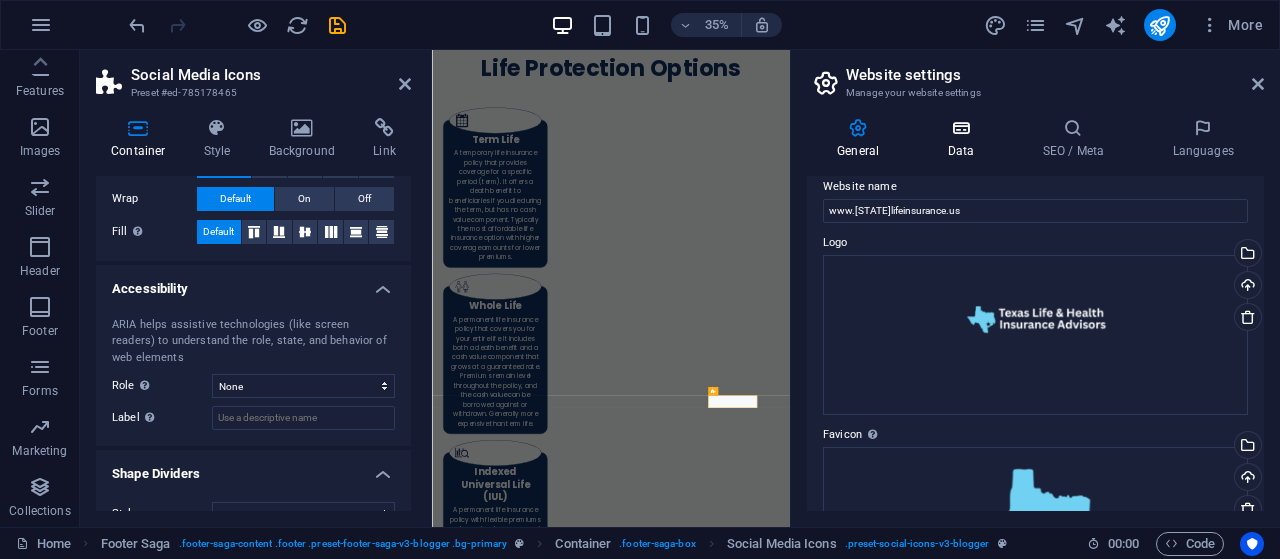 click on "Data" at bounding box center (964, 139) 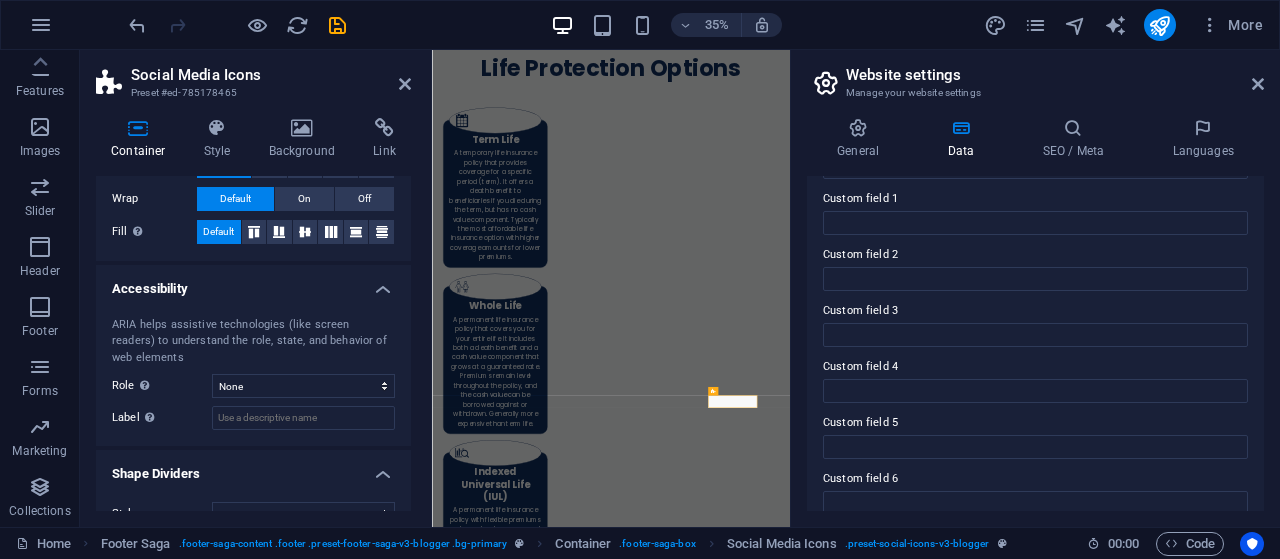 scroll, scrollTop: 626, scrollLeft: 0, axis: vertical 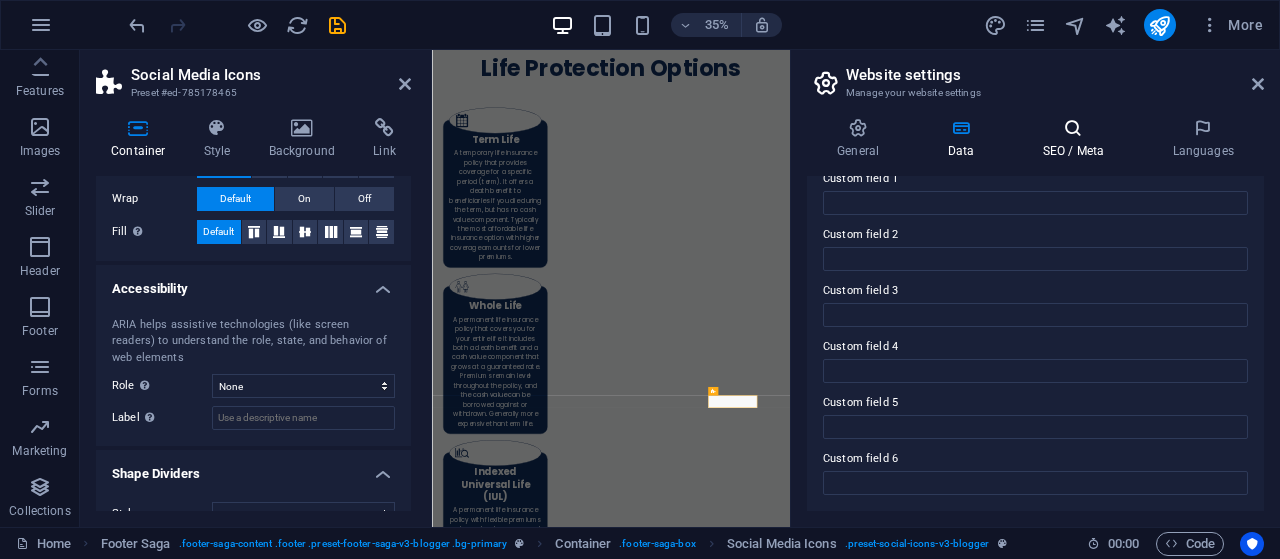click at bounding box center (1073, 128) 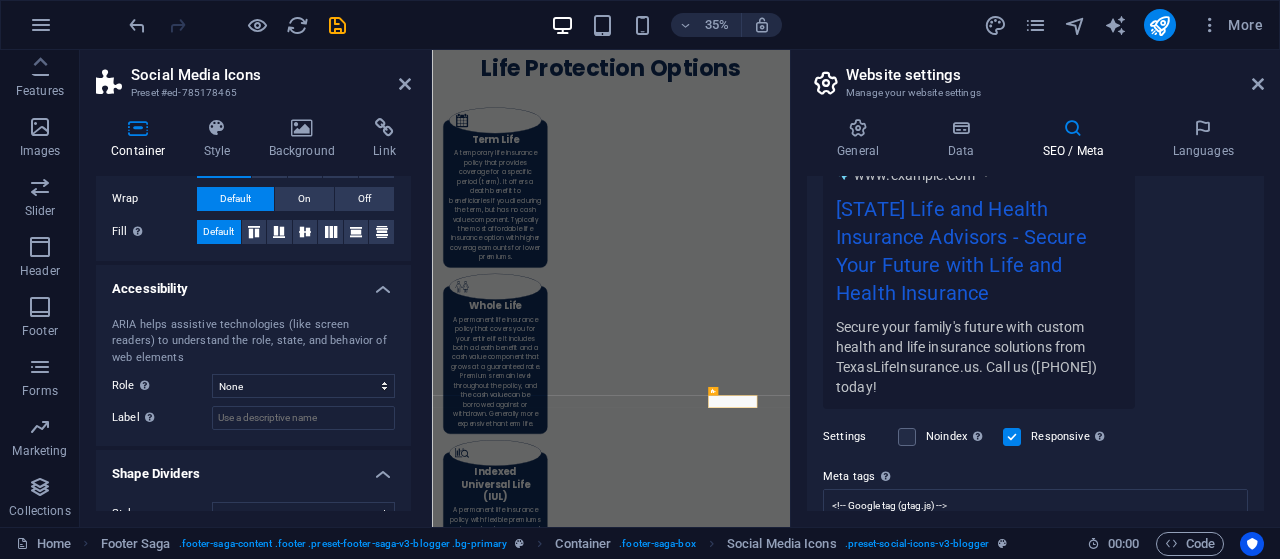 scroll, scrollTop: 545, scrollLeft: 0, axis: vertical 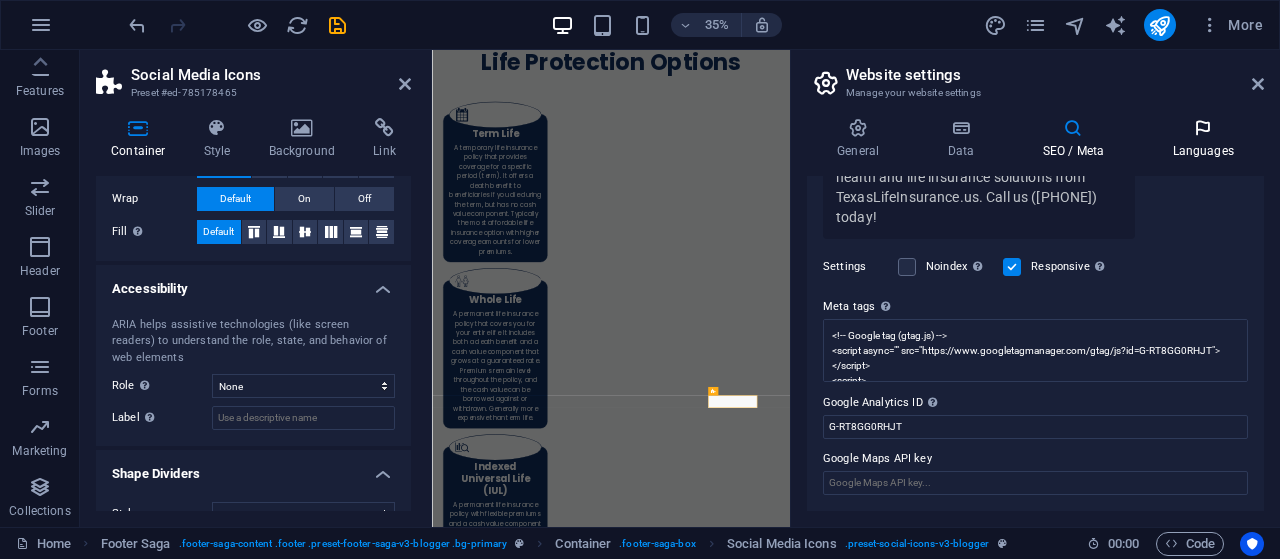 click on "Languages" at bounding box center [1203, 139] 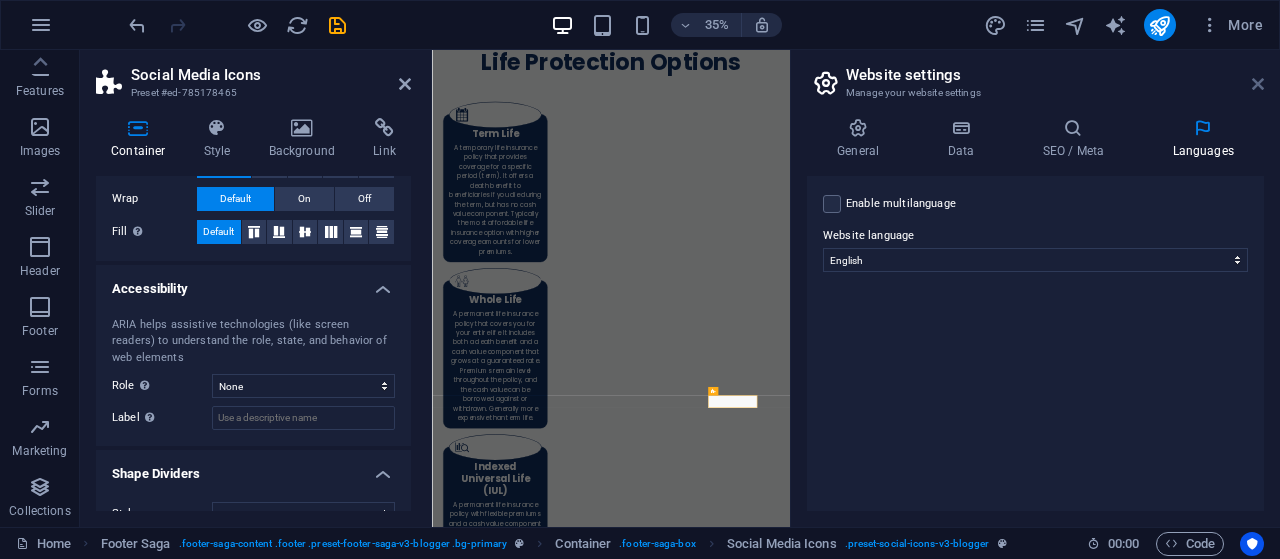 click at bounding box center [1258, 84] 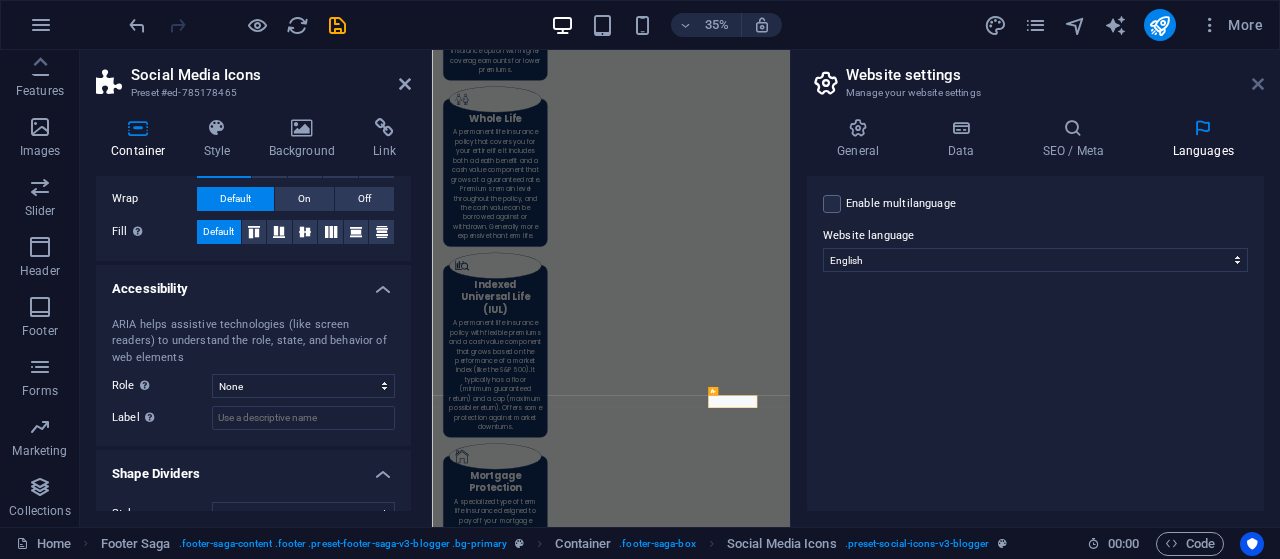 scroll, scrollTop: 7091, scrollLeft: 0, axis: vertical 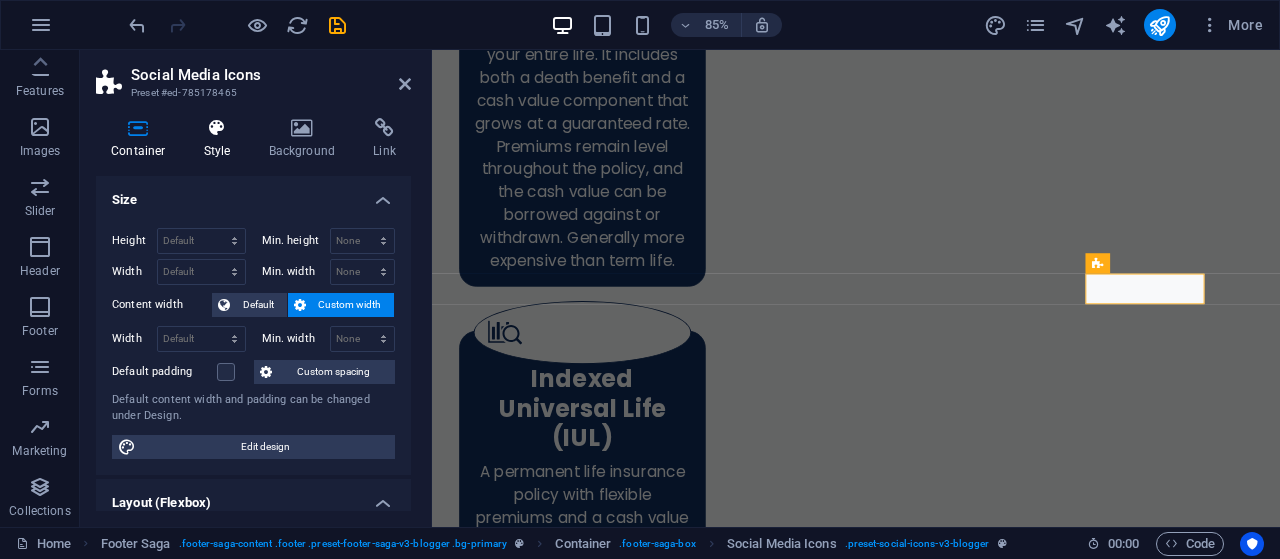 click on "Style" at bounding box center [221, 139] 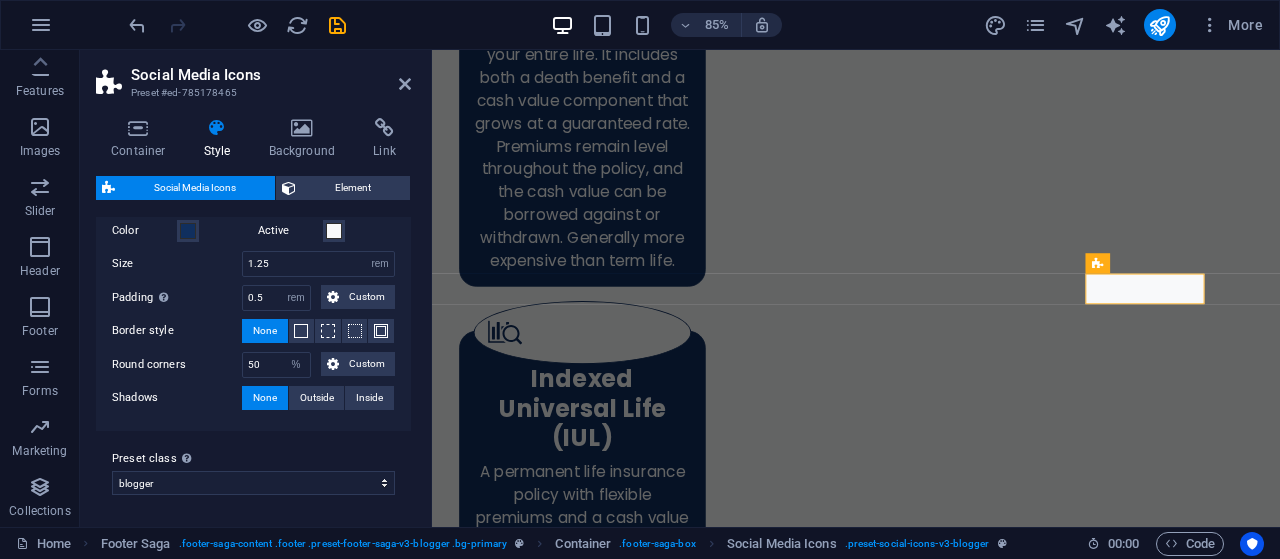 scroll, scrollTop: 0, scrollLeft: 0, axis: both 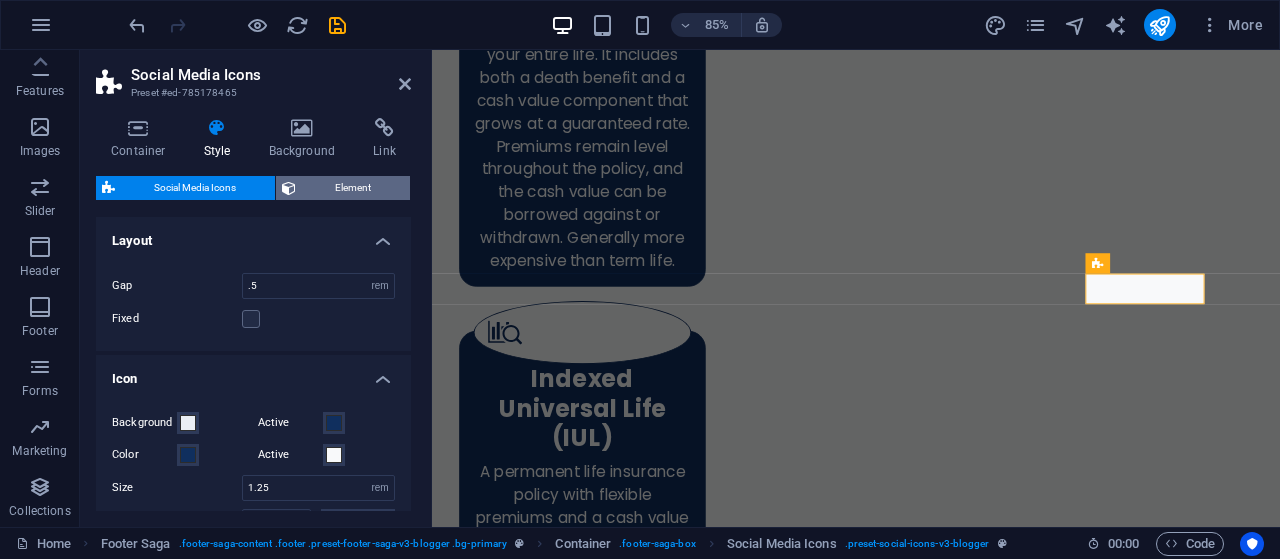 click on "Element" at bounding box center (353, 188) 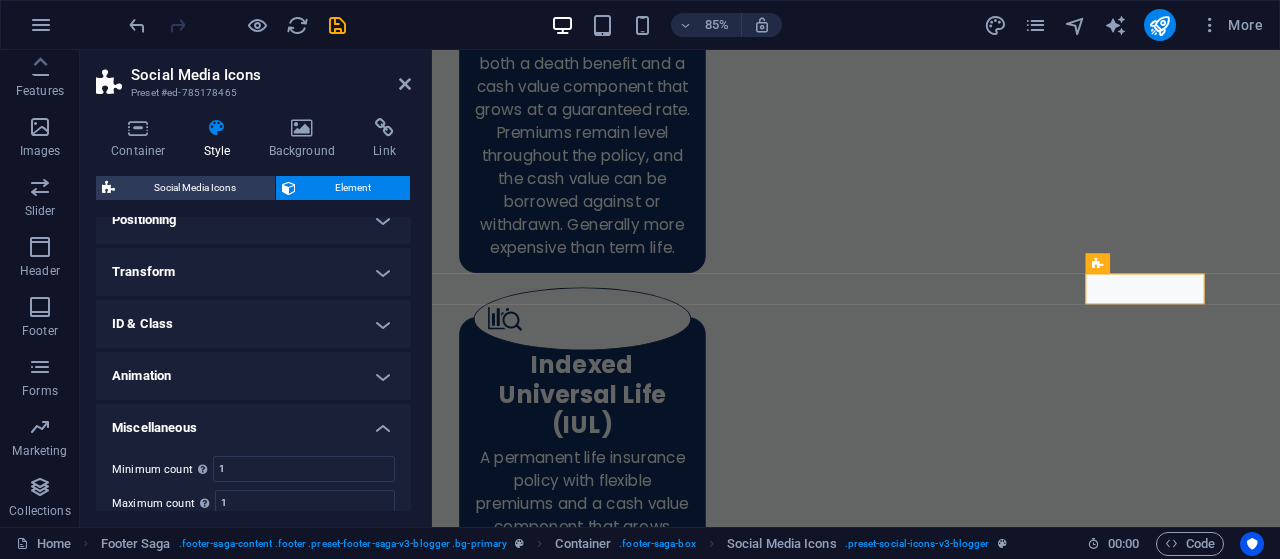 scroll, scrollTop: 675, scrollLeft: 0, axis: vertical 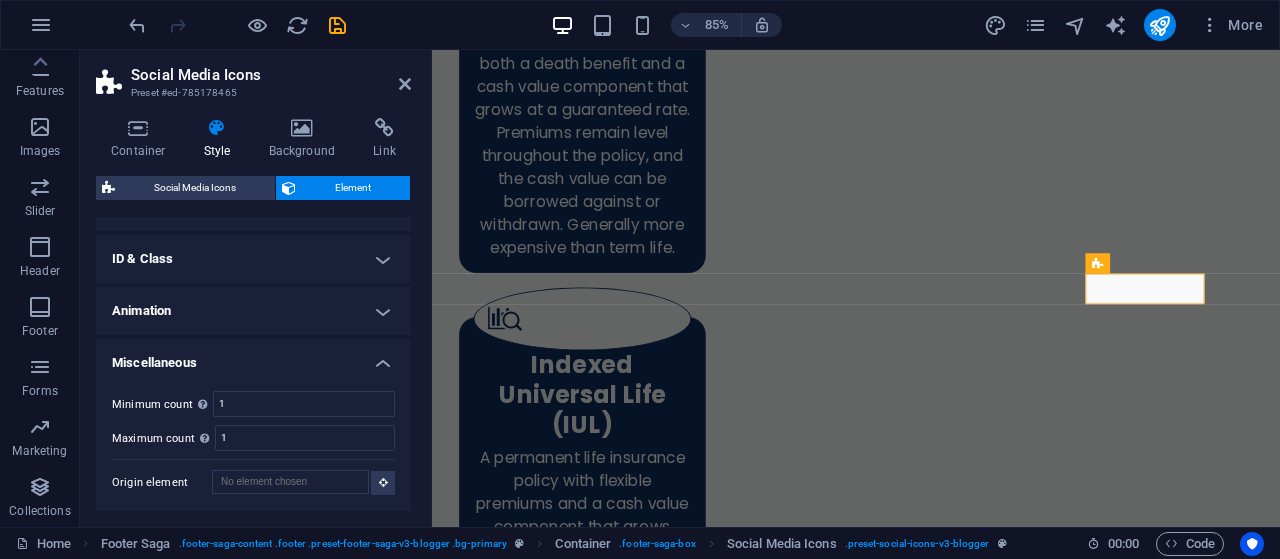 click on "Miscellaneous" at bounding box center (253, 357) 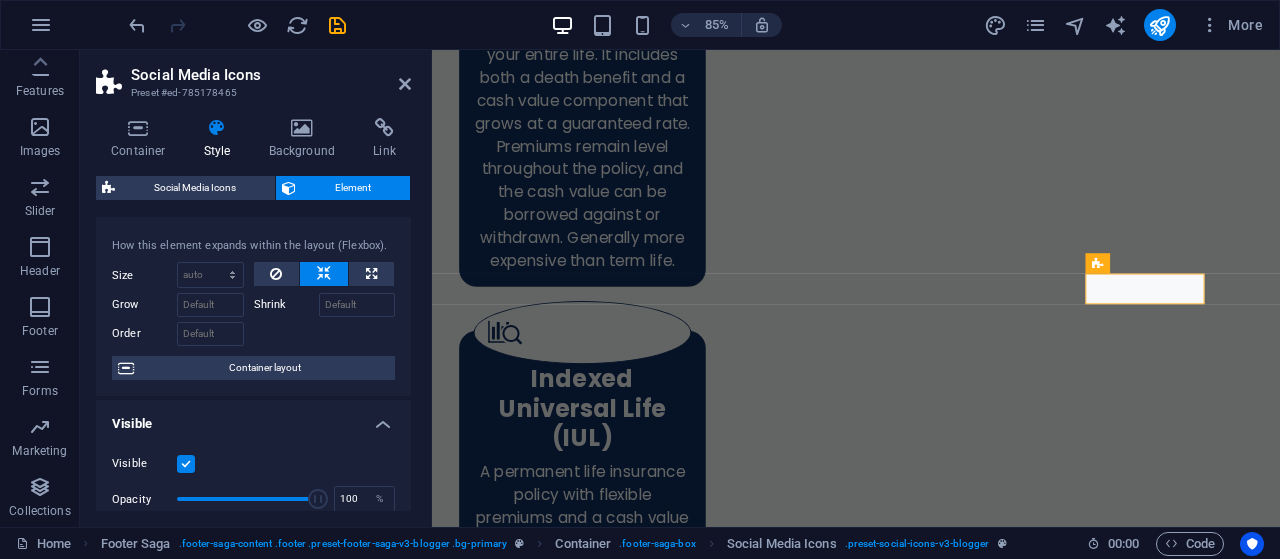 scroll, scrollTop: 0, scrollLeft: 0, axis: both 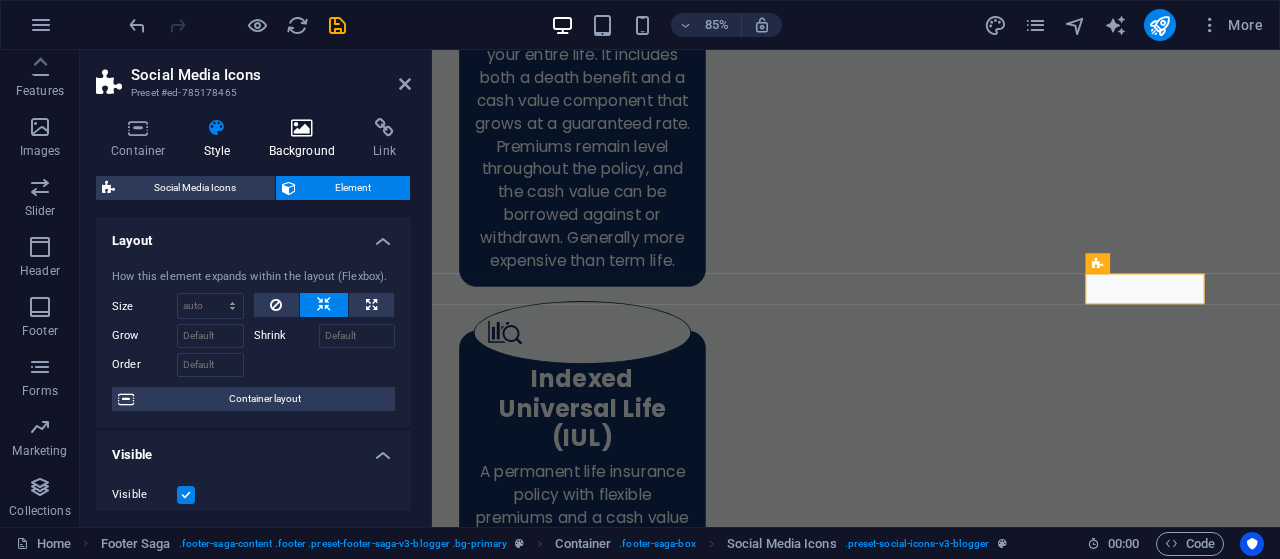 click at bounding box center (302, 128) 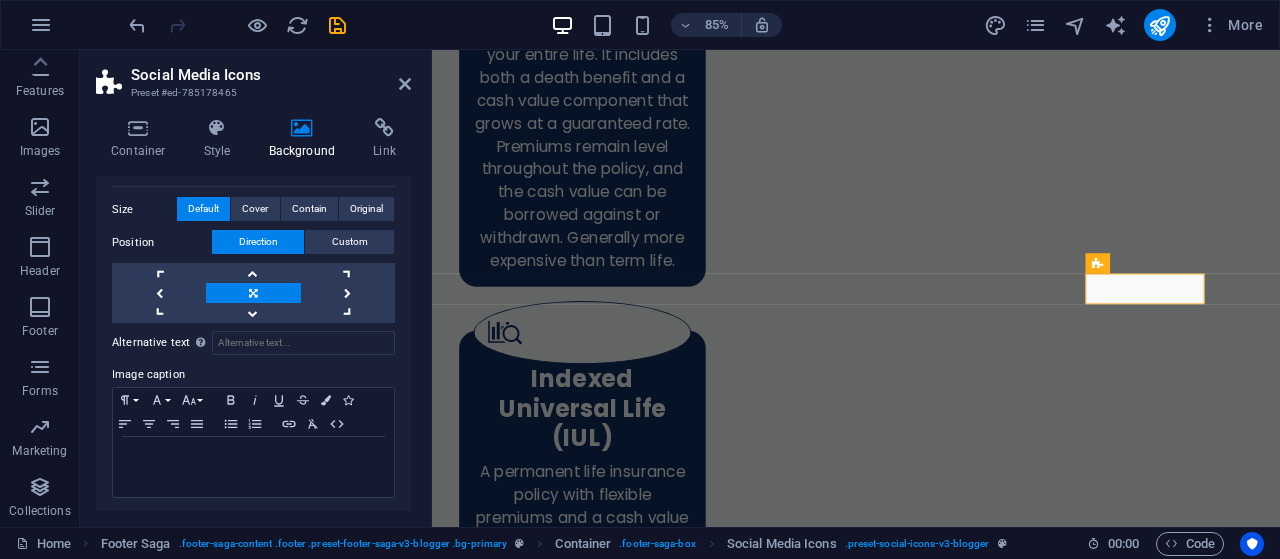 scroll, scrollTop: 404, scrollLeft: 0, axis: vertical 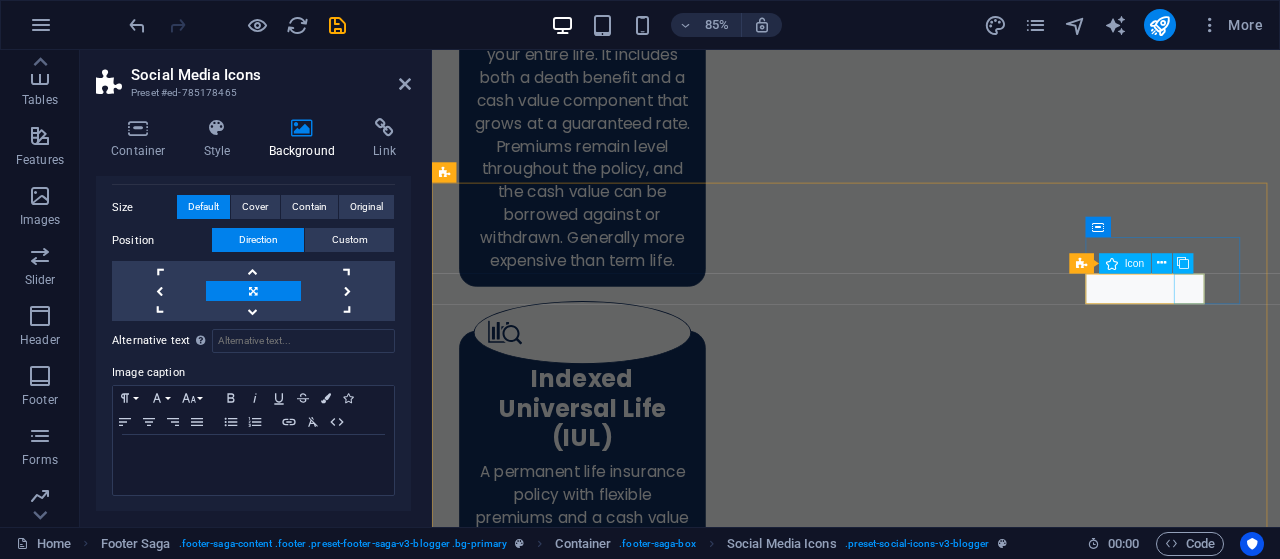 click on "Icon" at bounding box center (1134, 263) 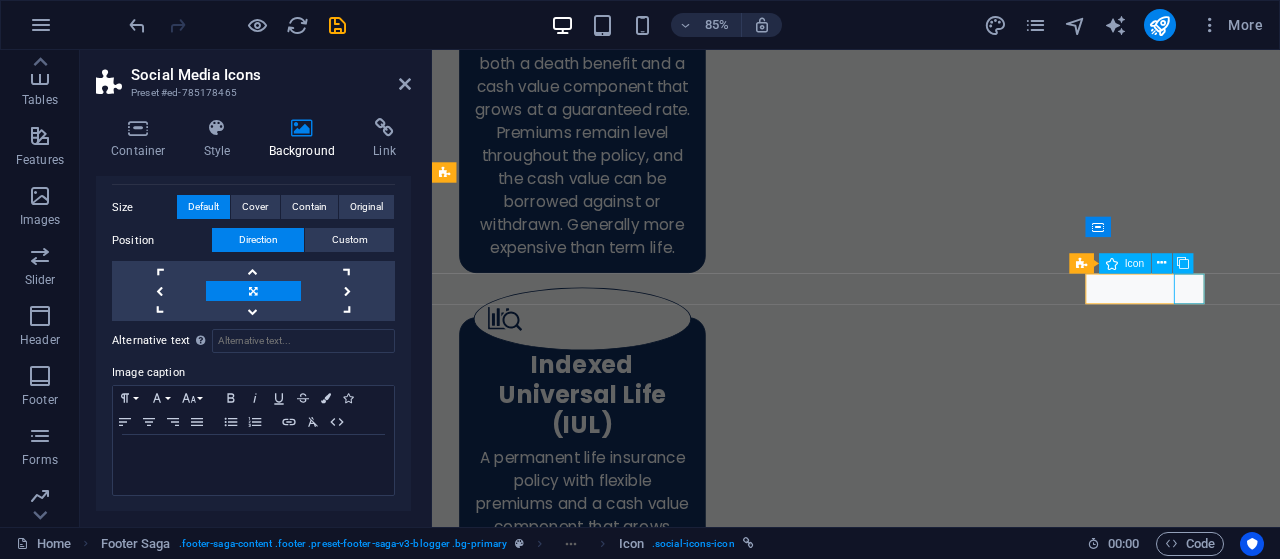 click on "Icon" at bounding box center (1134, 263) 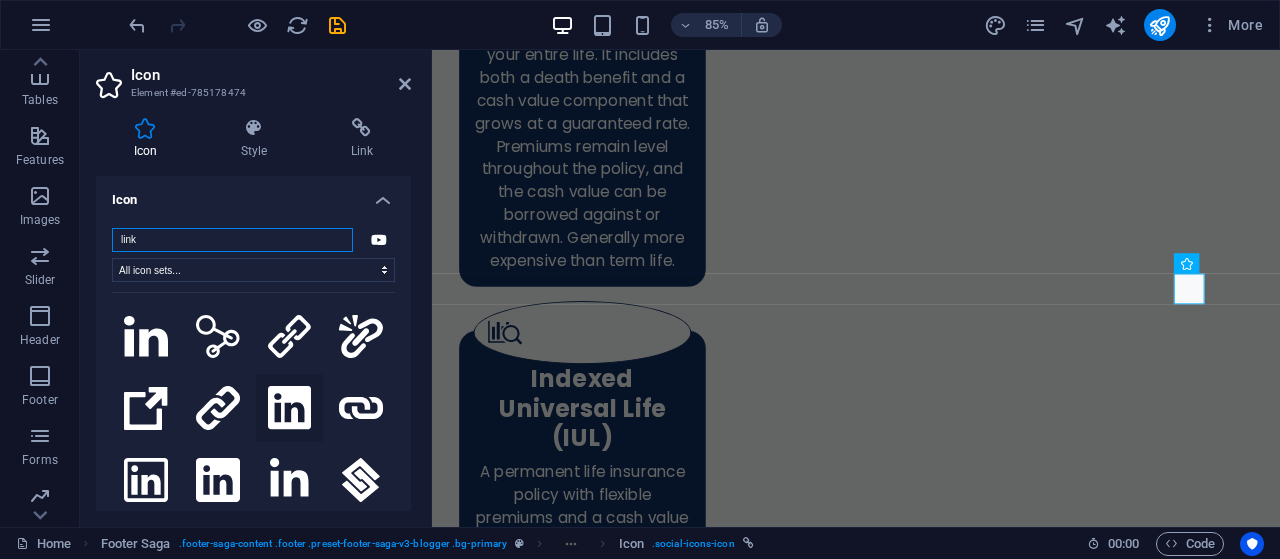 type on "link" 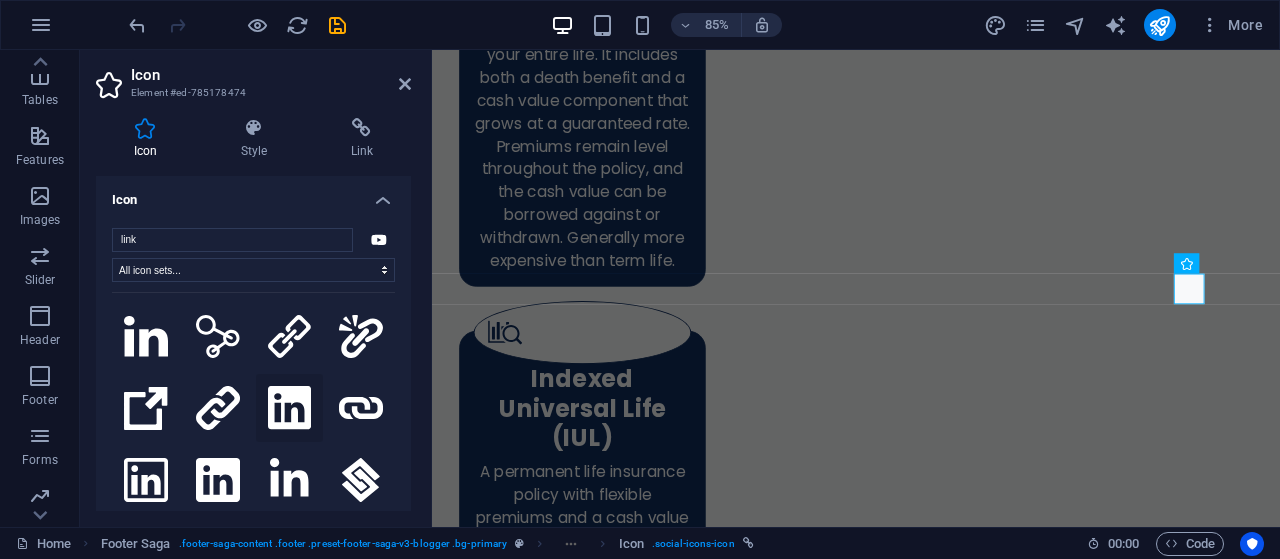 click 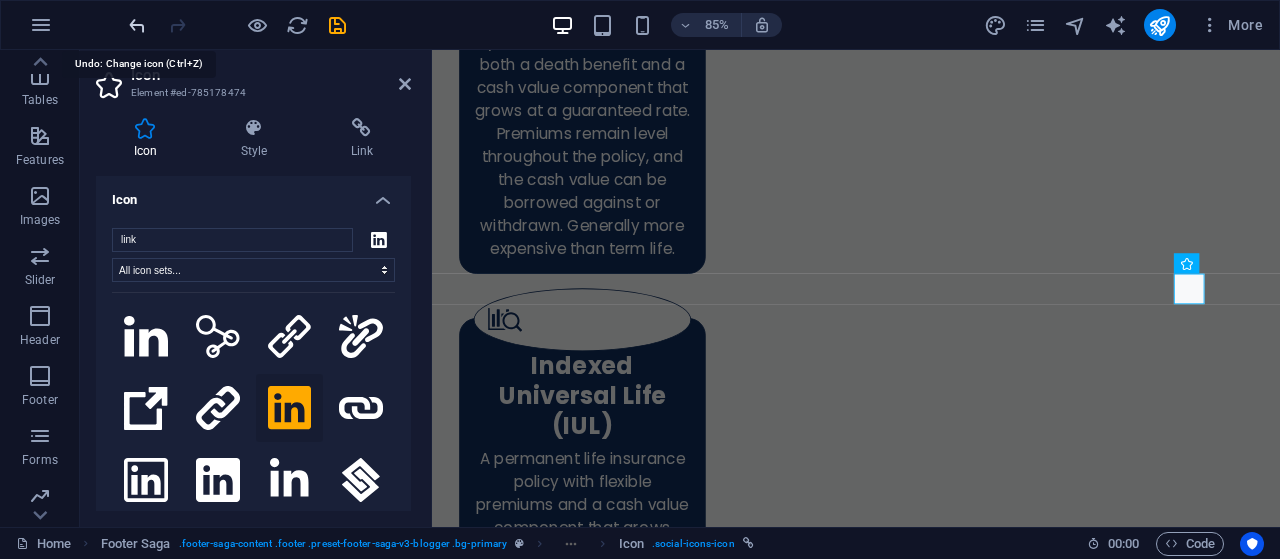 click at bounding box center [137, 25] 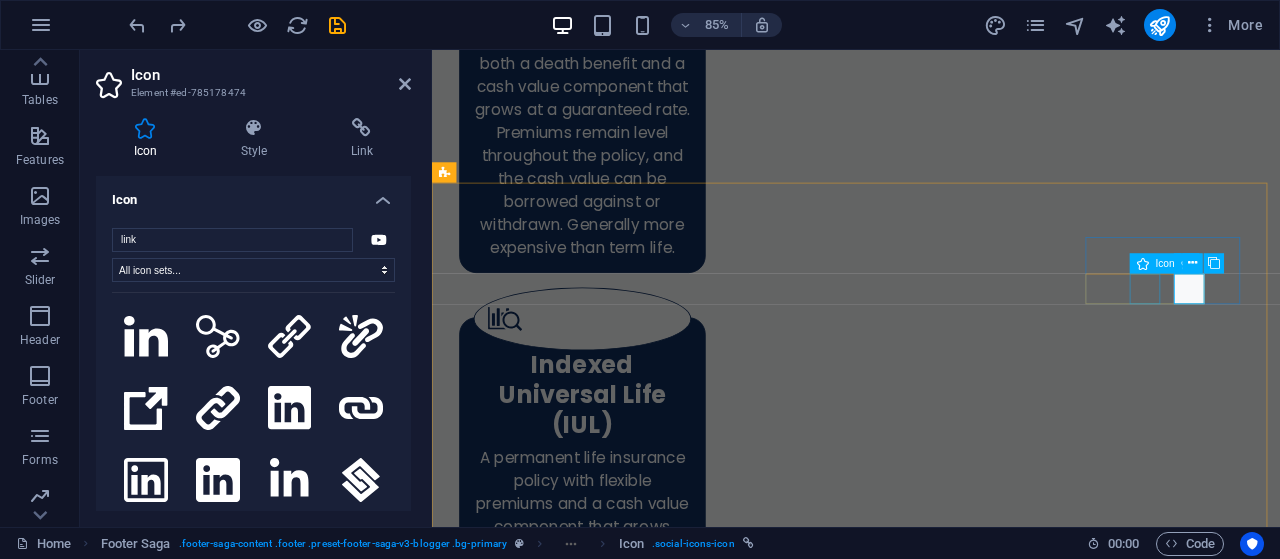 click at bounding box center [557, 9479] 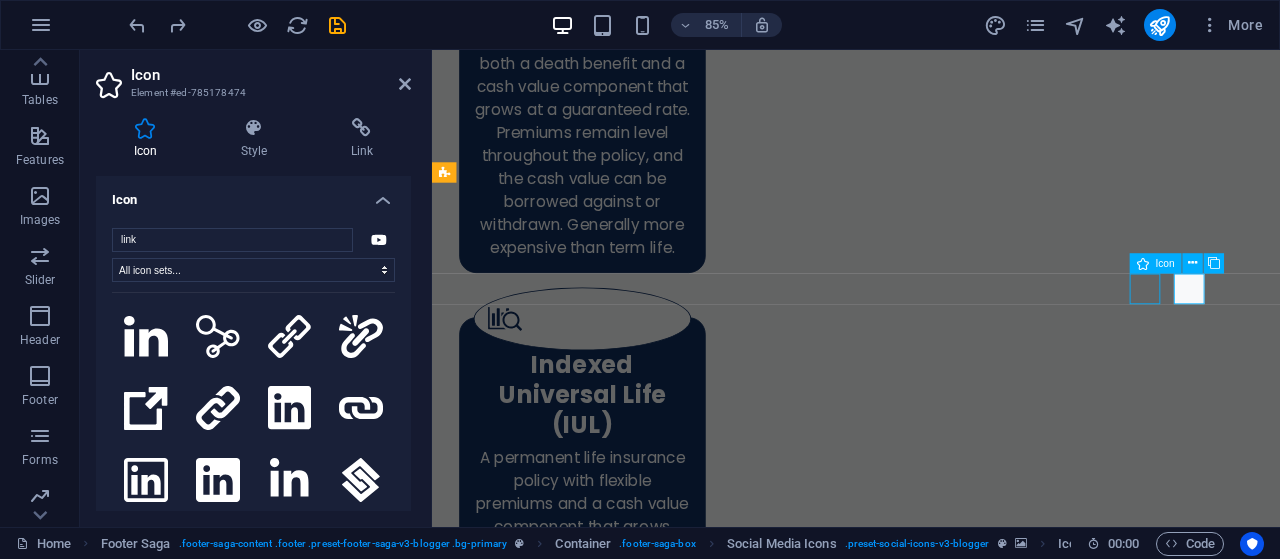 click at bounding box center [557, 9479] 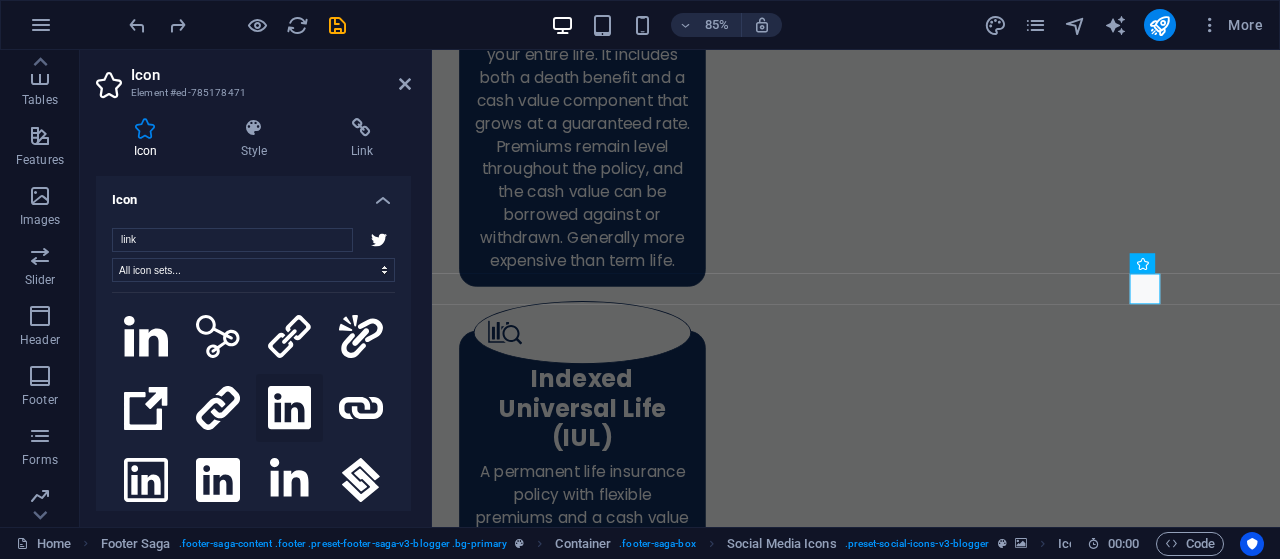 type on "link" 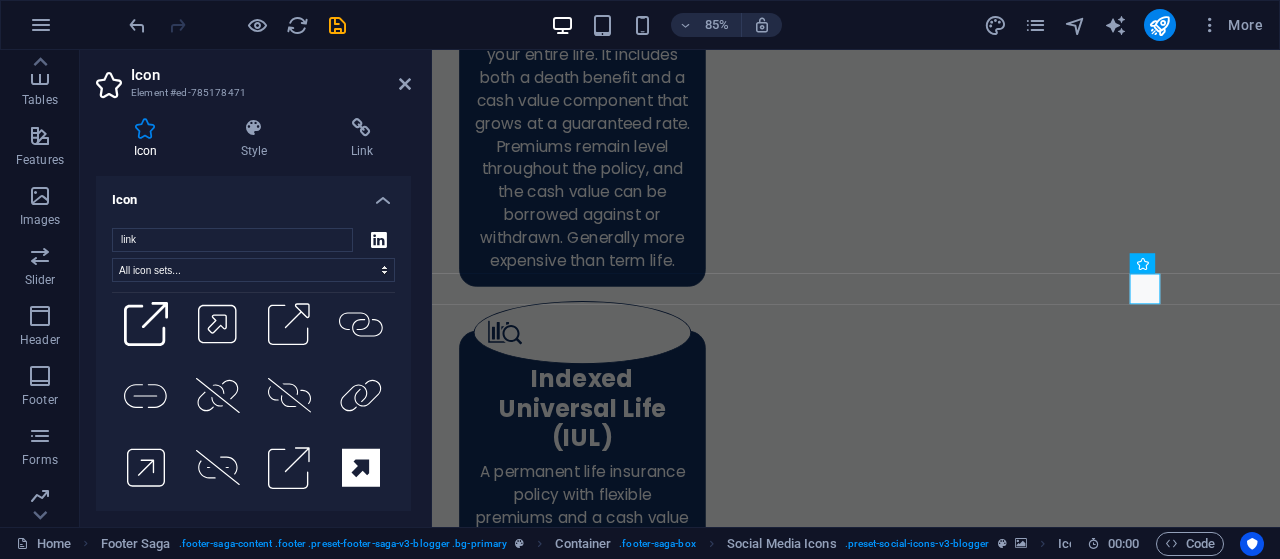 scroll, scrollTop: 946, scrollLeft: 0, axis: vertical 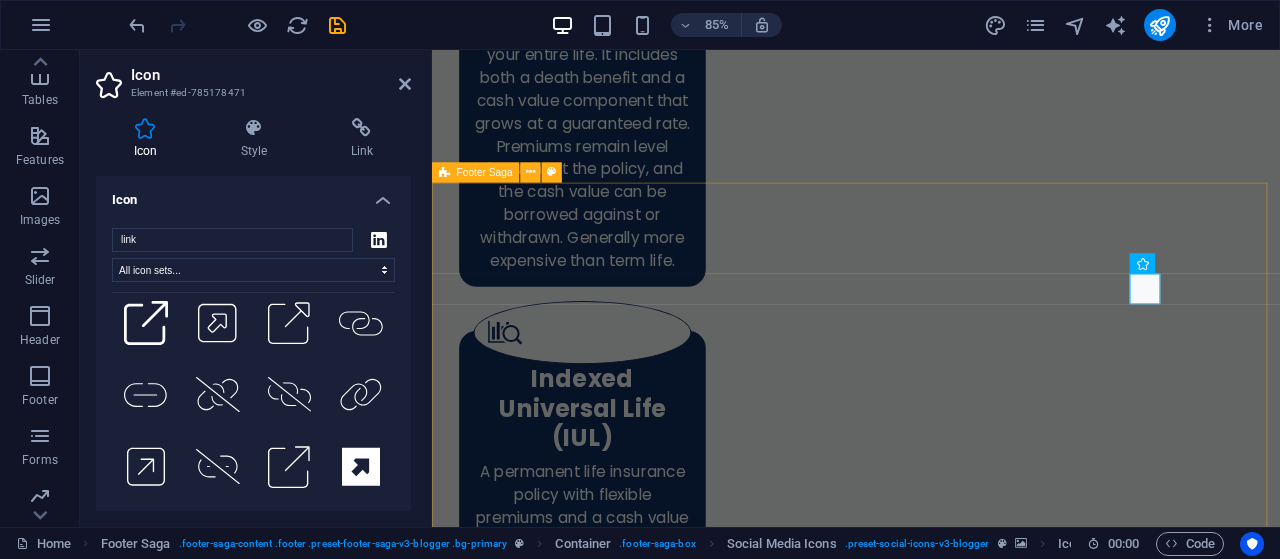 click on "Phone: ([PHONE]) Email: [EMAIL] Licenses: NPN #[NPN] [STATE] #[LICENSE] [STATE] #[LICENSE] [STATE] #[LICENSE] [STATE] #[LICENSE] [STATE] #[LICENSE] [STATE] #[LICENSE] [STATE] #[LICENSE] [STATE] #[LICENSE] [STATE] #[LICENSE] [STATE] #[LICENSE] [STATE] #[LICENSE] Address [NUMBER] [STREET] #[NUMBER]   Montgomery, [STATE] [POSTAL_CODE]   Office Hours Monday - Saturday 8am to 8pm Professionally covered with E&O Insurance by NAPA Insurance Policy #[POLICY_NUMBER] Connect on" at bounding box center [931, 8873] 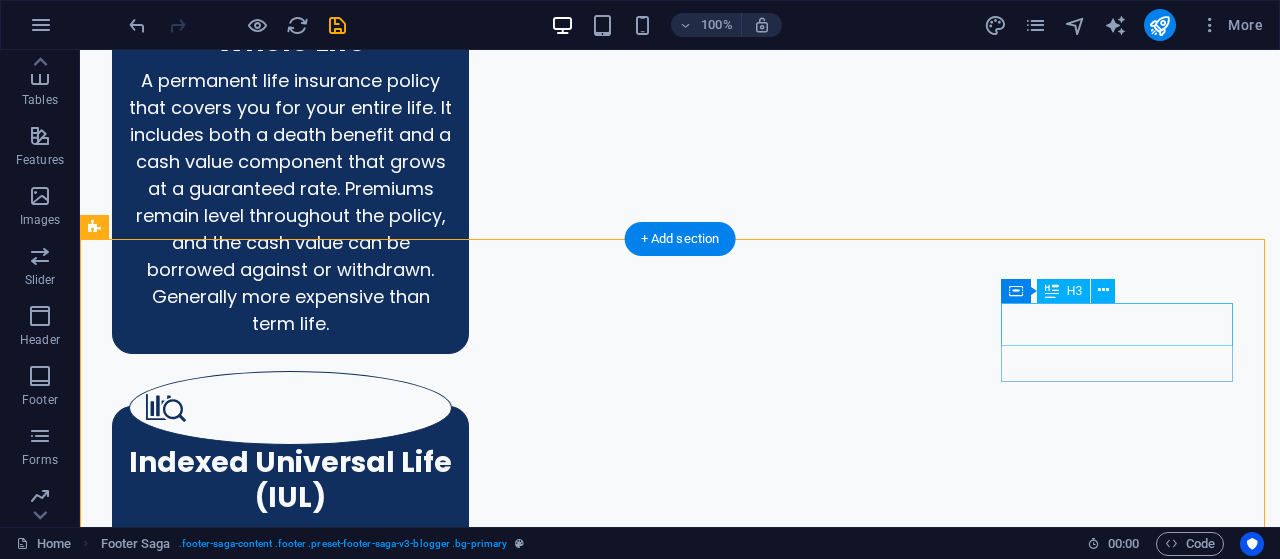 scroll, scrollTop: 6456, scrollLeft: 0, axis: vertical 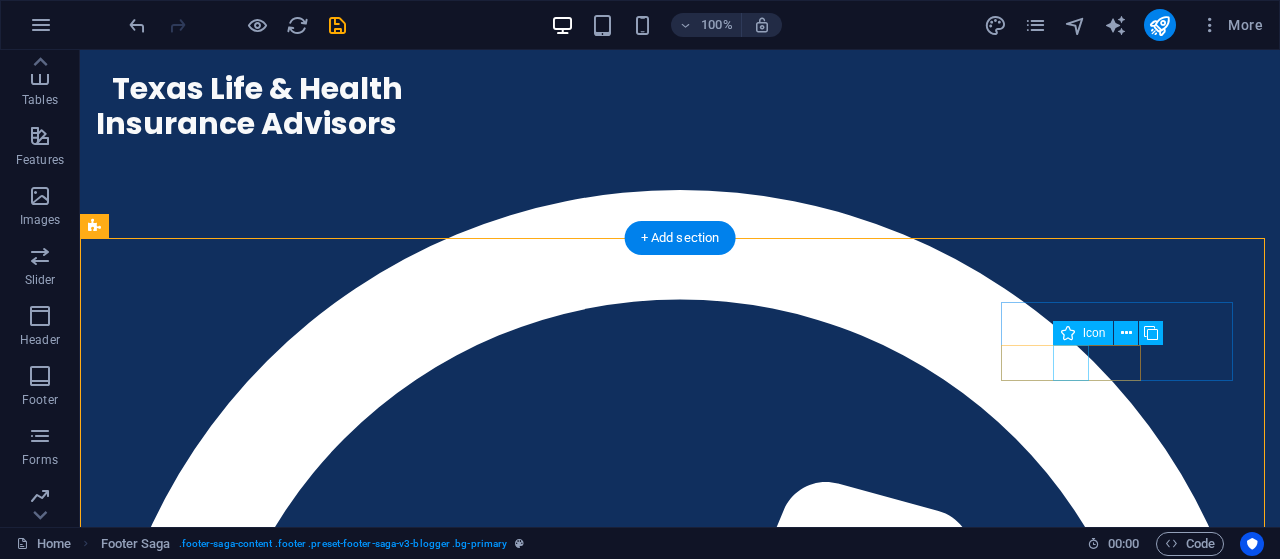 click at bounding box center [230, 8222] 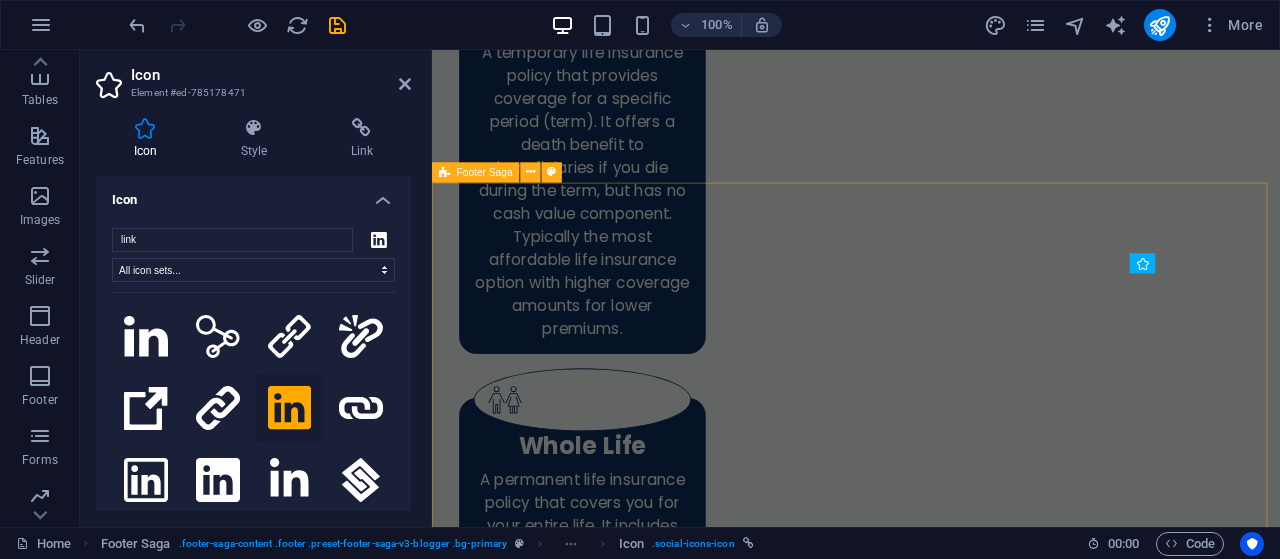 scroll, scrollTop: 7091, scrollLeft: 0, axis: vertical 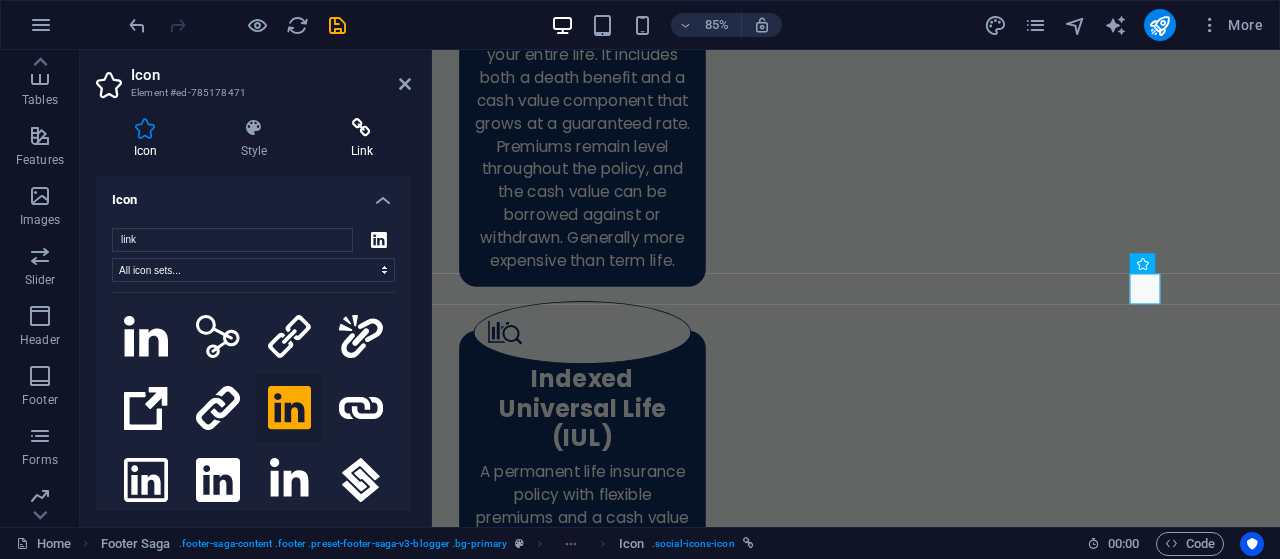 click at bounding box center (362, 128) 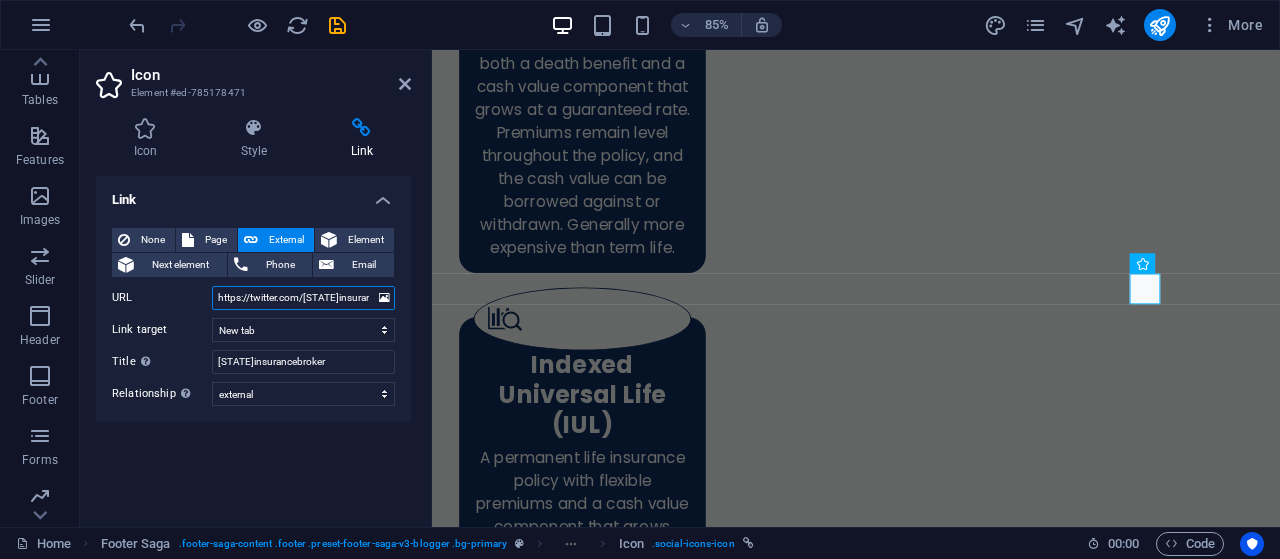 scroll, scrollTop: 0, scrollLeft: 20, axis: horizontal 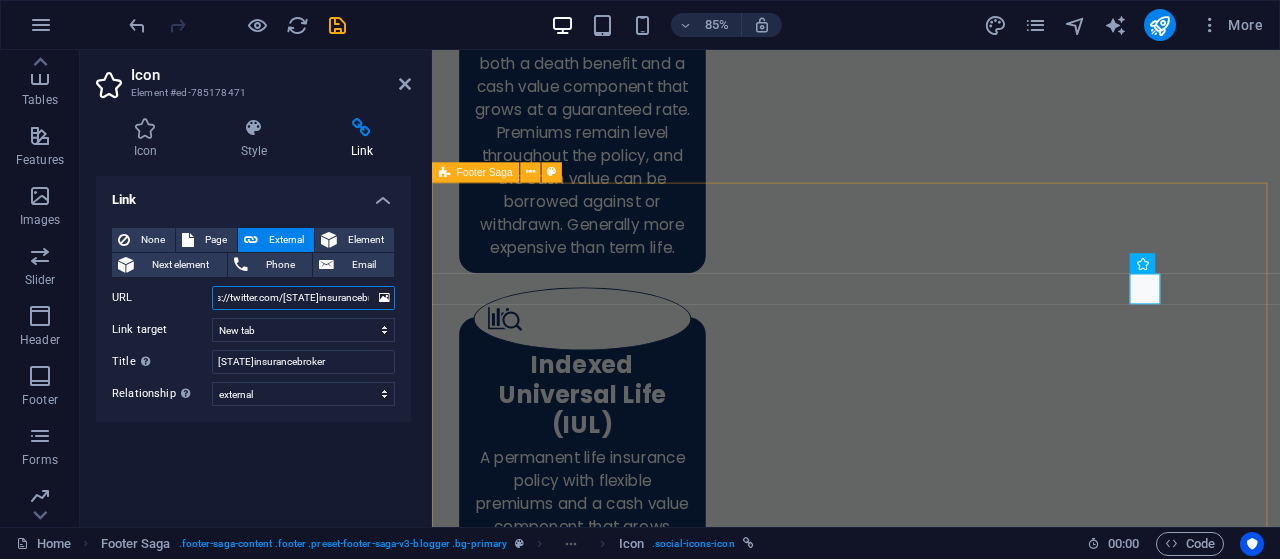 drag, startPoint x: 652, startPoint y: 342, endPoint x: 455, endPoint y: 367, distance: 198.57996 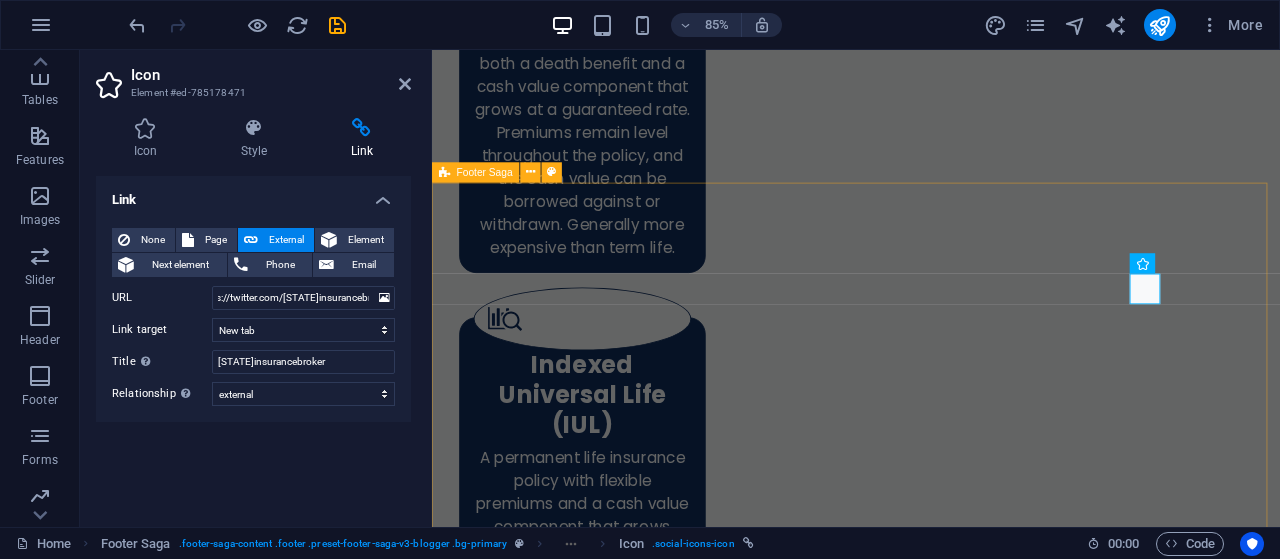 scroll, scrollTop: 0, scrollLeft: 0, axis: both 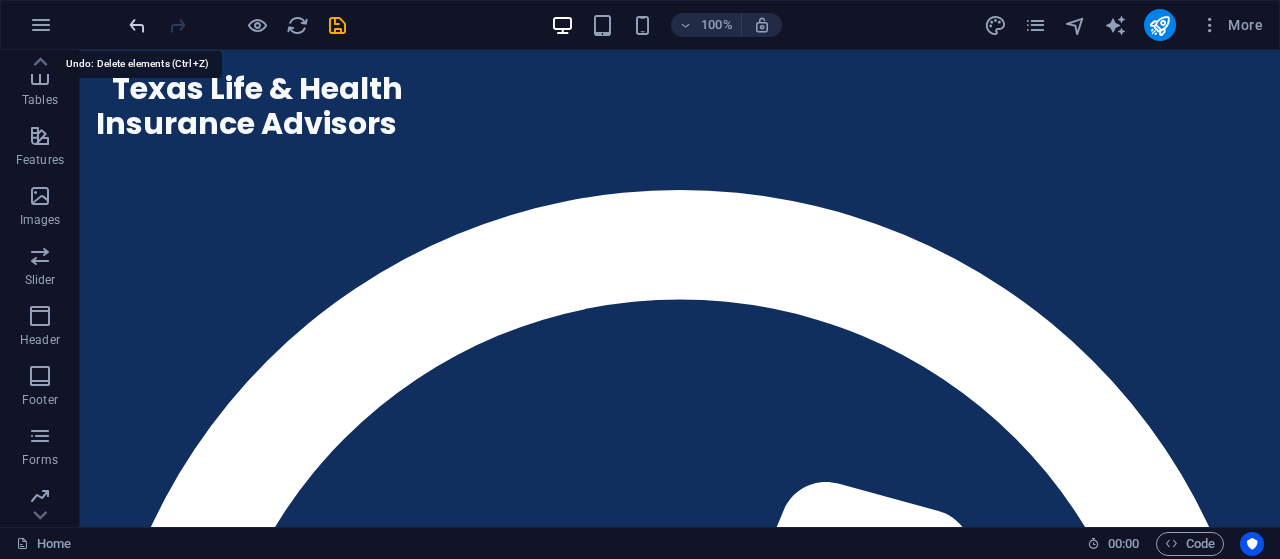 click at bounding box center (137, 25) 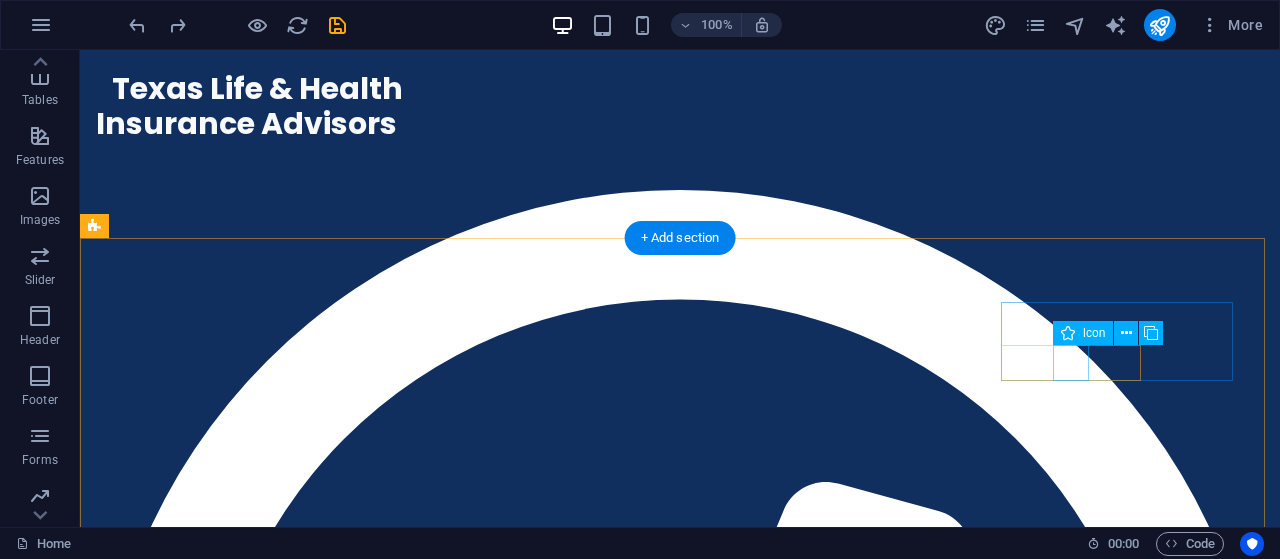 click at bounding box center [230, 8192] 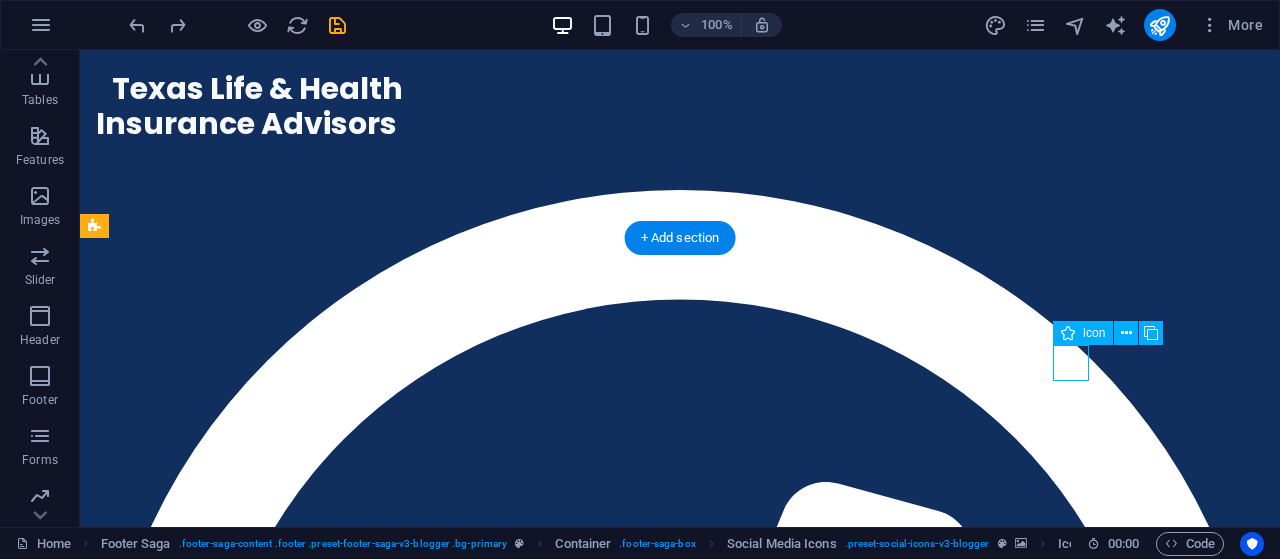 click at bounding box center [230, 8192] 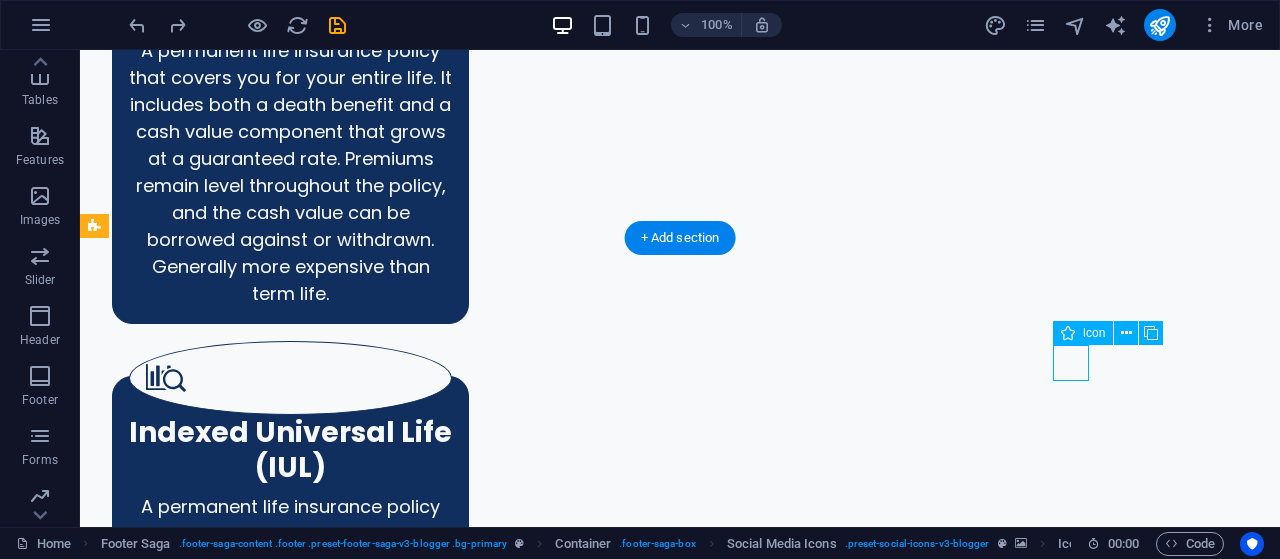 select on "external" 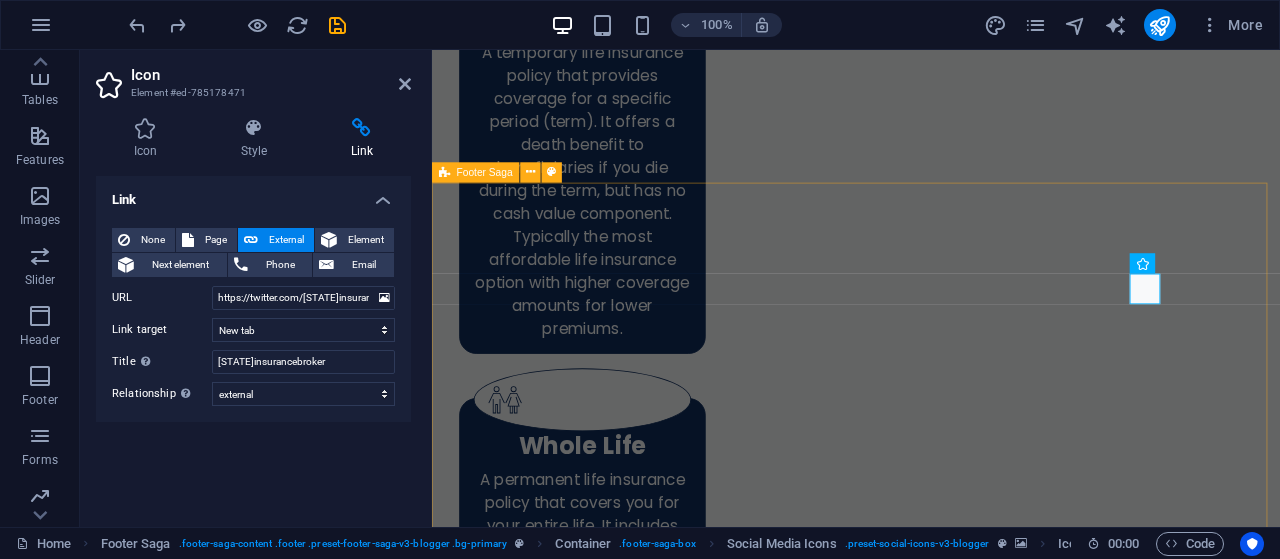 scroll, scrollTop: 7091, scrollLeft: 0, axis: vertical 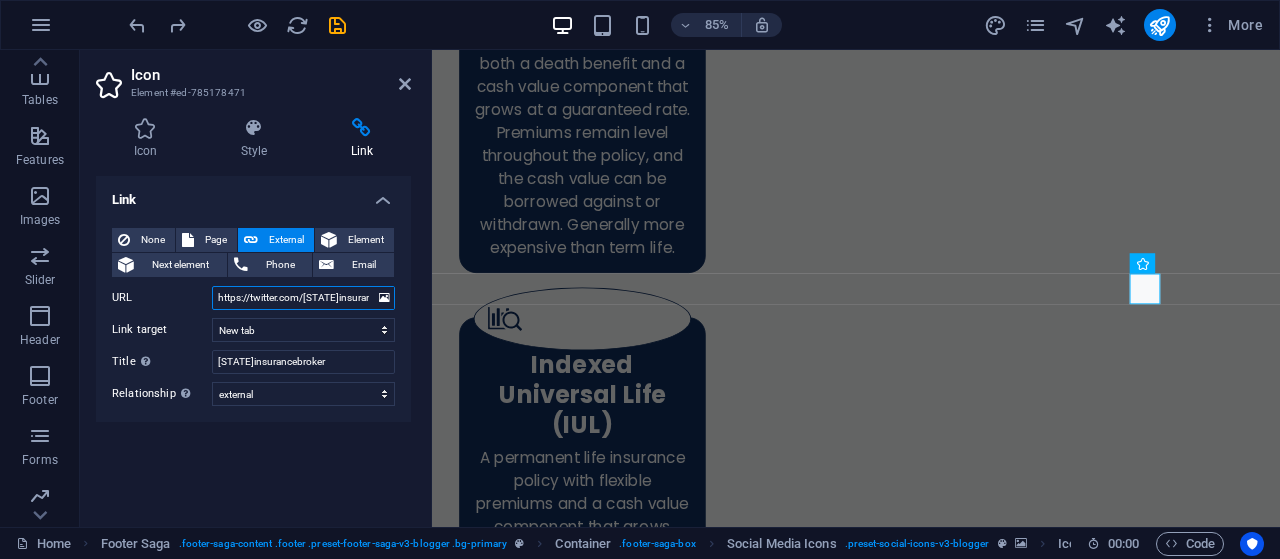click on "https://twitter.com/TXinsurancebroker" at bounding box center [303, 298] 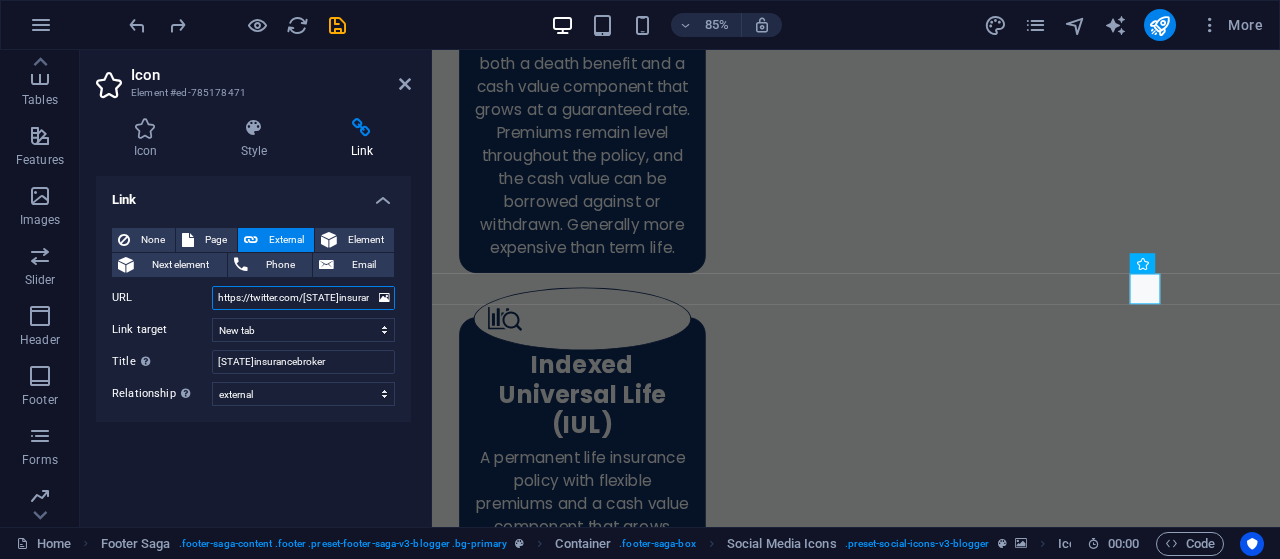 click on "https://twitter.com/TXinsurancebroker" at bounding box center (303, 298) 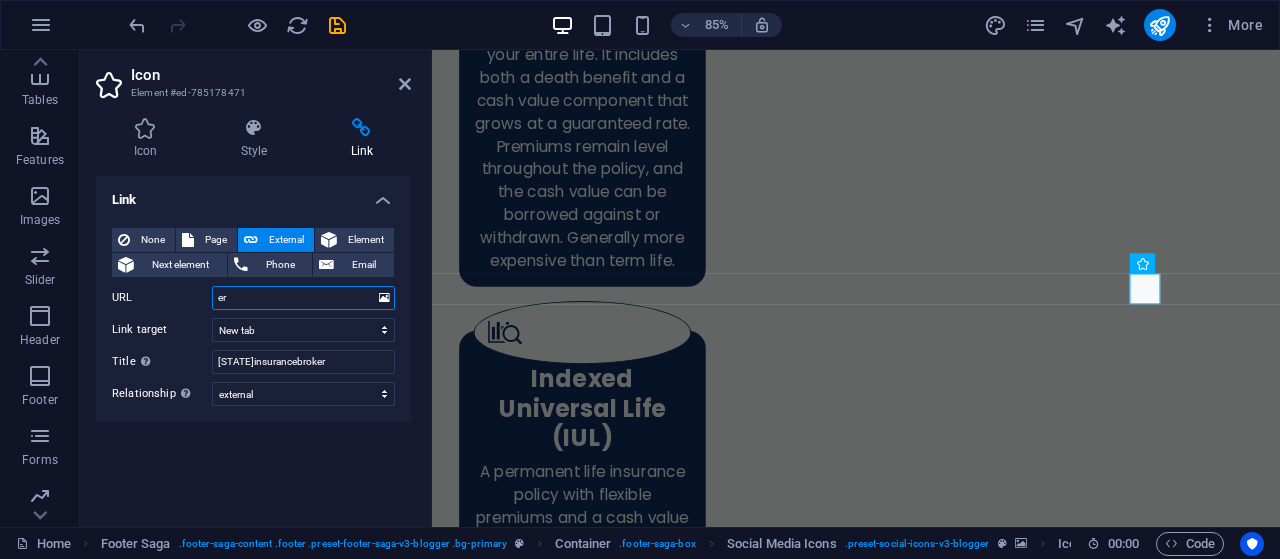 type on "r" 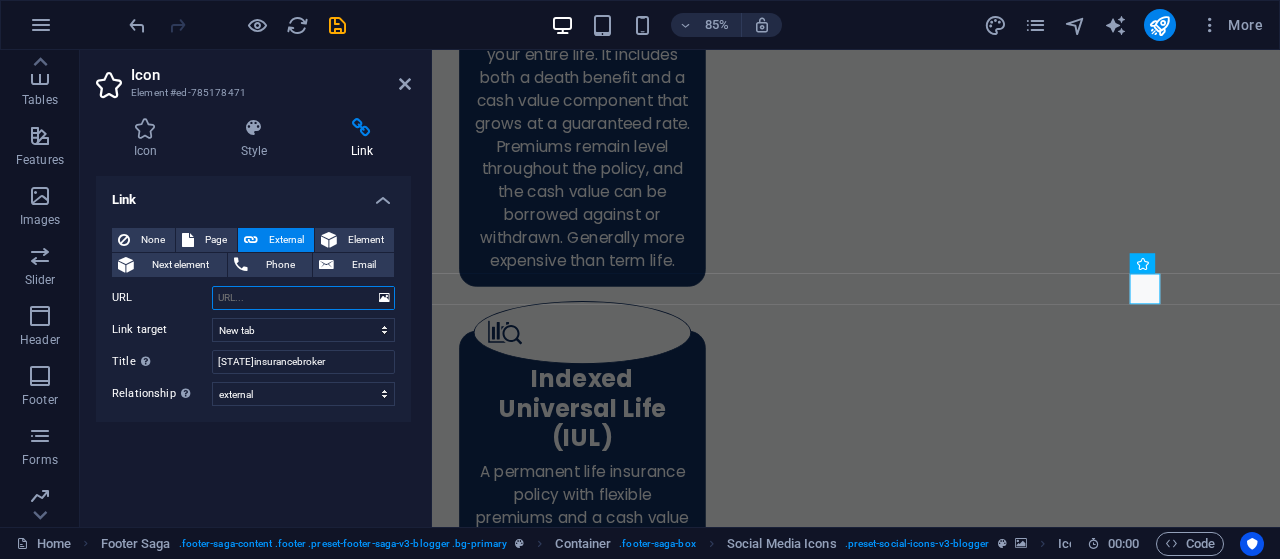 paste on "https://www.linkedin.com/in/jesus-escamilla-841468228/" 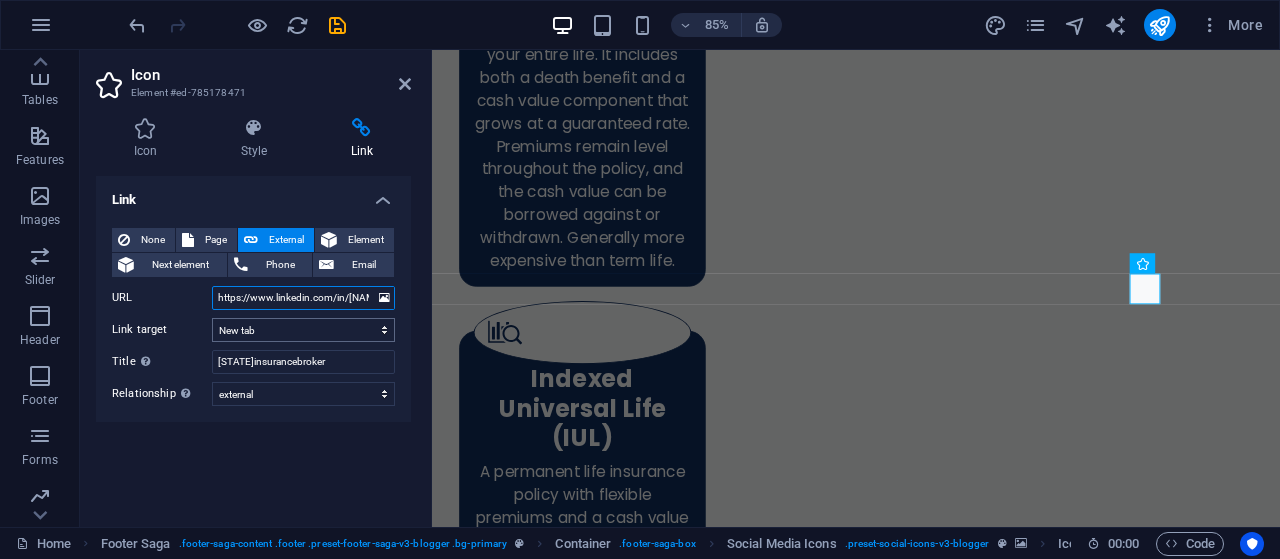 scroll, scrollTop: 0, scrollLeft: 105, axis: horizontal 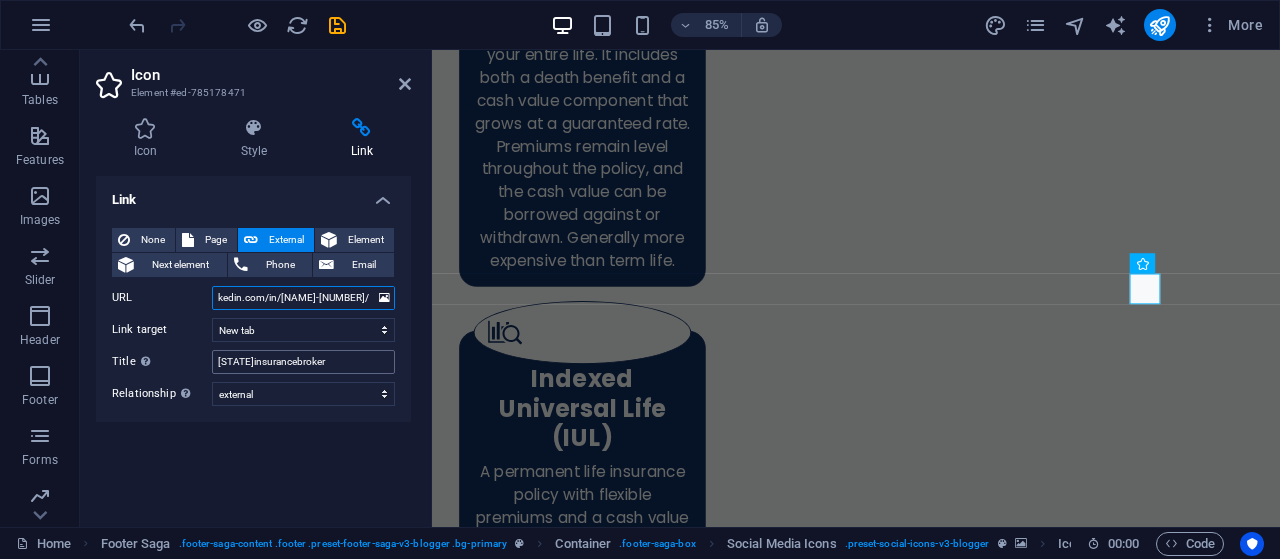 type on "https://www.linkedin.com/in/jesus-escamilla-841468228/" 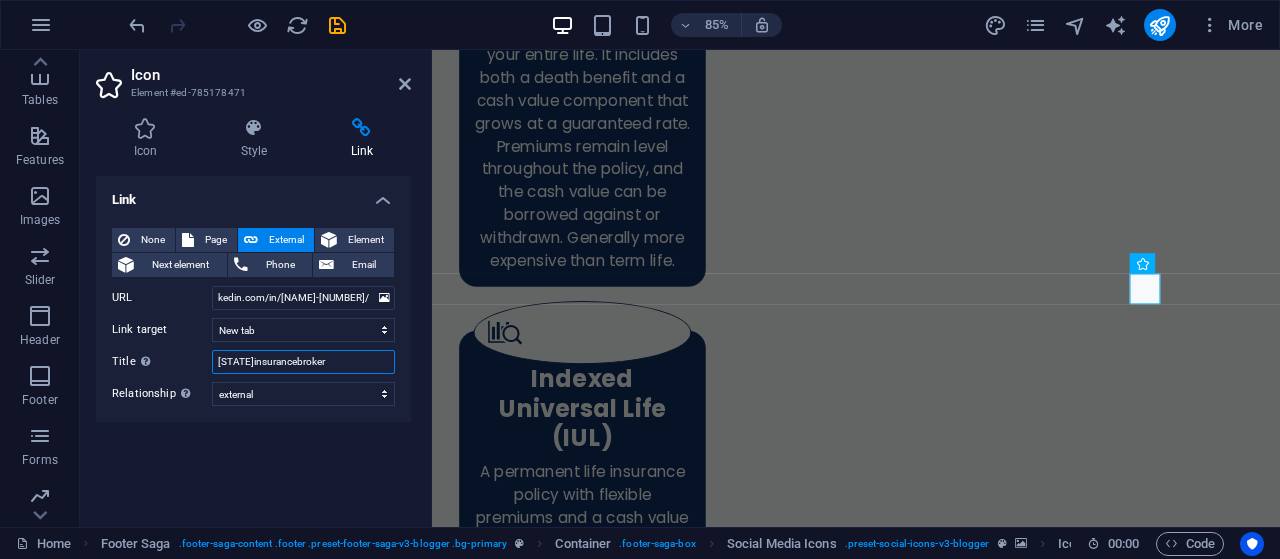 scroll, scrollTop: 0, scrollLeft: 0, axis: both 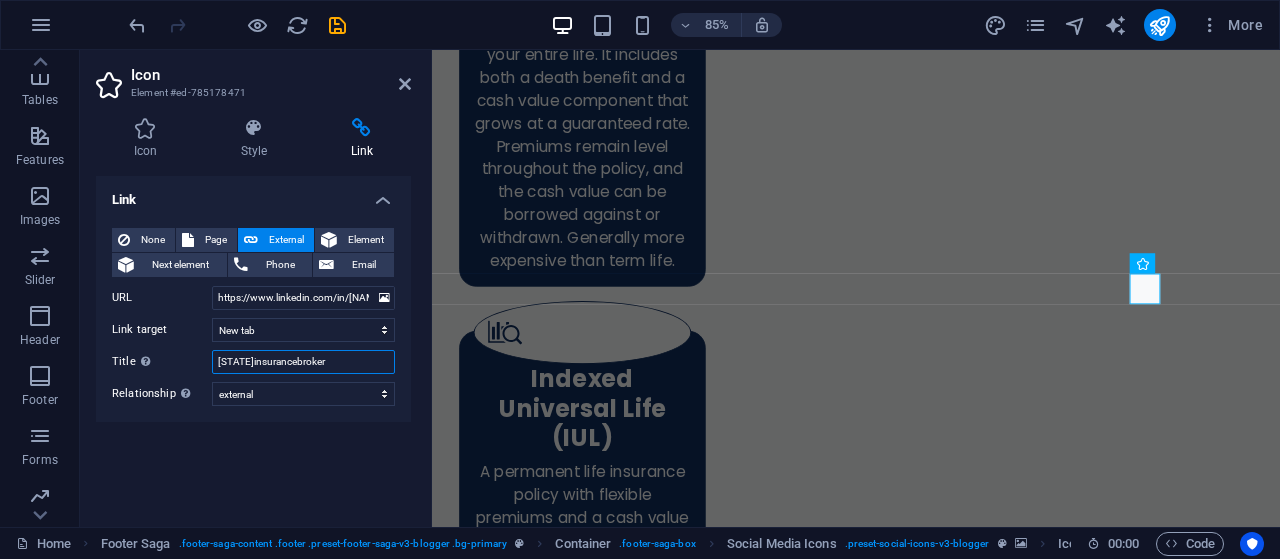click on "TXinsurancebroker" at bounding box center [303, 362] 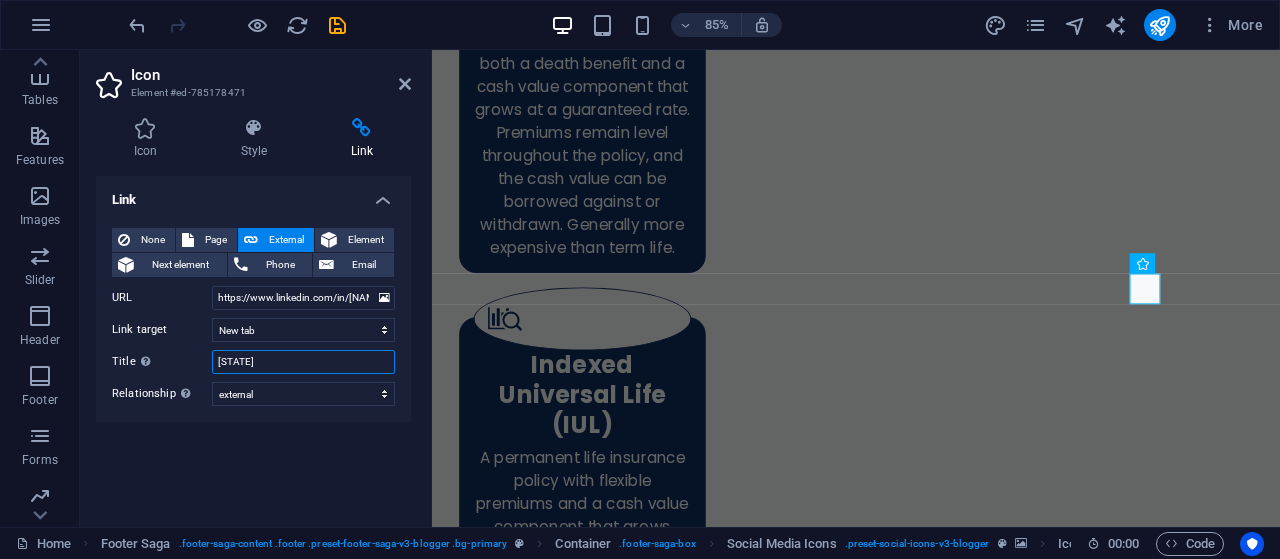 type on "T" 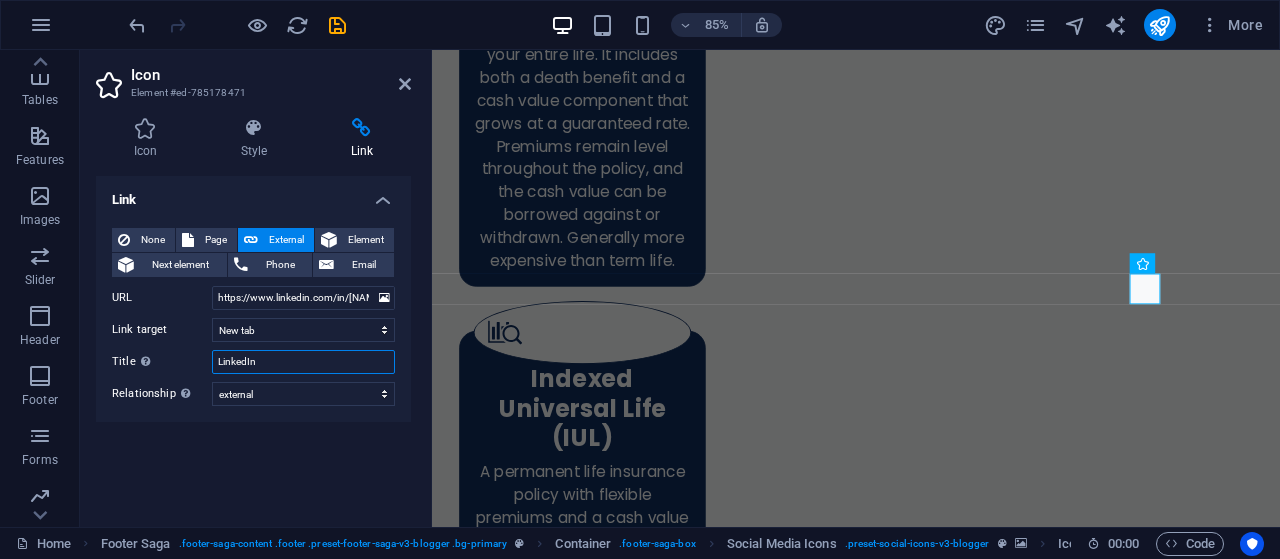 type on "LinkedIn" 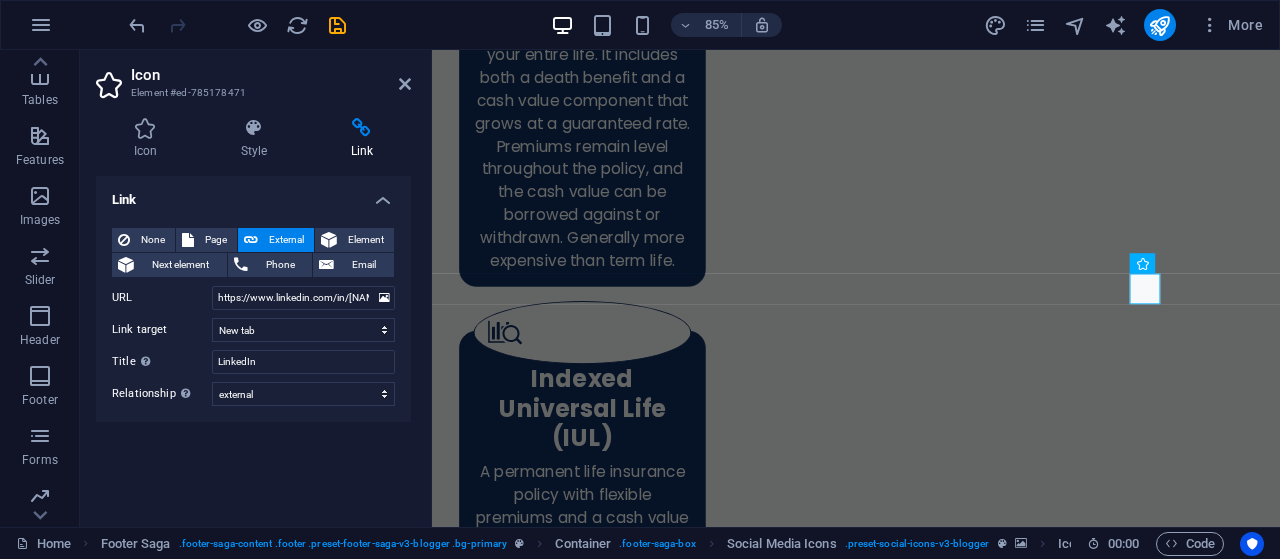 click on "Link None Page External Element Next element Phone Email Page Home About the Author Contact Legal Notice Privacy Element
URL https://www.linkedin.com/in/jesus-escamilla-841468228/ Phone Email Link target New tab Same tab Overlay Title Additional link description, should not be the same as the link text. The title is most often shown as a tooltip text when the mouse moves over the element. Leave empty if uncertain. LinkedIn Relationship Sets the  relationship of this link to the link target . For example, the value "nofollow" instructs search engines not to follow the link. Can be left empty. alternate author bookmark external help license next nofollow noreferrer noopener prev search tag" at bounding box center [253, 343] 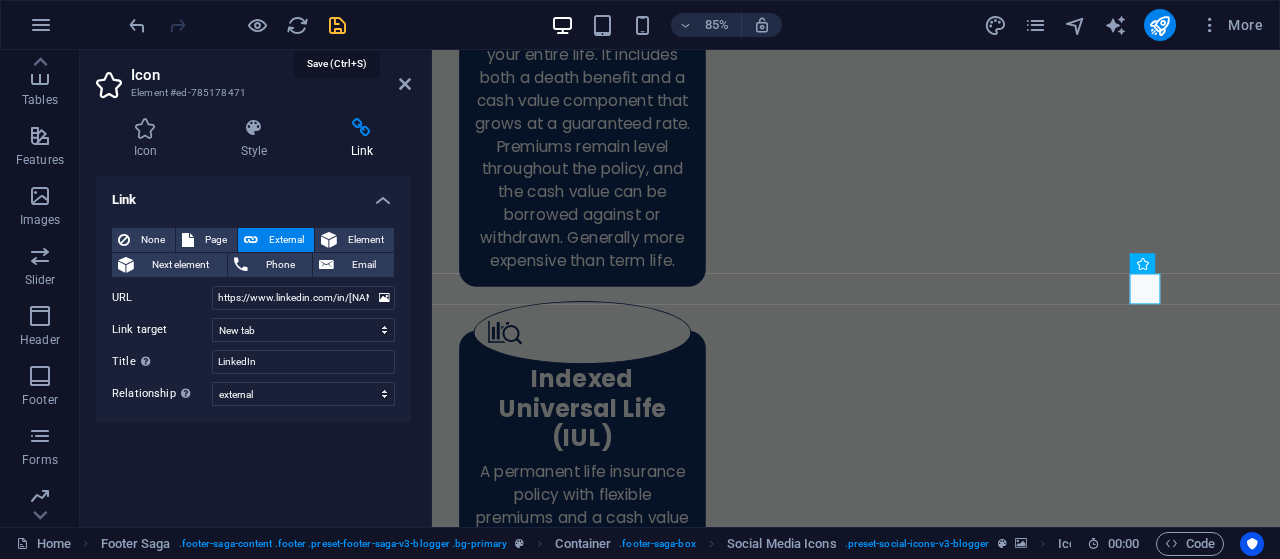 click at bounding box center (337, 25) 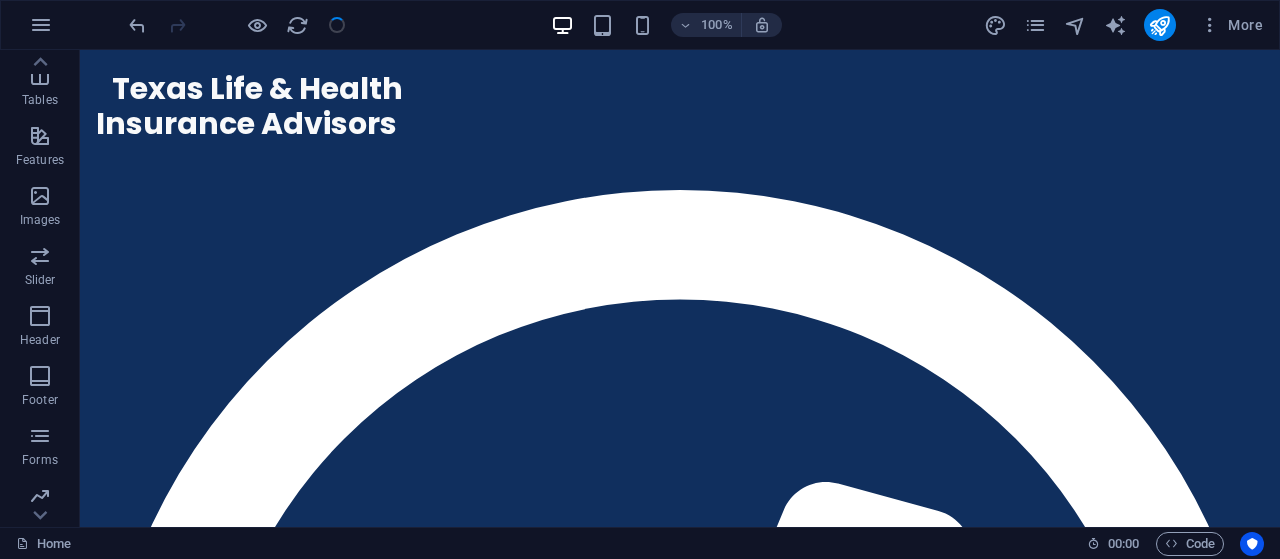 scroll, scrollTop: 6456, scrollLeft: 0, axis: vertical 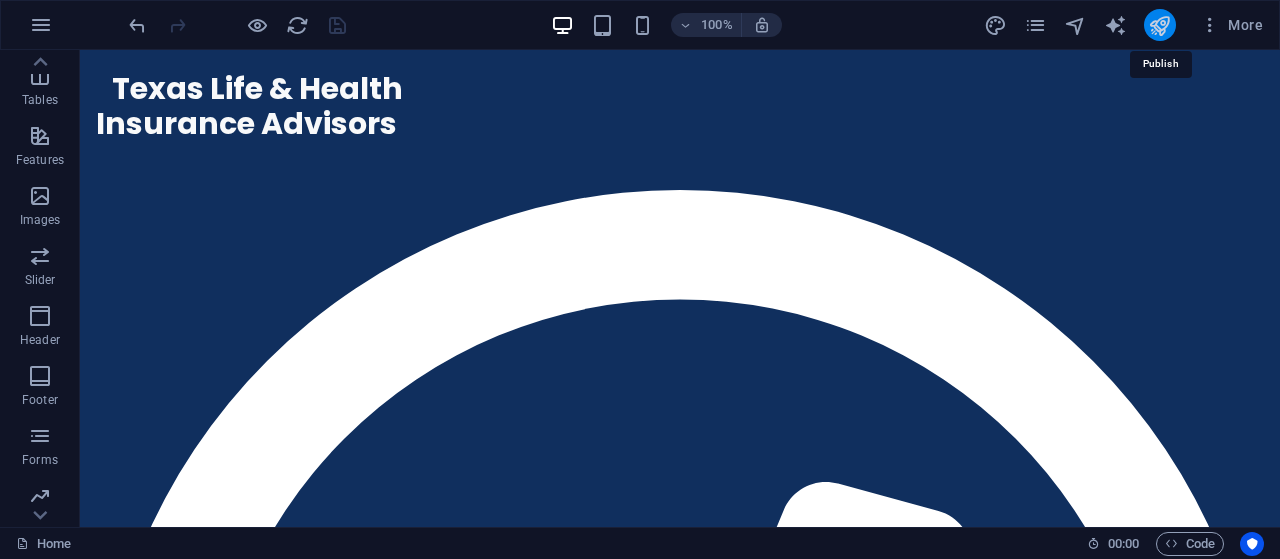 click at bounding box center (1159, 25) 